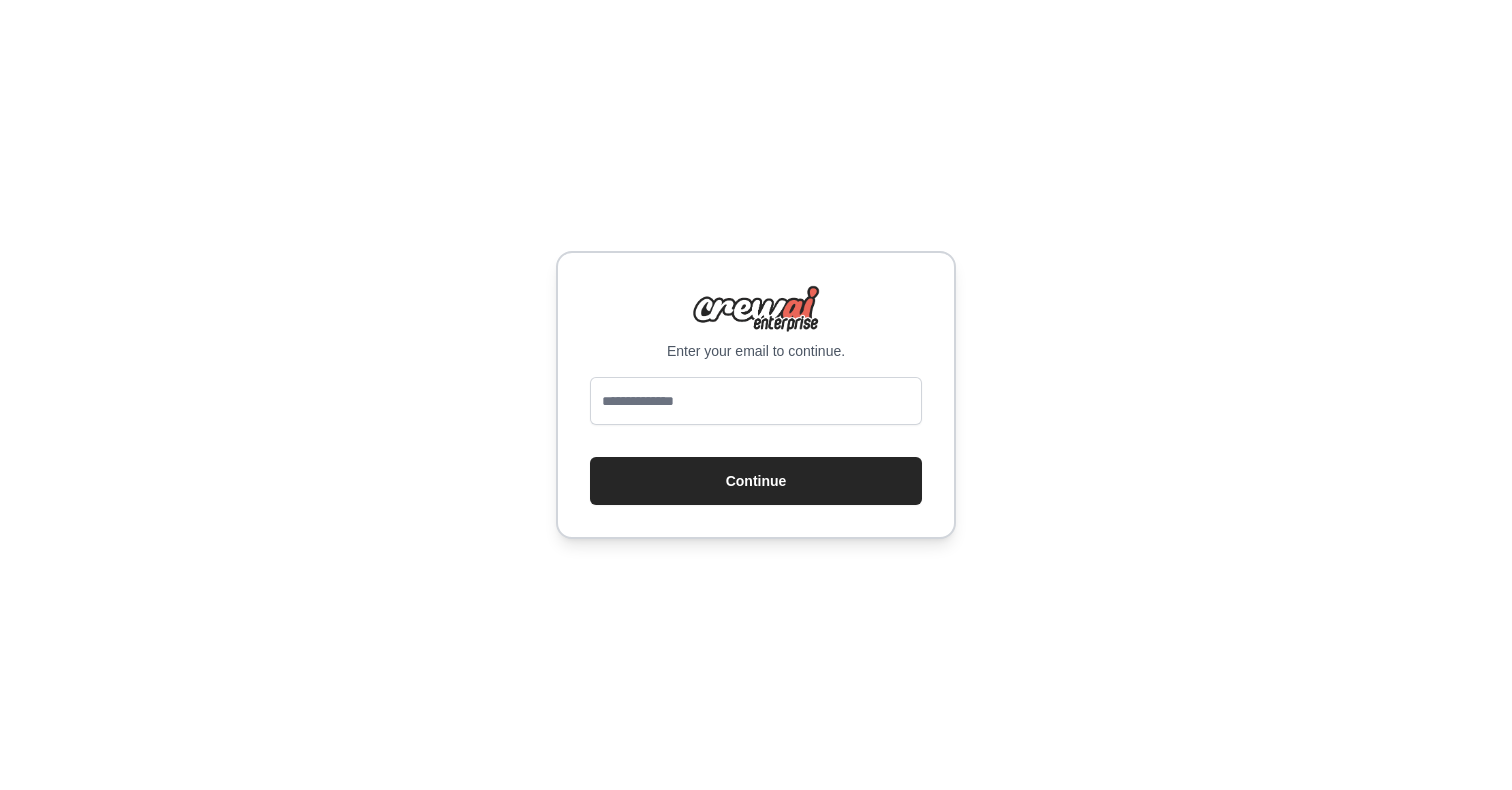 scroll, scrollTop: 0, scrollLeft: 0, axis: both 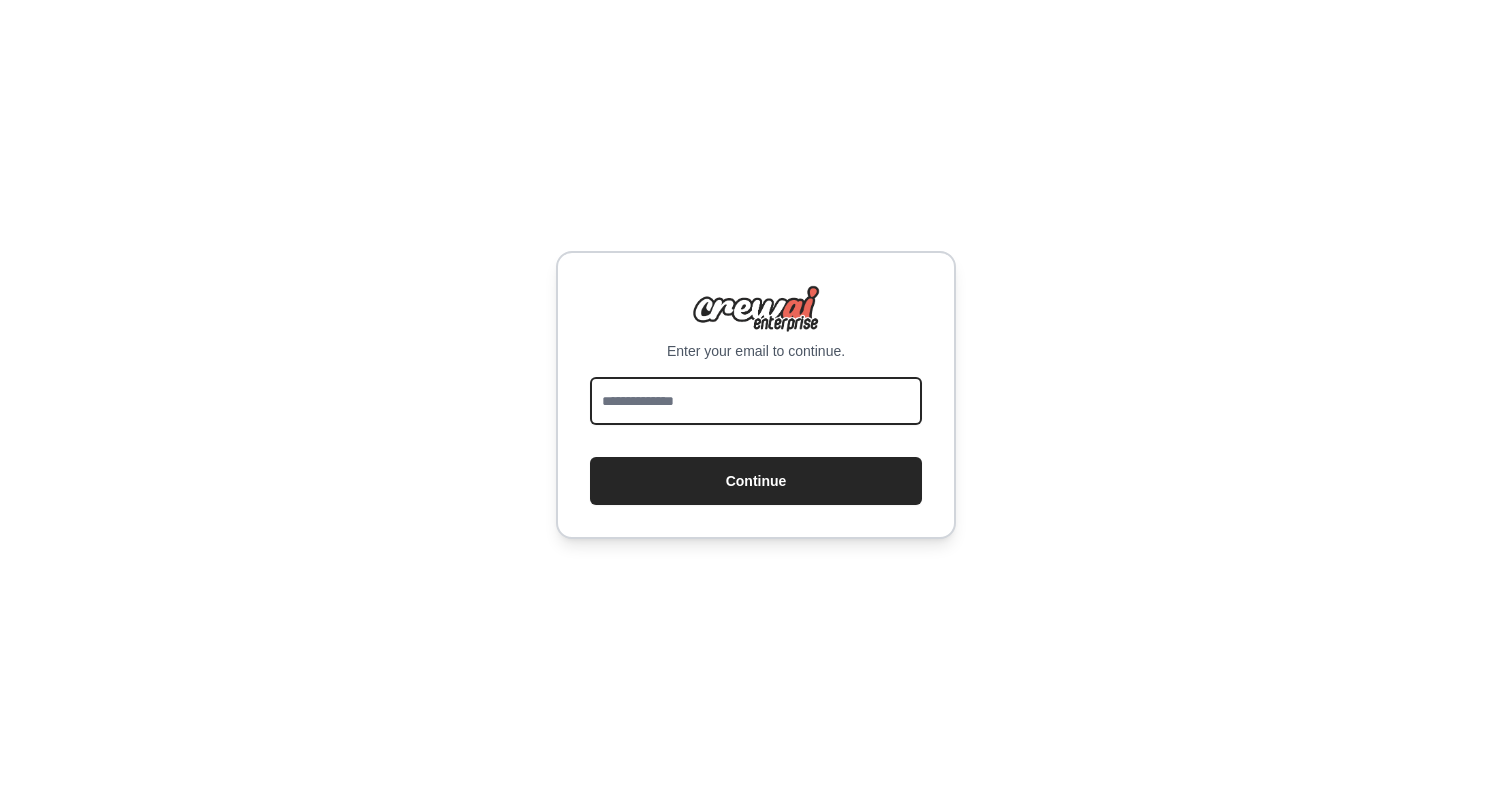 click at bounding box center [756, 401] 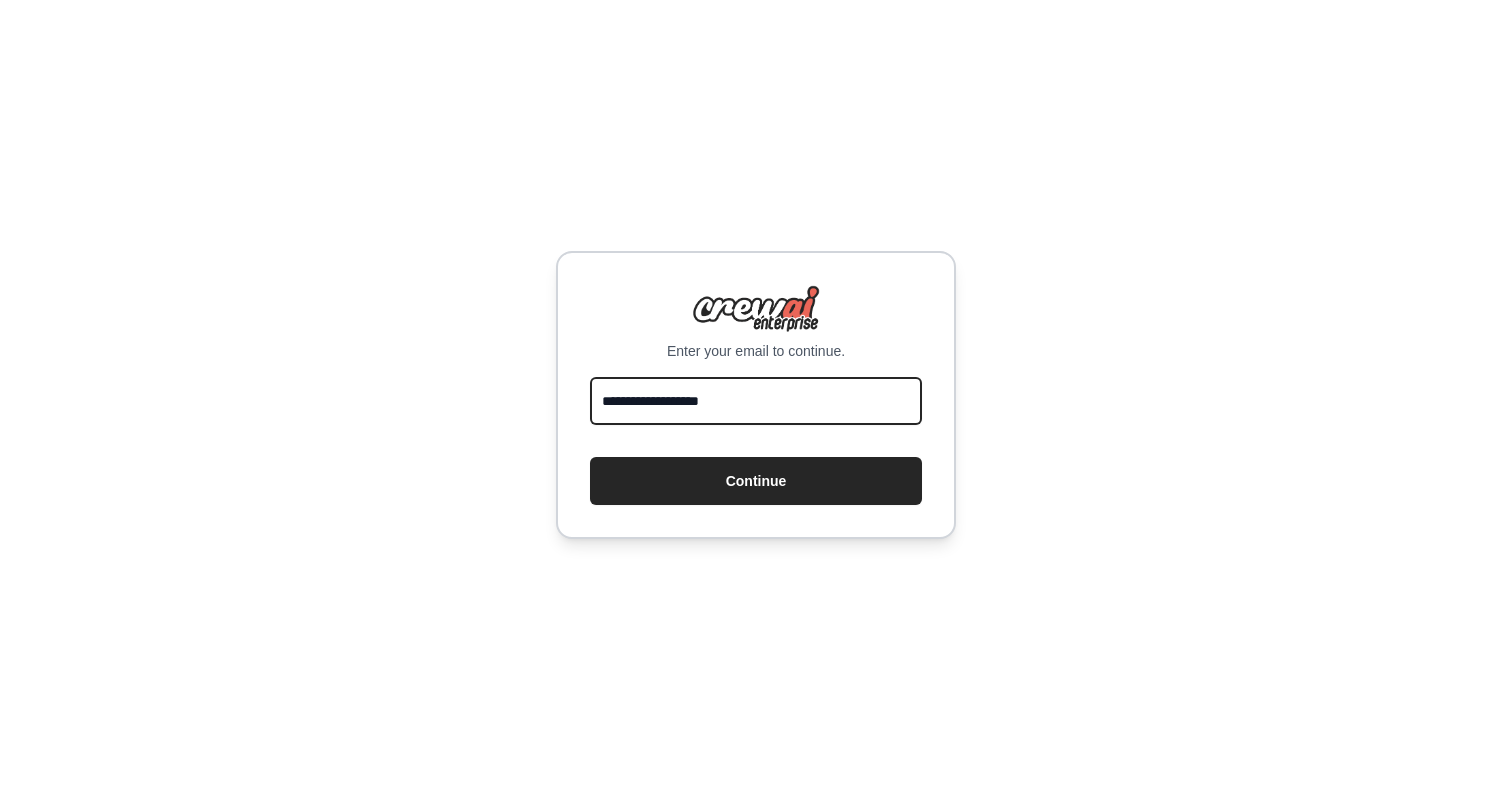type on "**********" 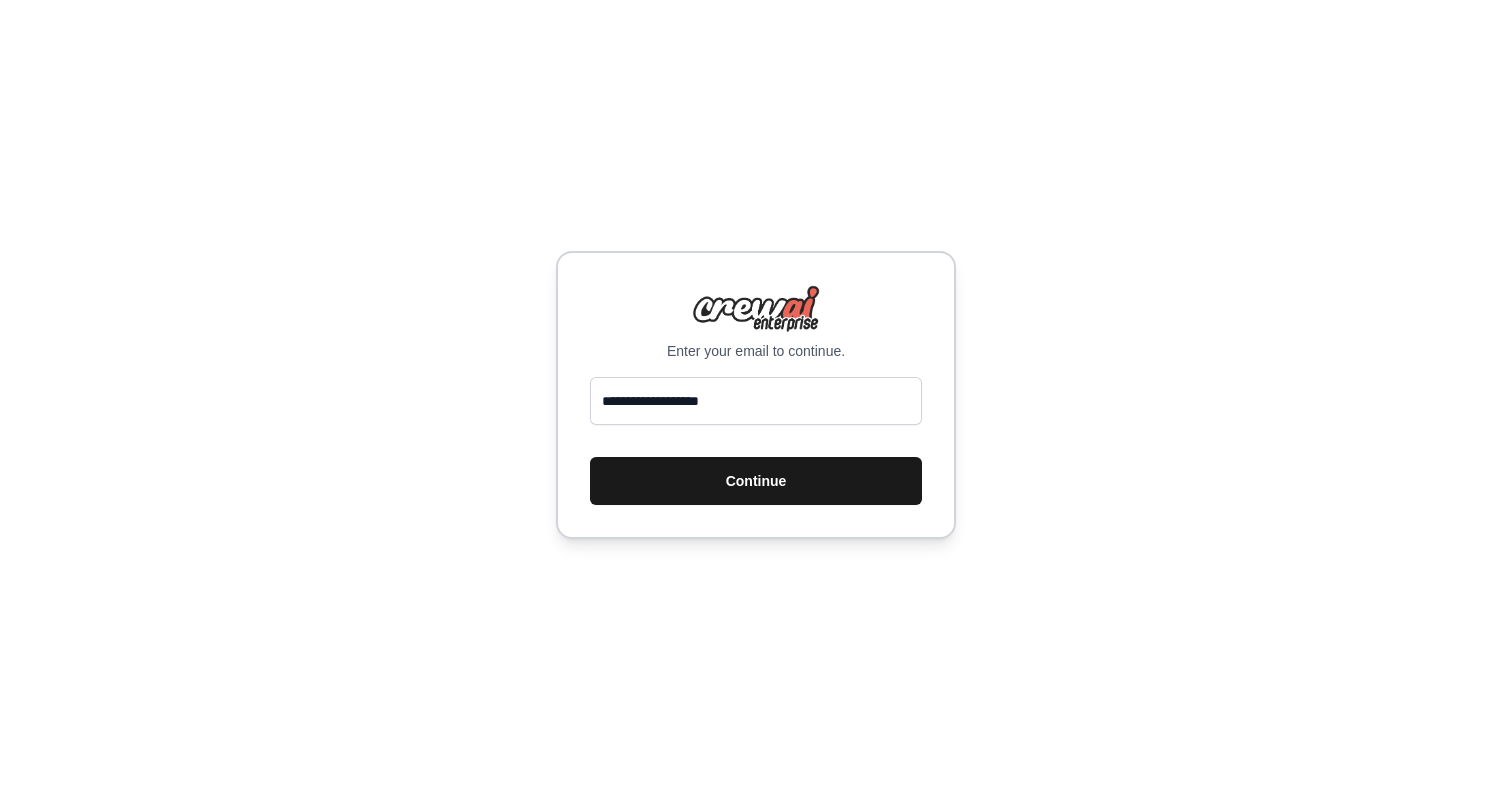 click on "Continue" at bounding box center [756, 481] 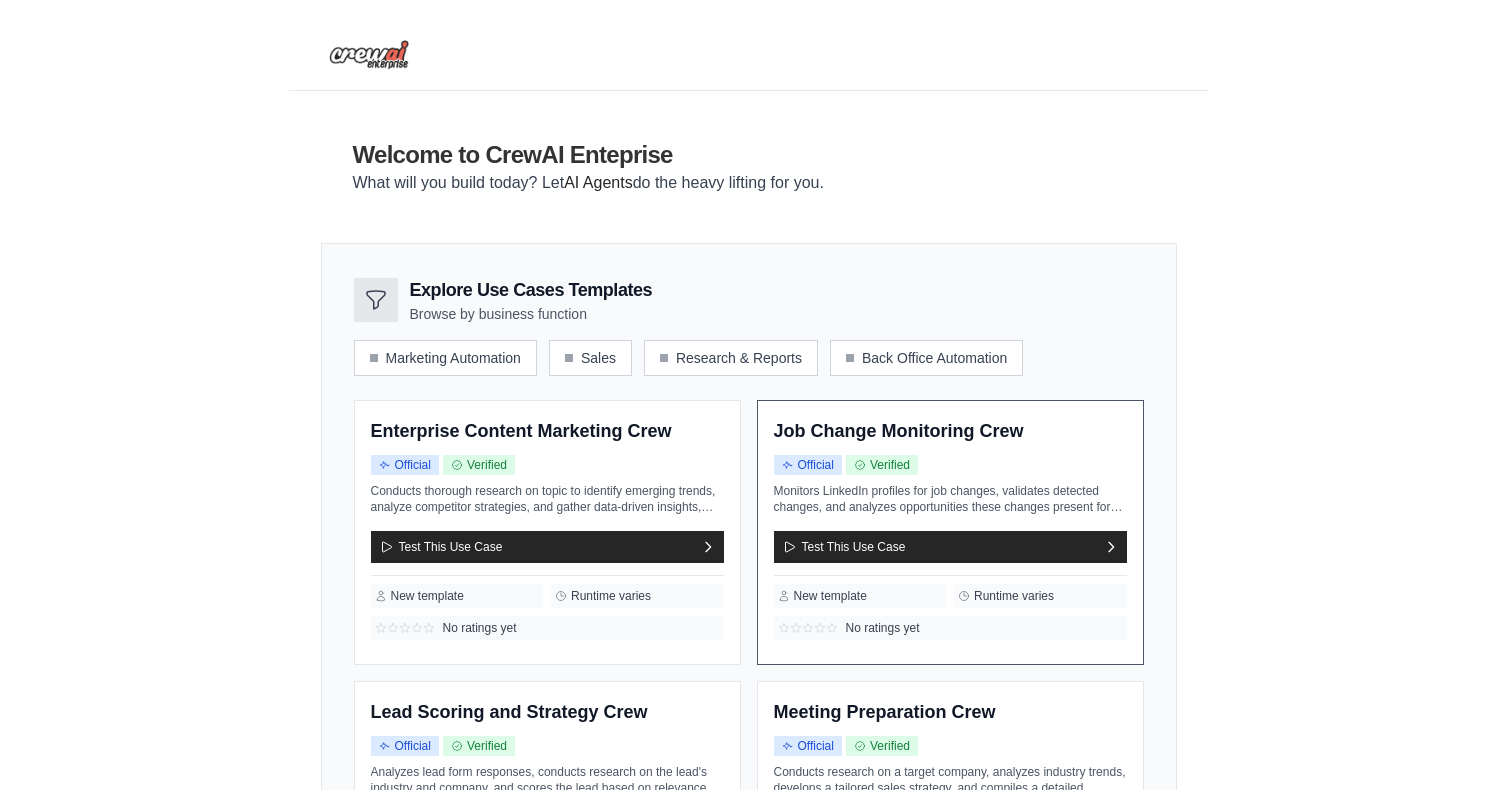 scroll, scrollTop: 0, scrollLeft: 0, axis: both 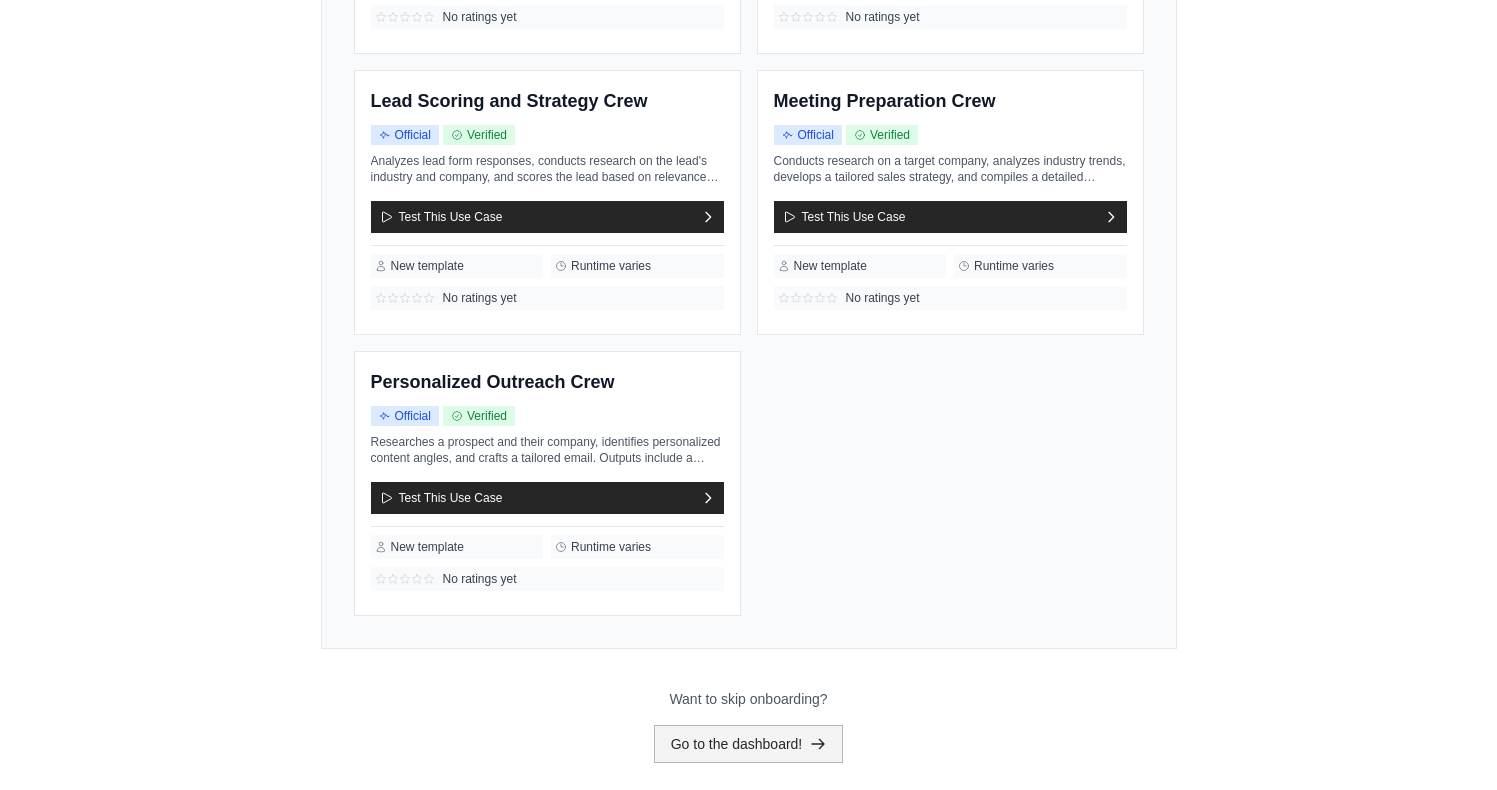 click on "Go to the dashboard!" at bounding box center [749, 744] 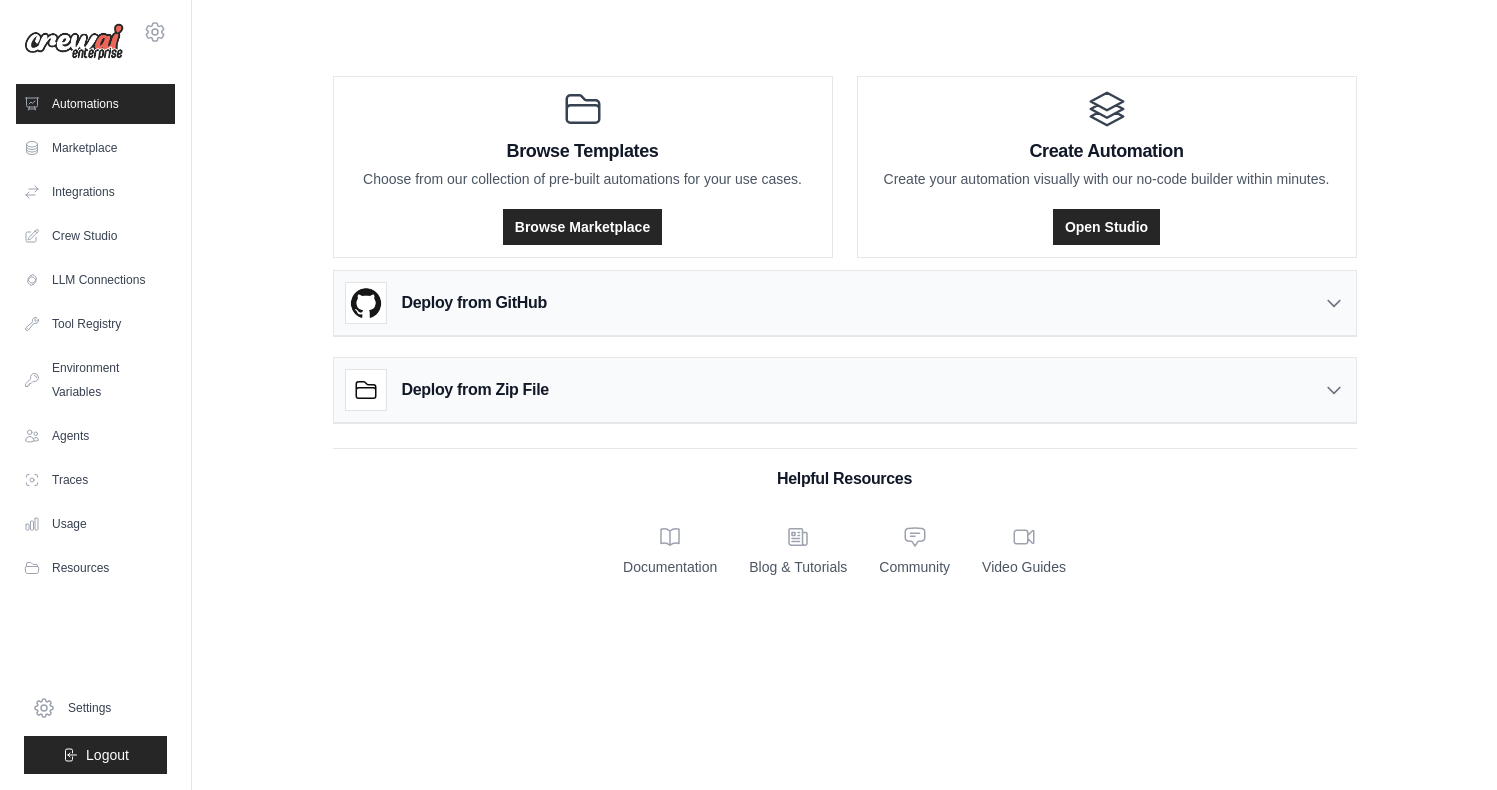 scroll, scrollTop: 0, scrollLeft: 0, axis: both 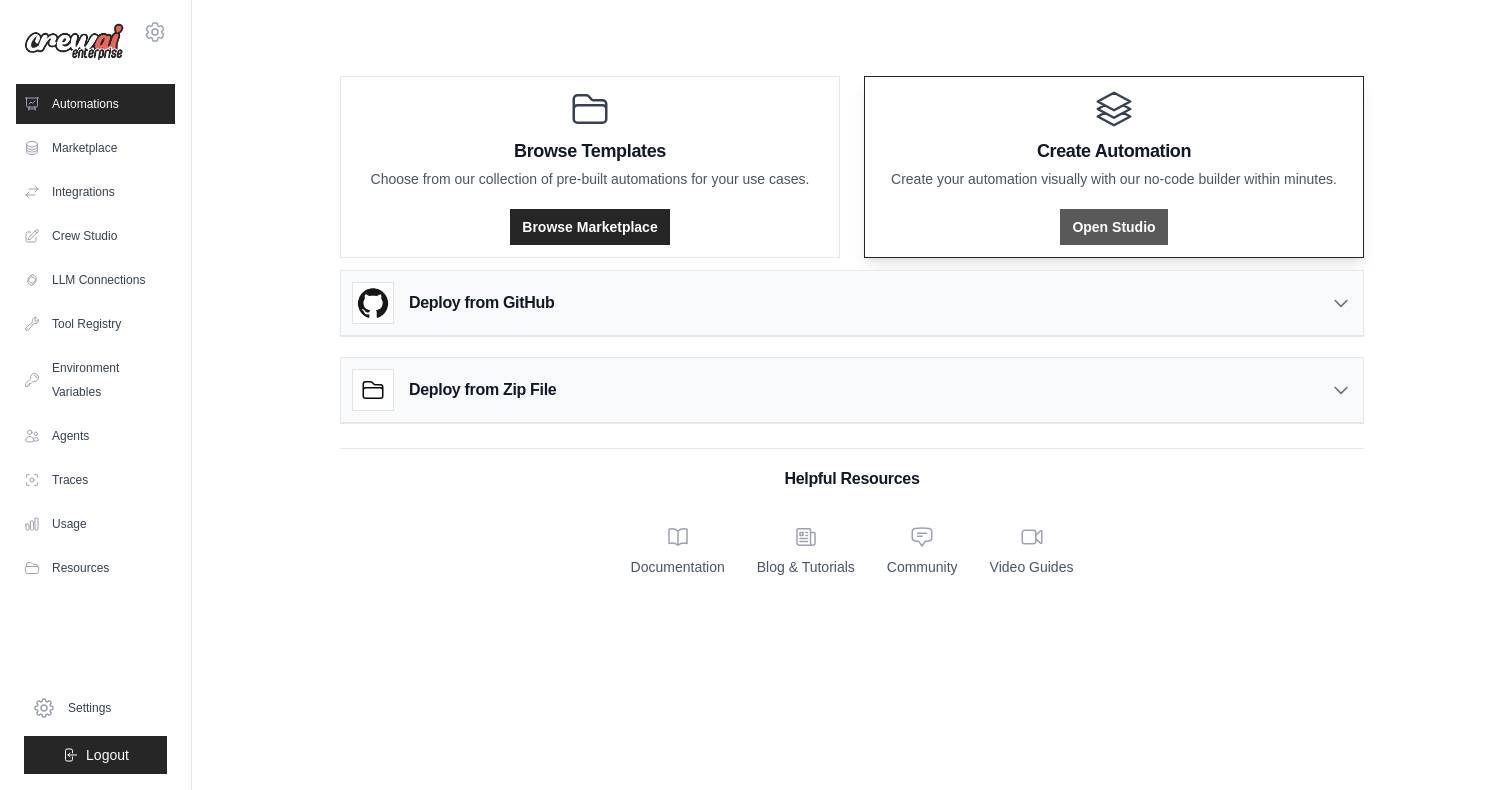 click on "Open Studio" at bounding box center (1113, 227) 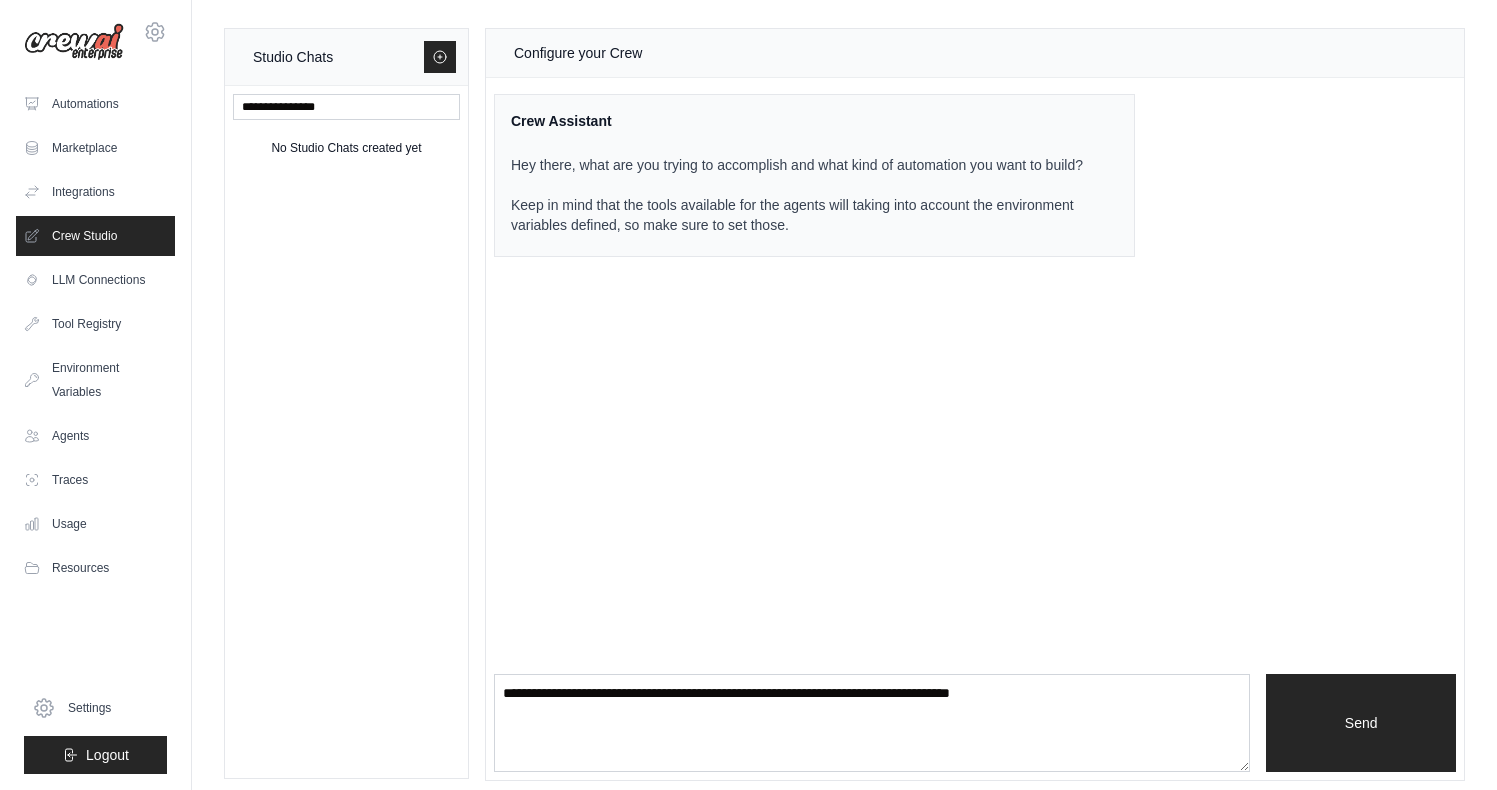 click on "Hey there, what are you trying to accomplish and what kind of automation you want to build? Keep in mind that the tools available for the agents will taking into account the environment variables defined, so make sure to set those." at bounding box center [802, 195] 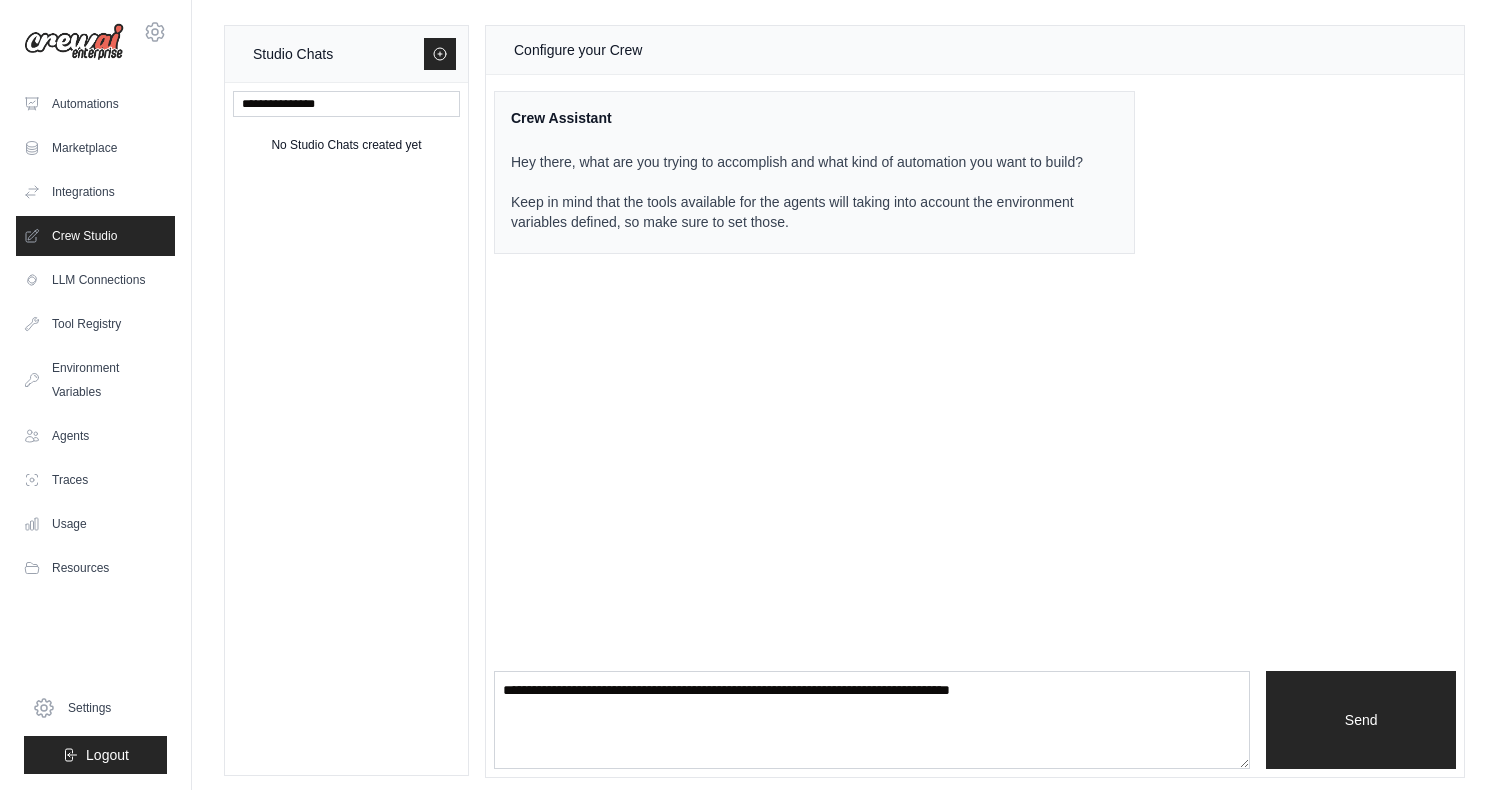 scroll, scrollTop: 2, scrollLeft: 0, axis: vertical 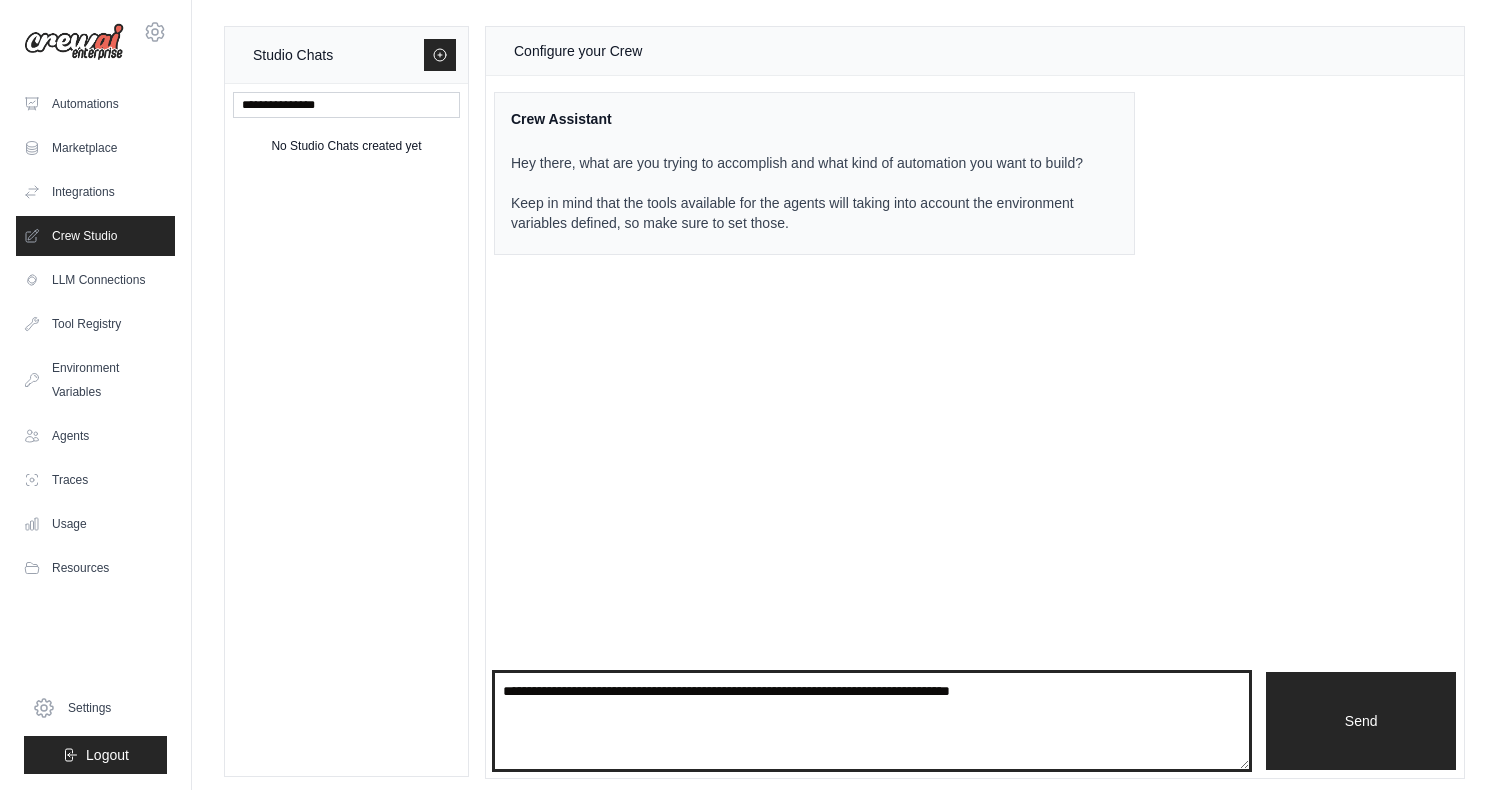 click at bounding box center [872, 721] 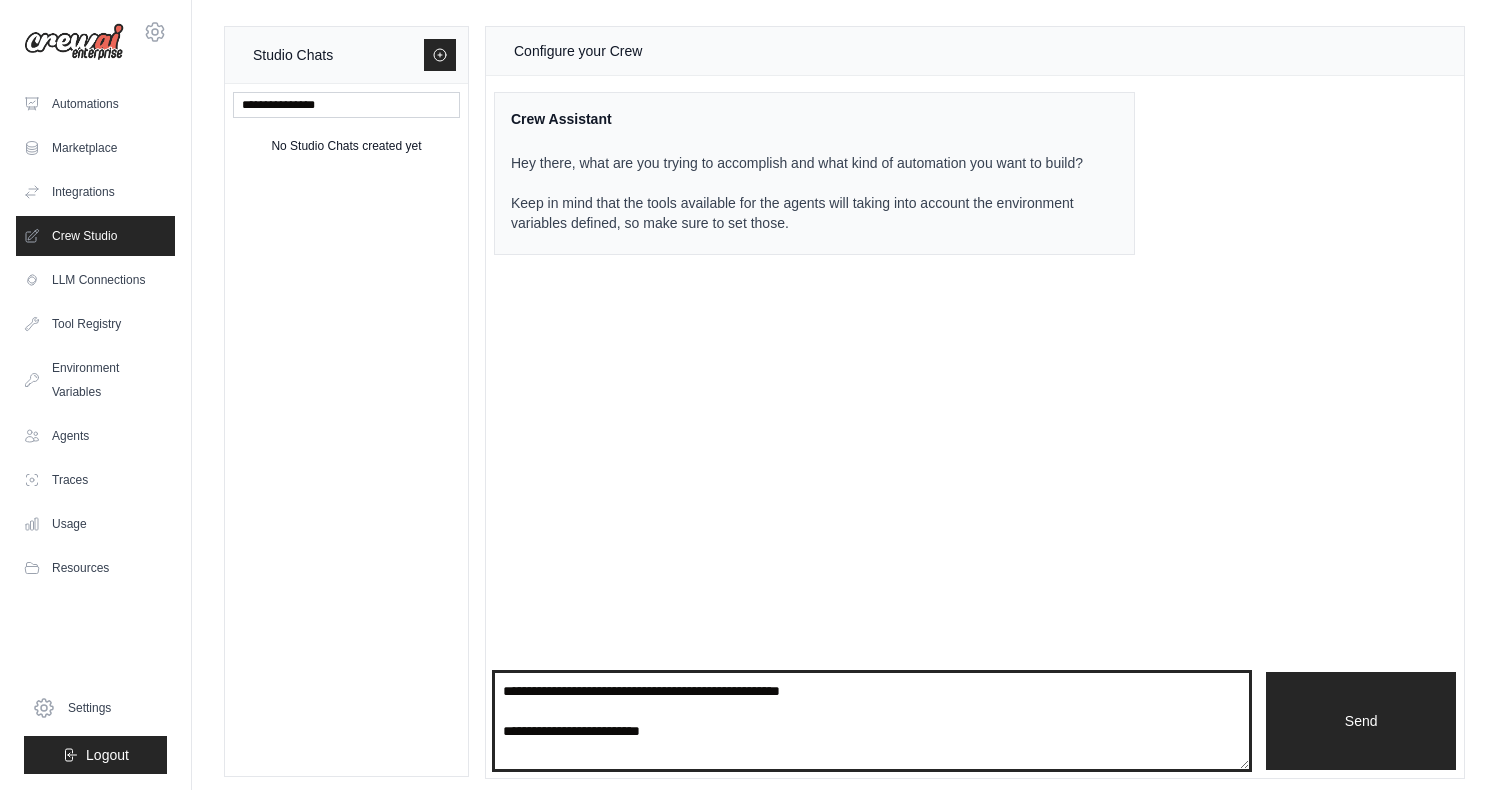 paste on "**********" 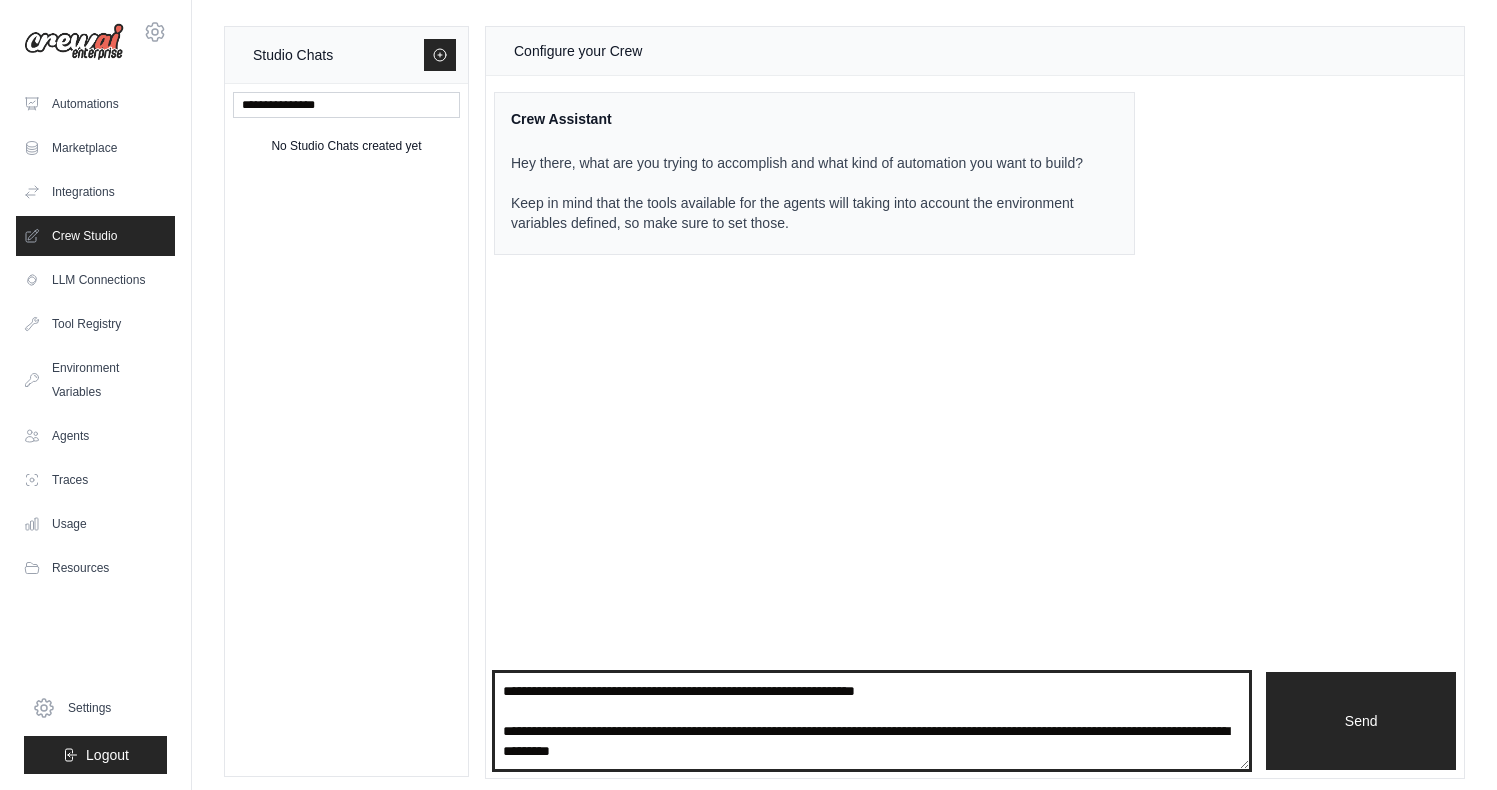 scroll, scrollTop: 70, scrollLeft: 0, axis: vertical 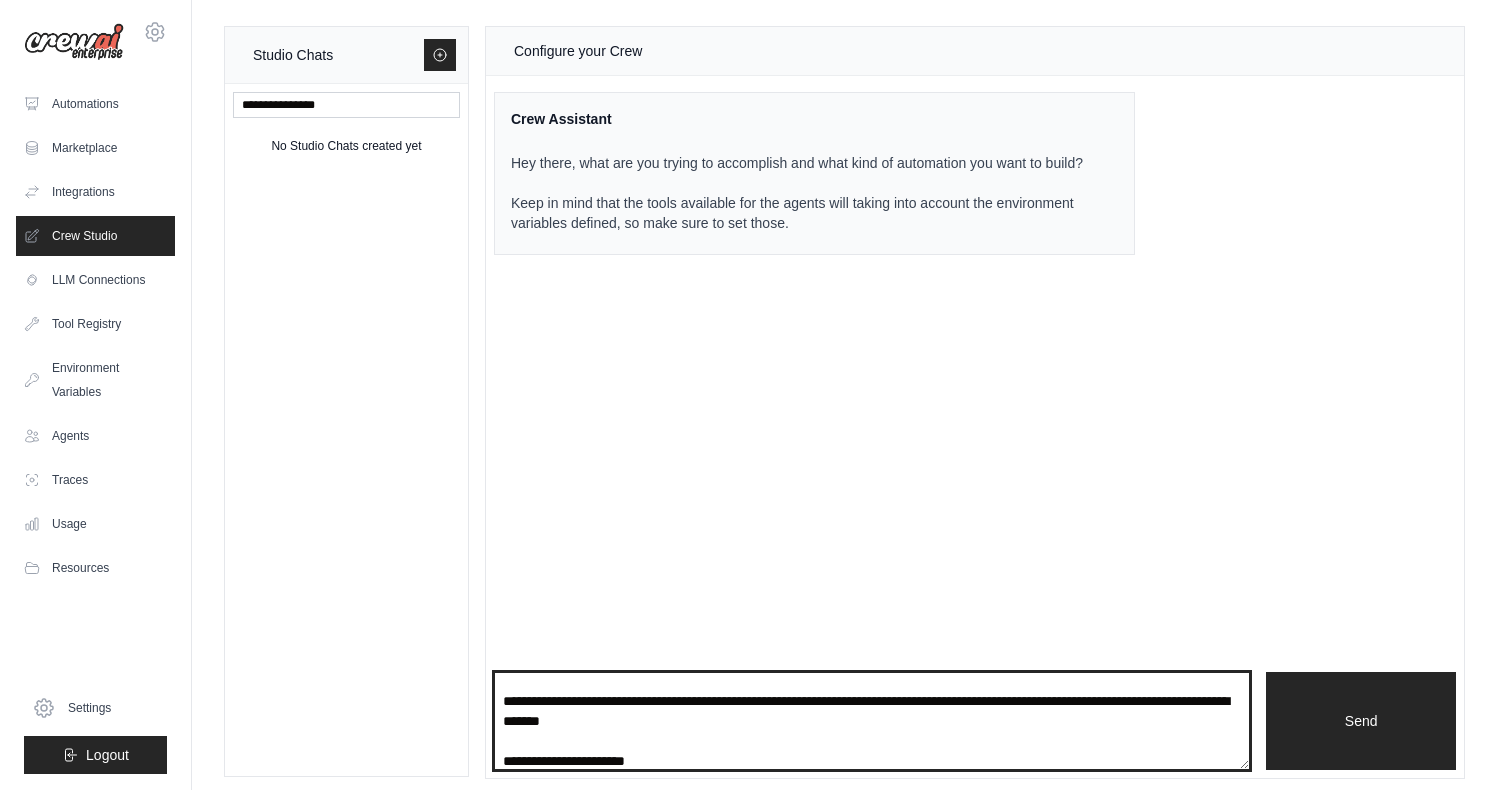 type on "**********" 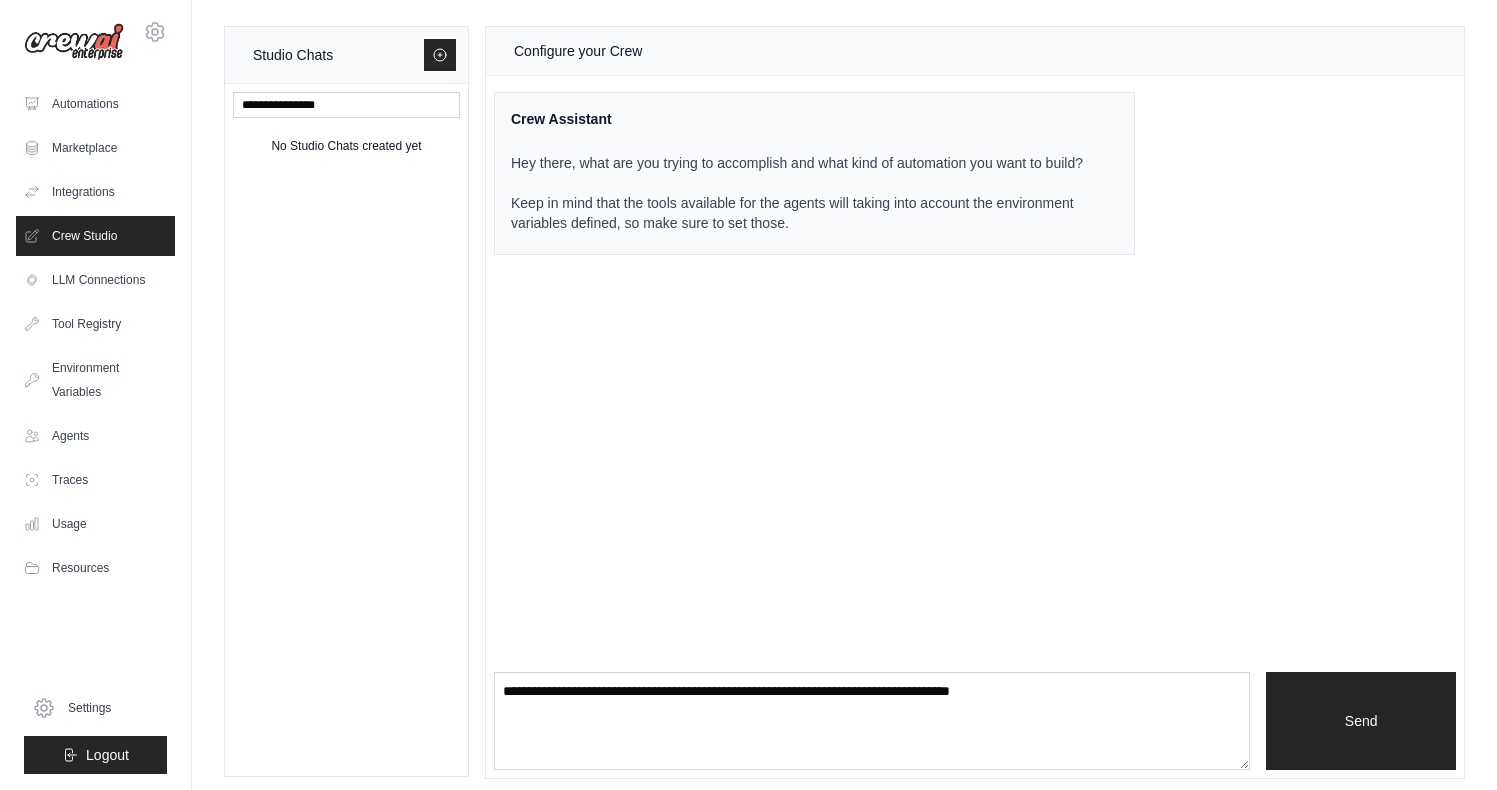 scroll, scrollTop: 0, scrollLeft: 0, axis: both 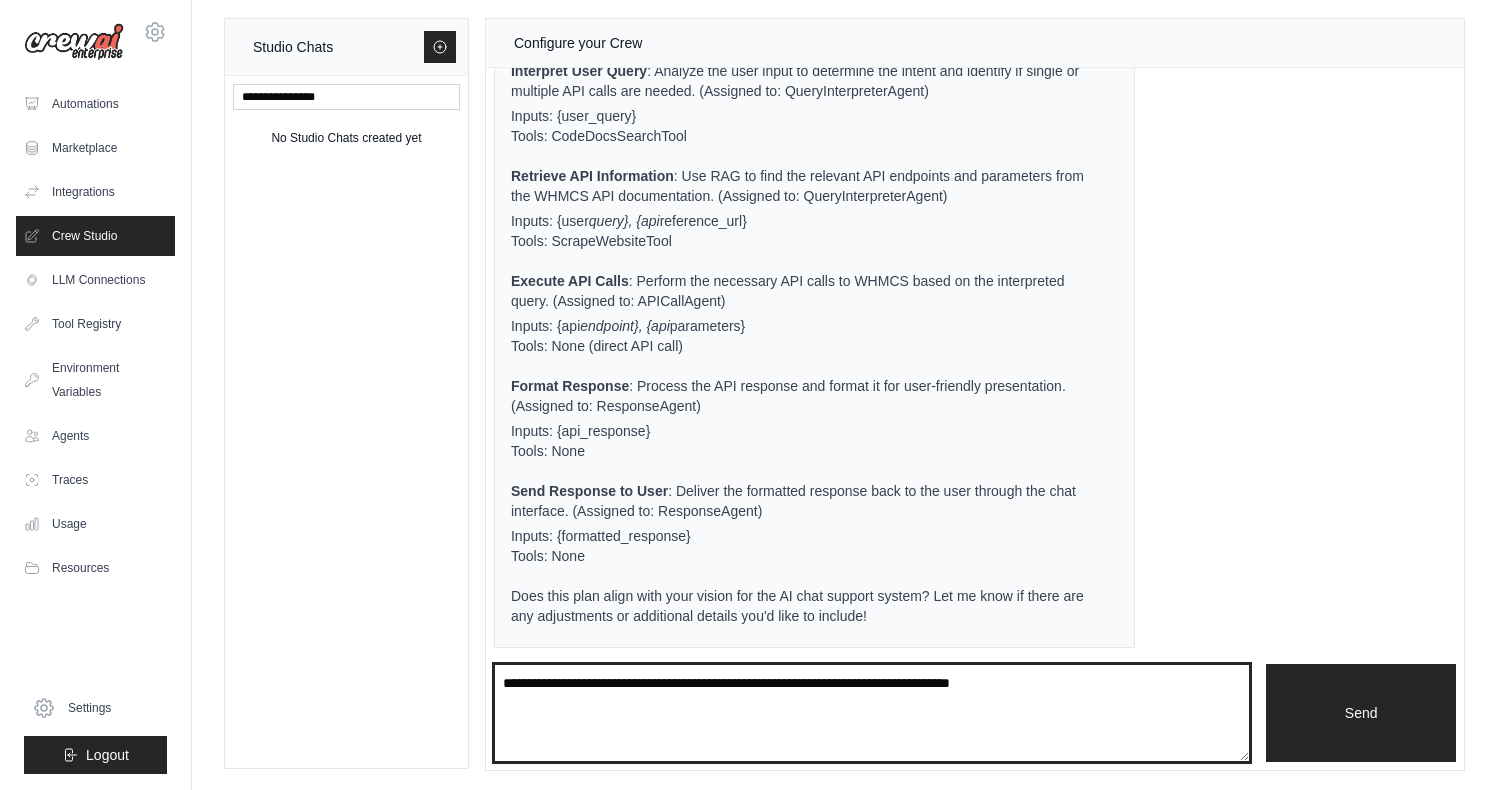 click at bounding box center [872, 713] 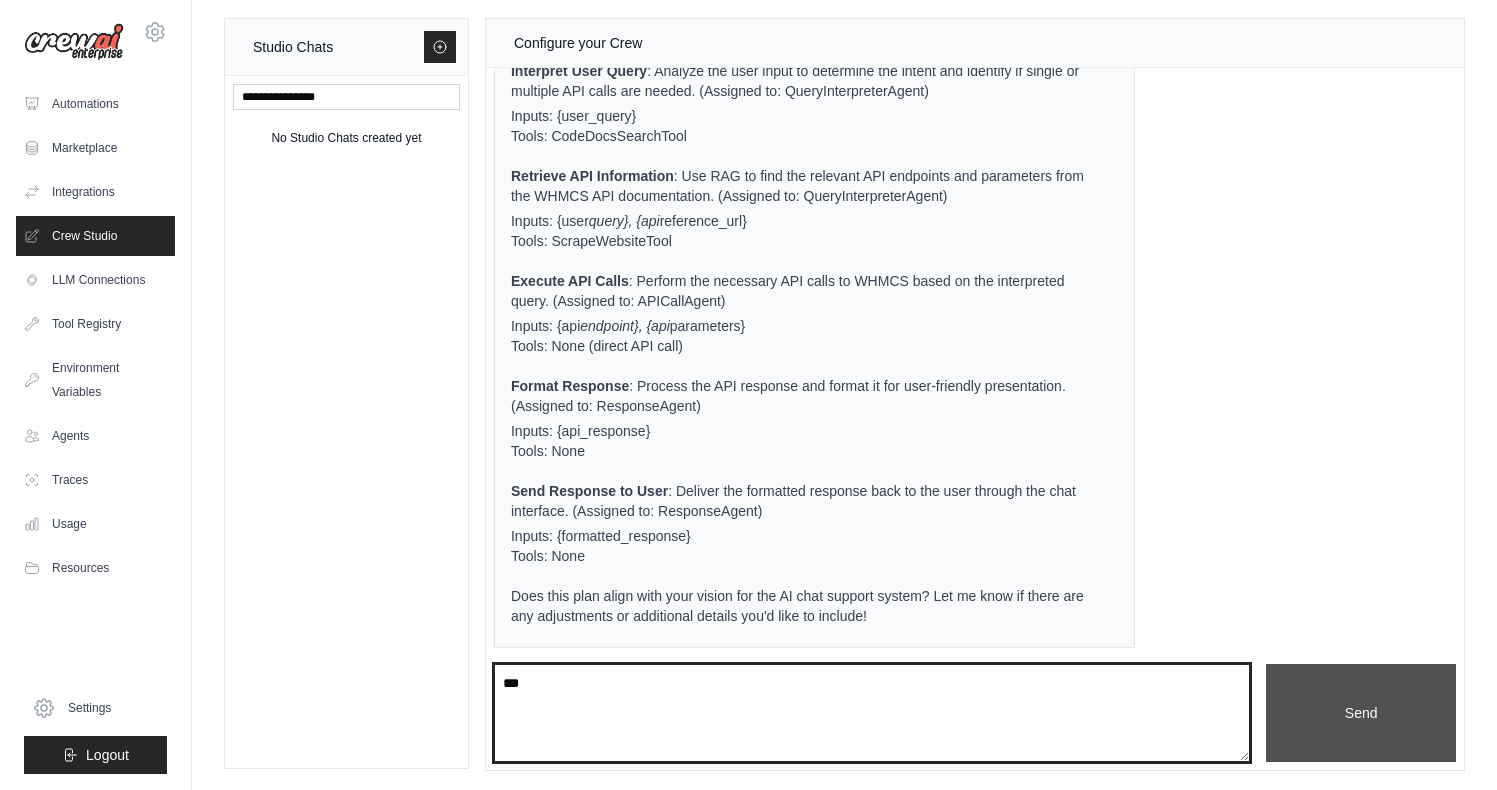 type on "***" 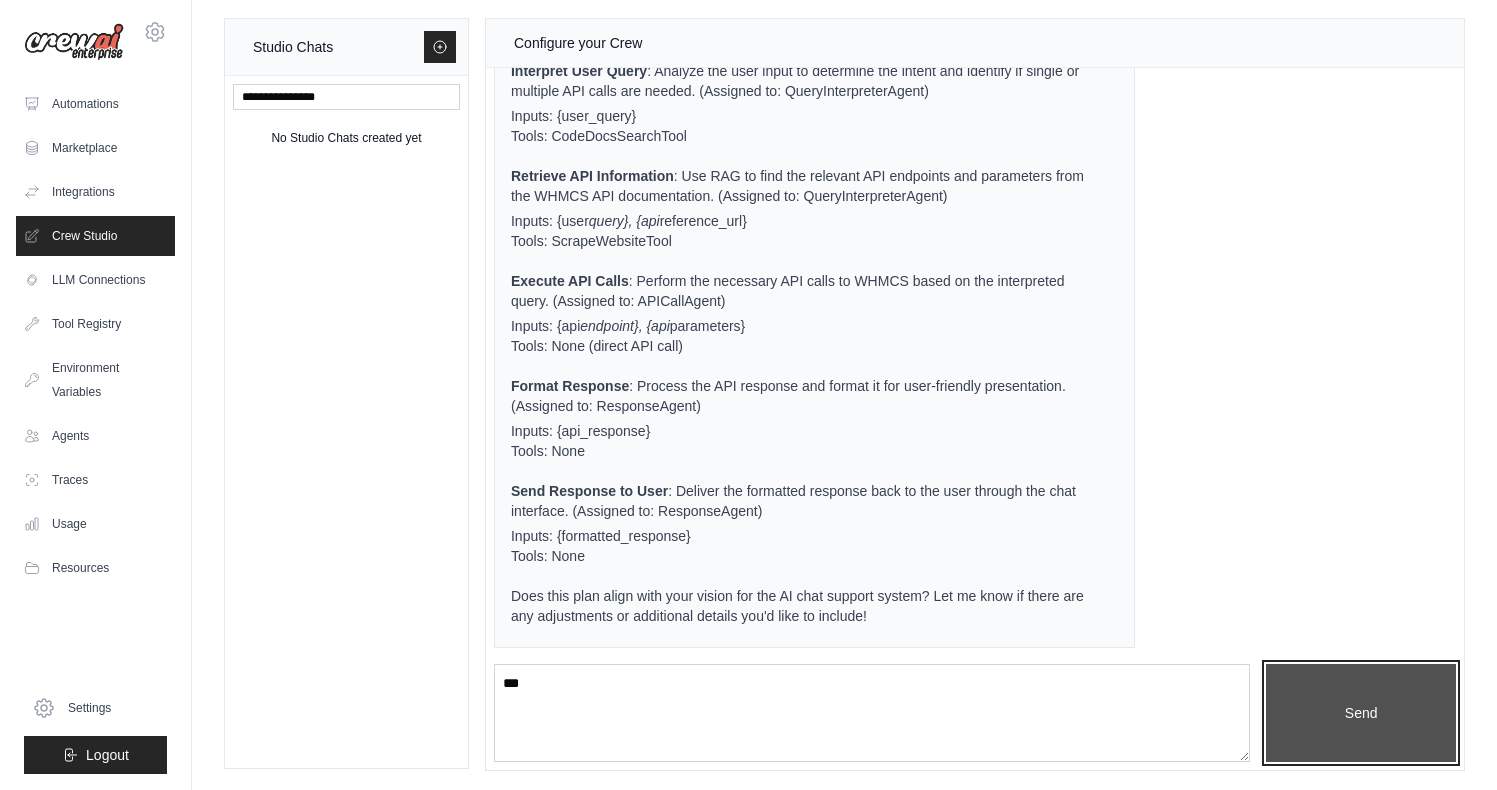 click on "Send" at bounding box center (1361, 713) 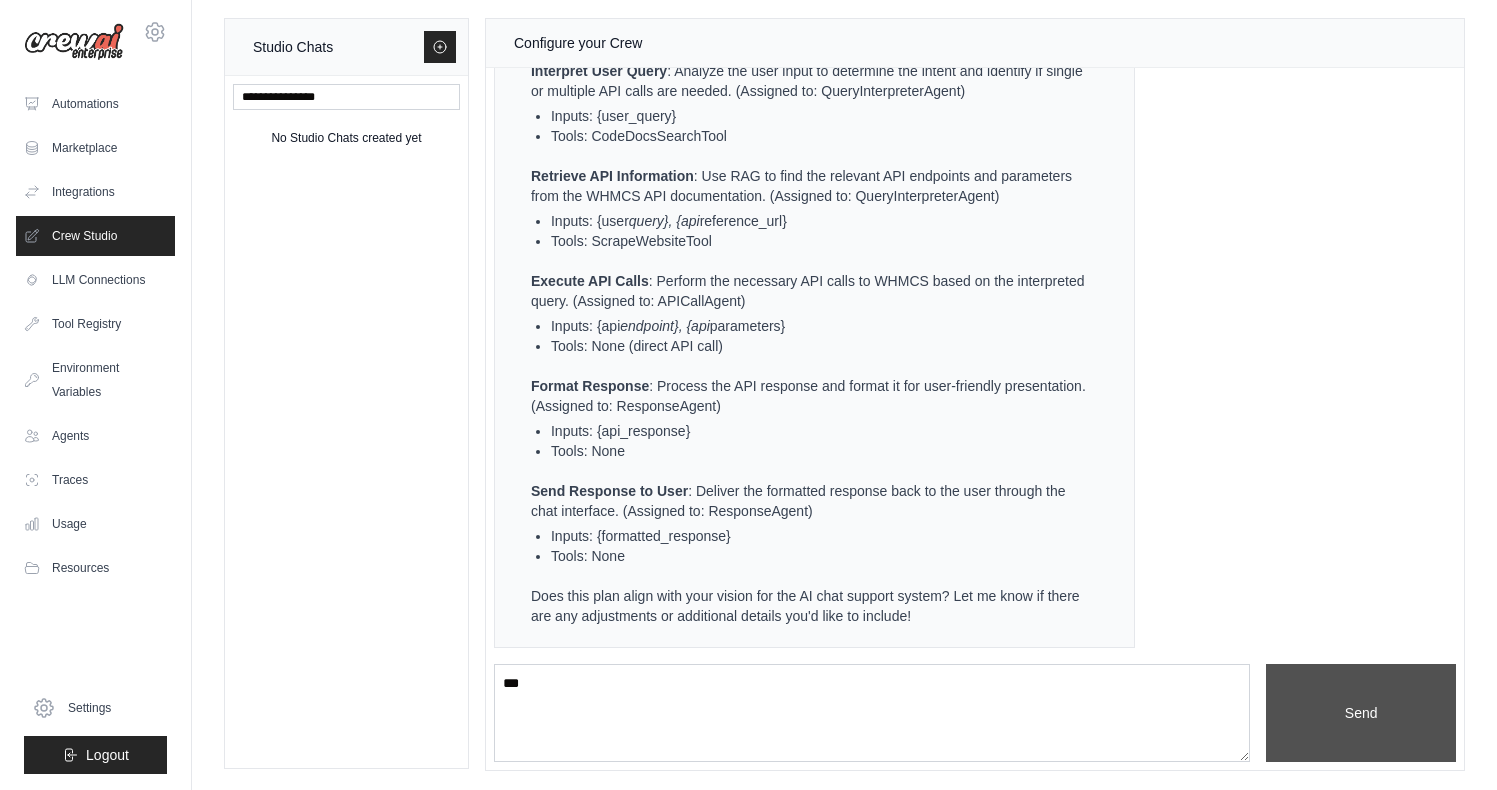 type 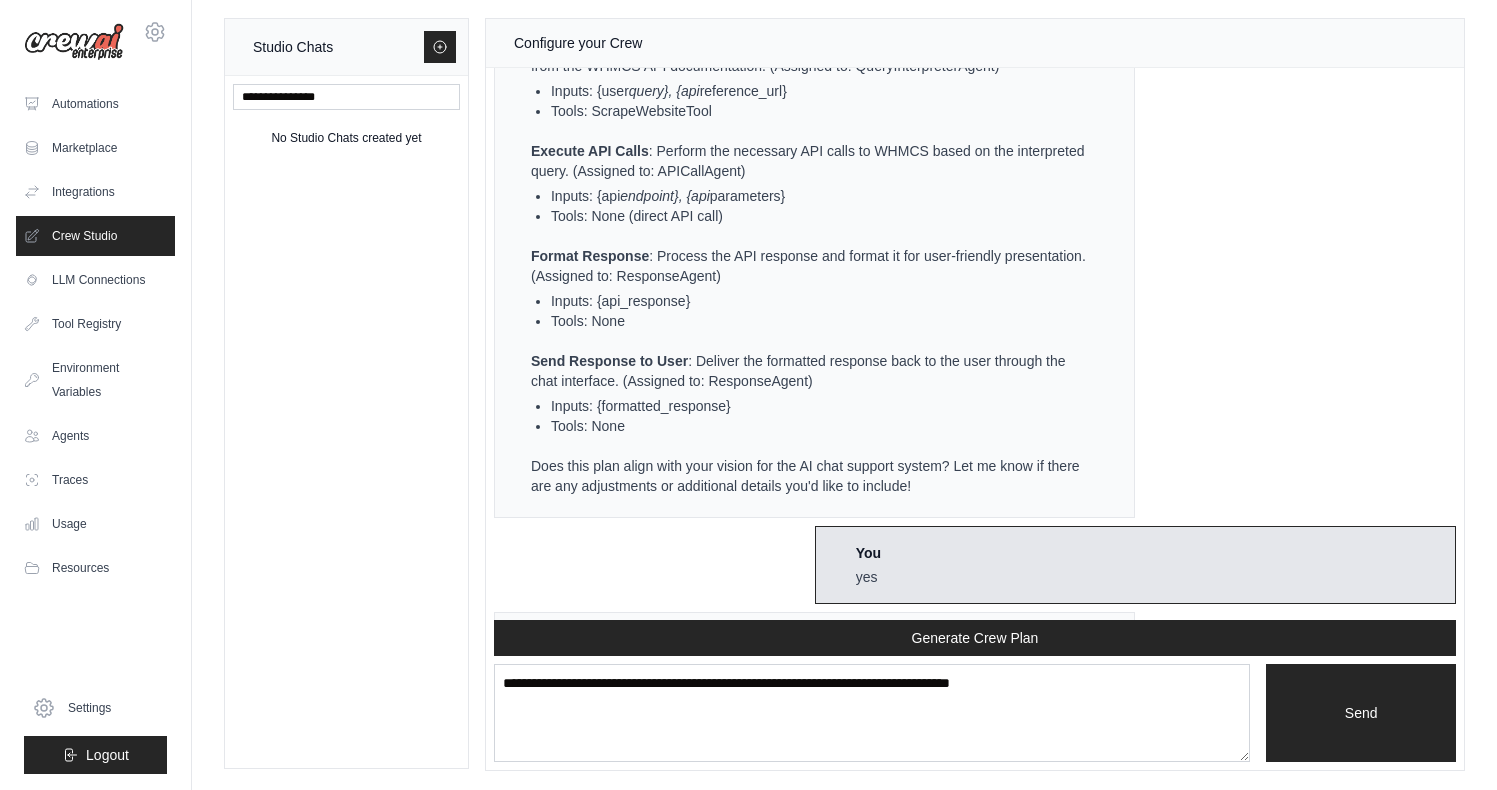 scroll, scrollTop: 1437, scrollLeft: 0, axis: vertical 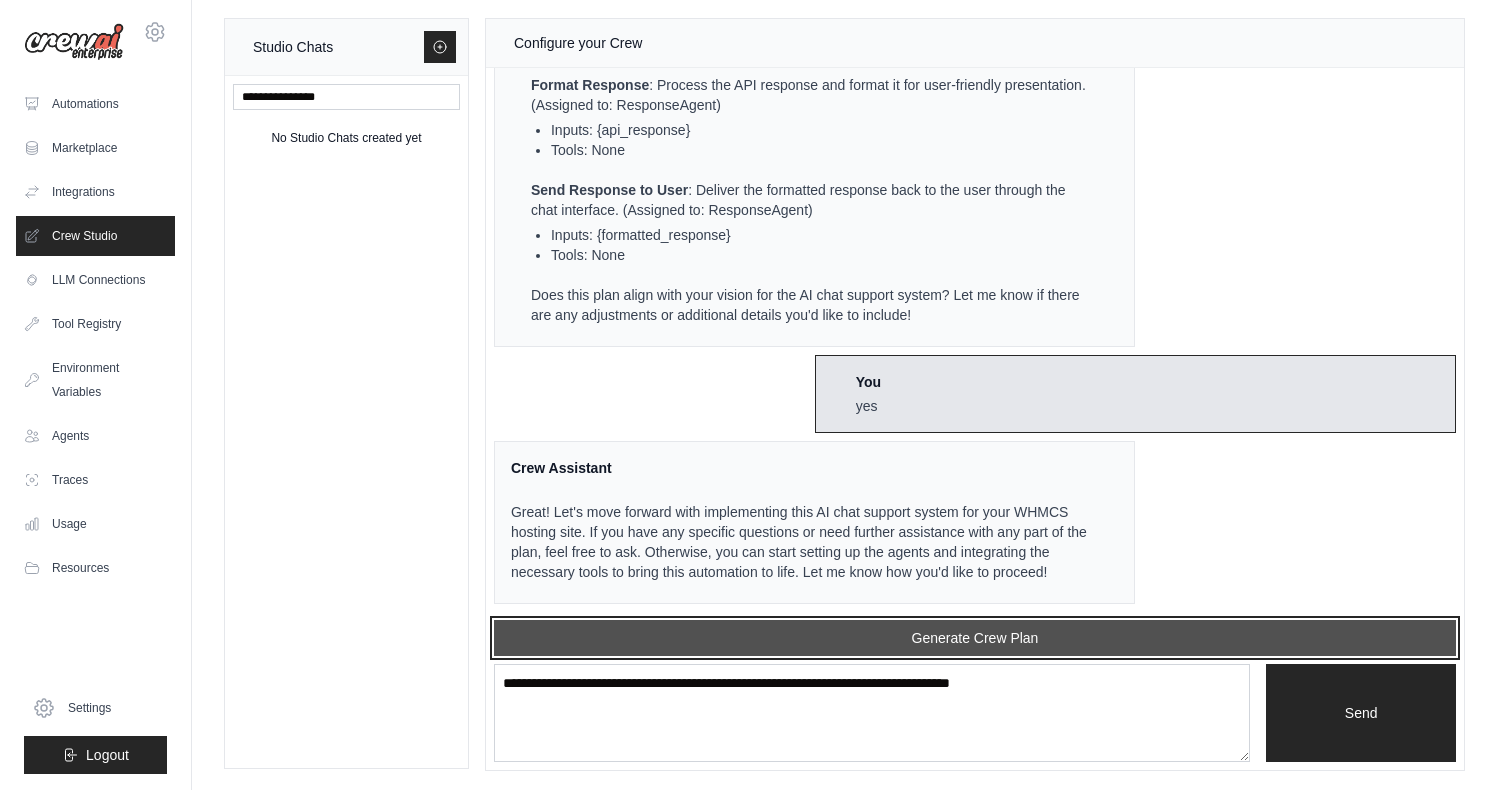 click on "Generate Crew Plan" at bounding box center (975, 638) 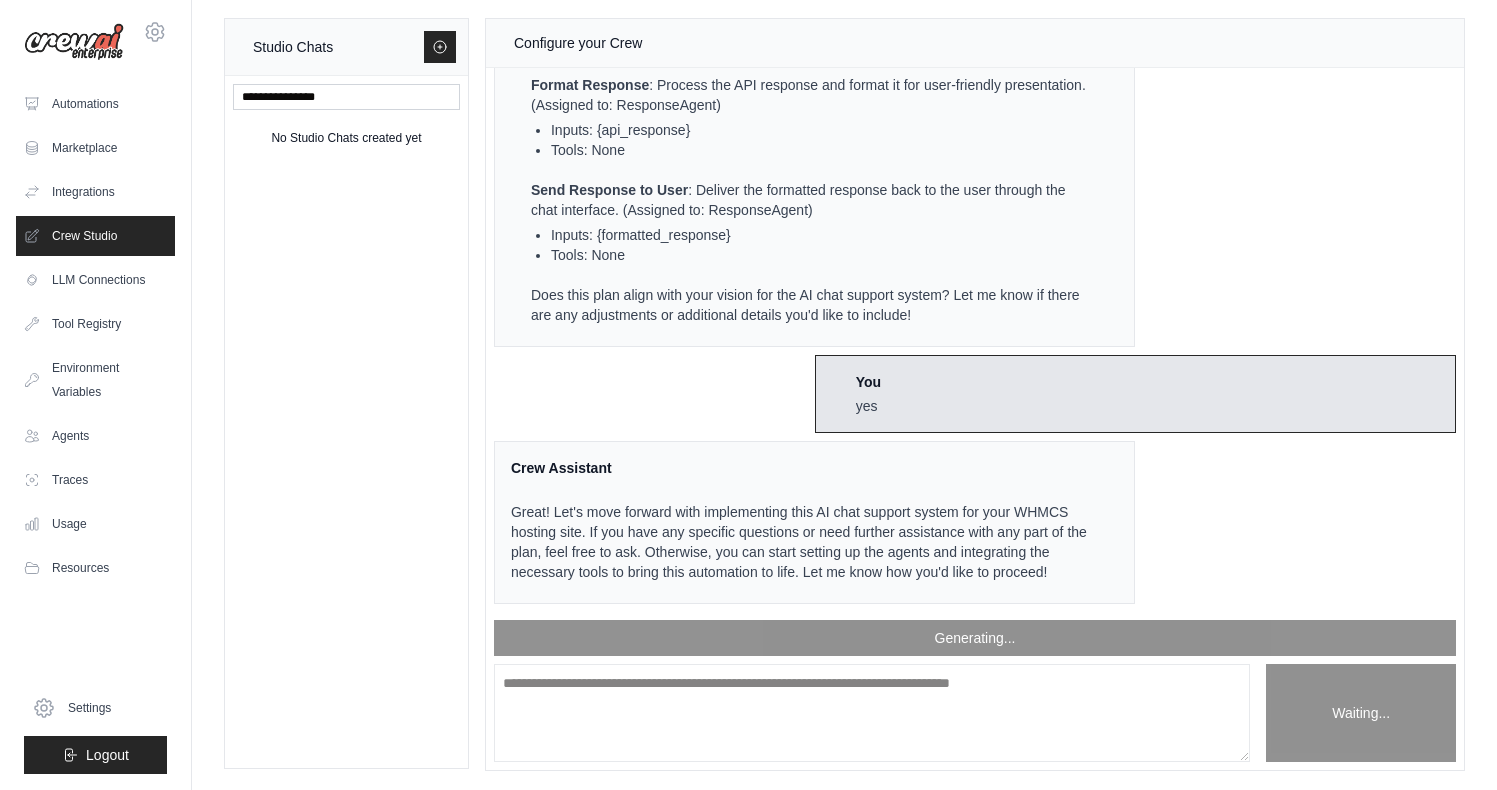 scroll, scrollTop: 2405, scrollLeft: 0, axis: vertical 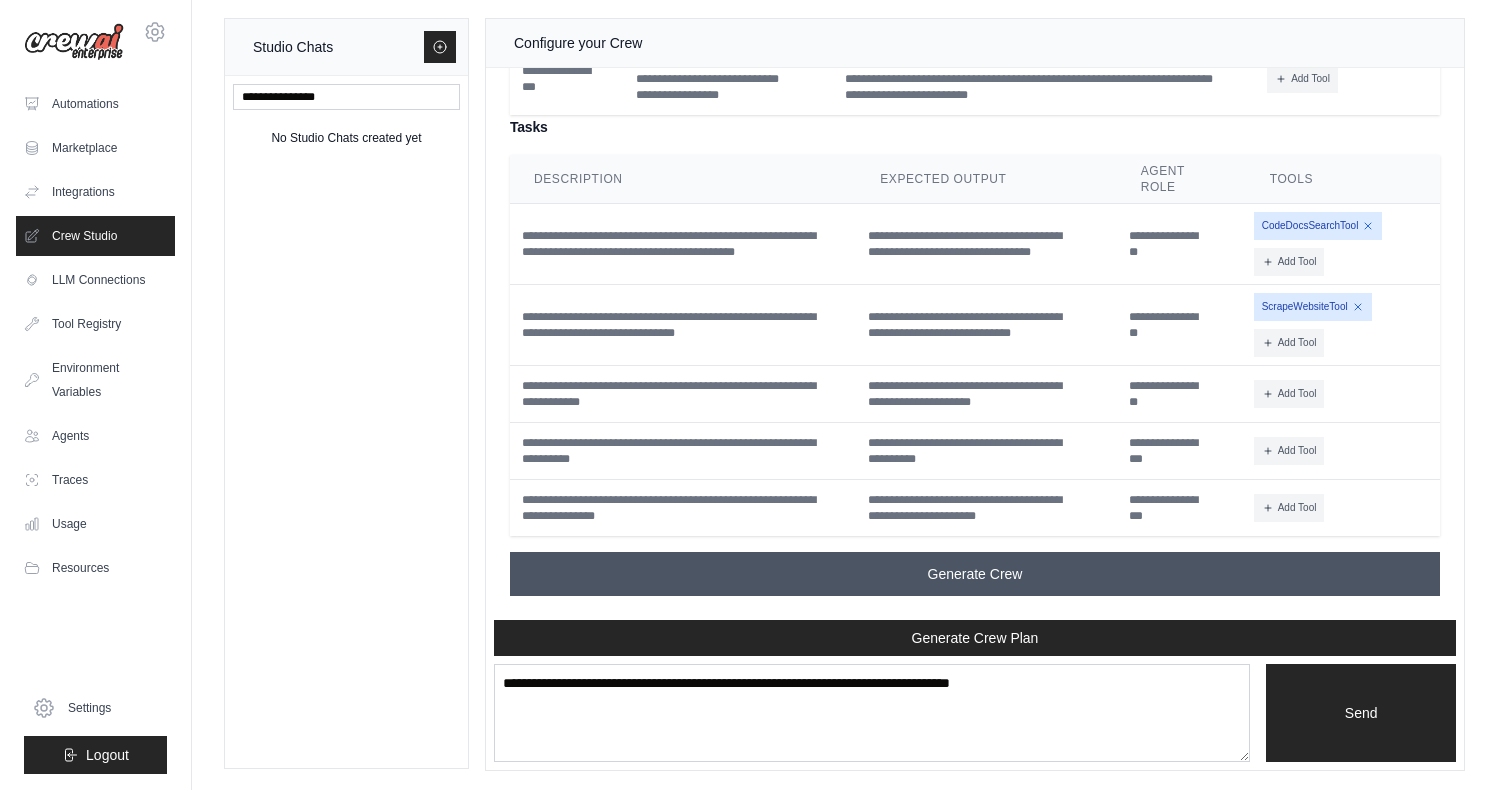 click on "Generate Crew" at bounding box center (975, 574) 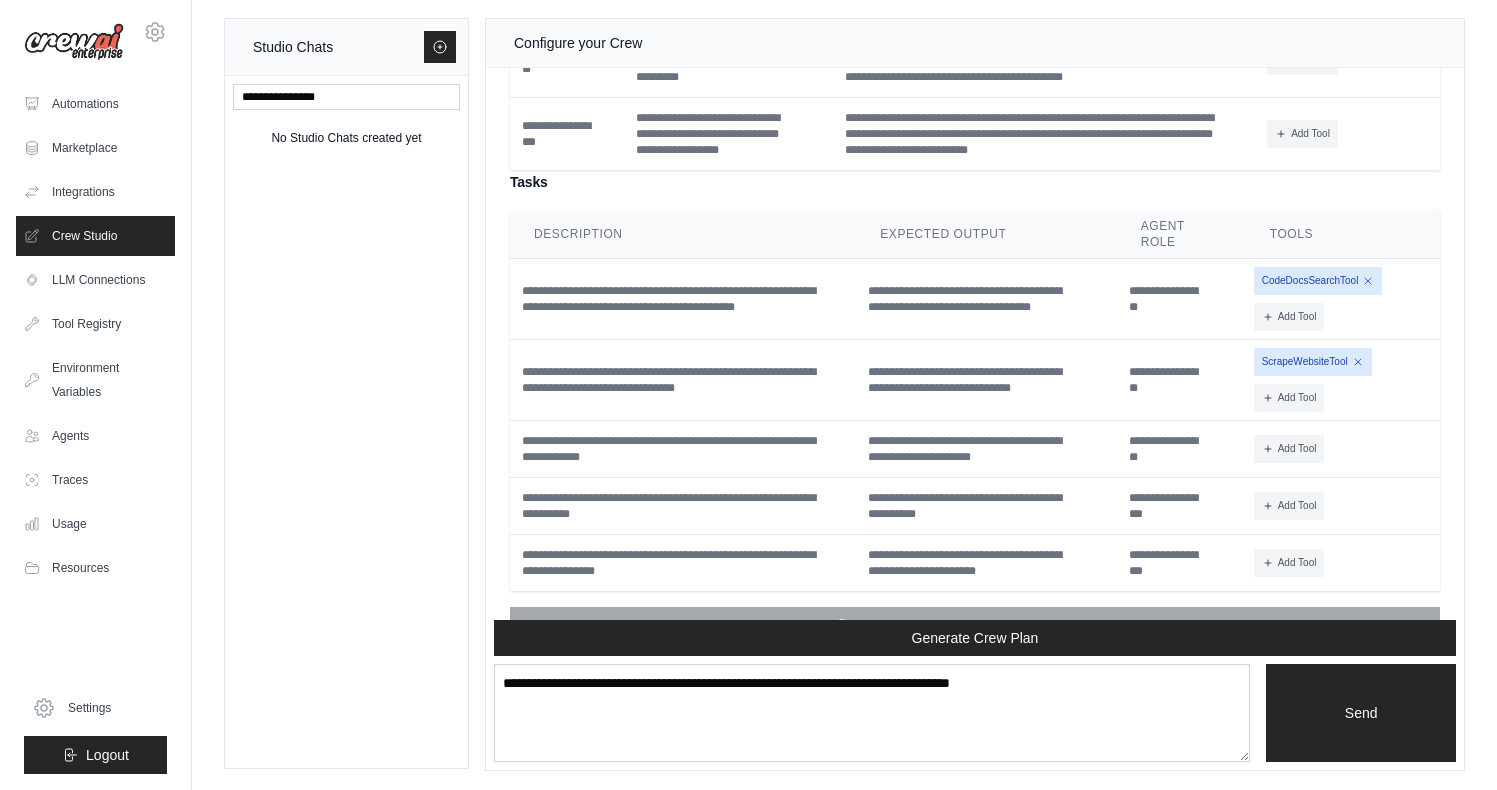 scroll, scrollTop: 2383, scrollLeft: 0, axis: vertical 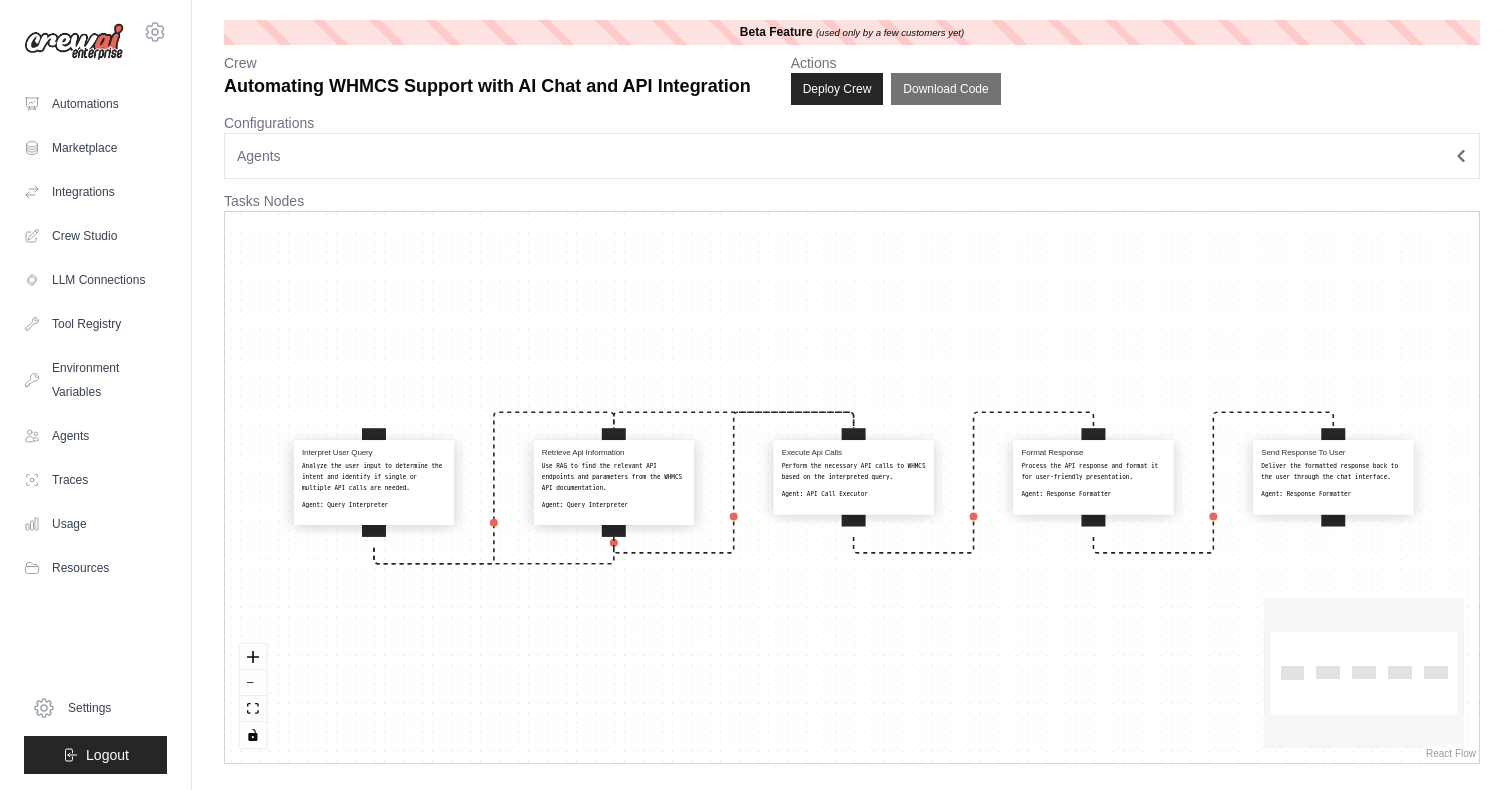 click on "Analyze the user input to determine the intent and identify if single or multiple API calls are needed." at bounding box center [374, 477] 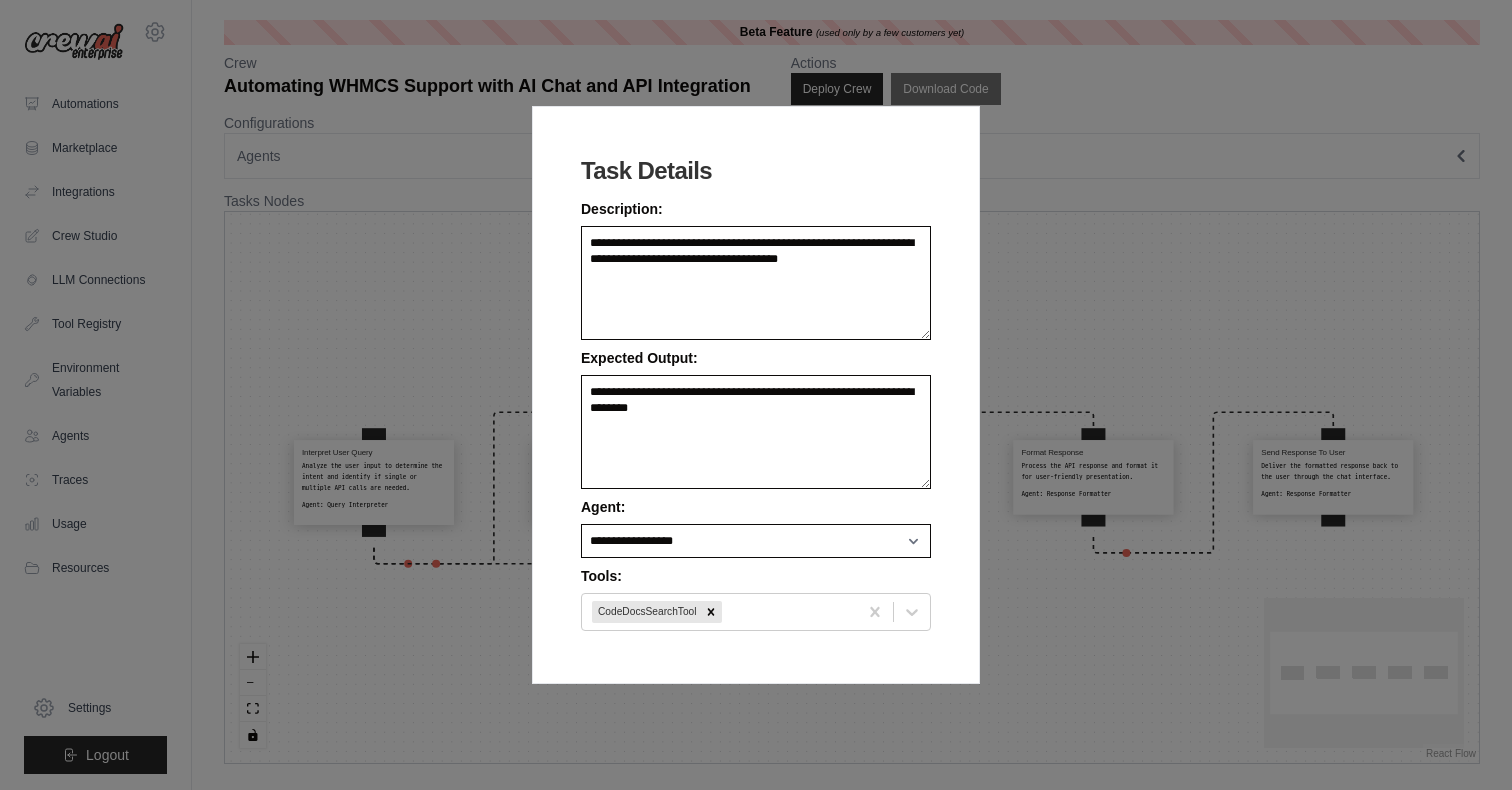 click on "**********" at bounding box center [756, 395] 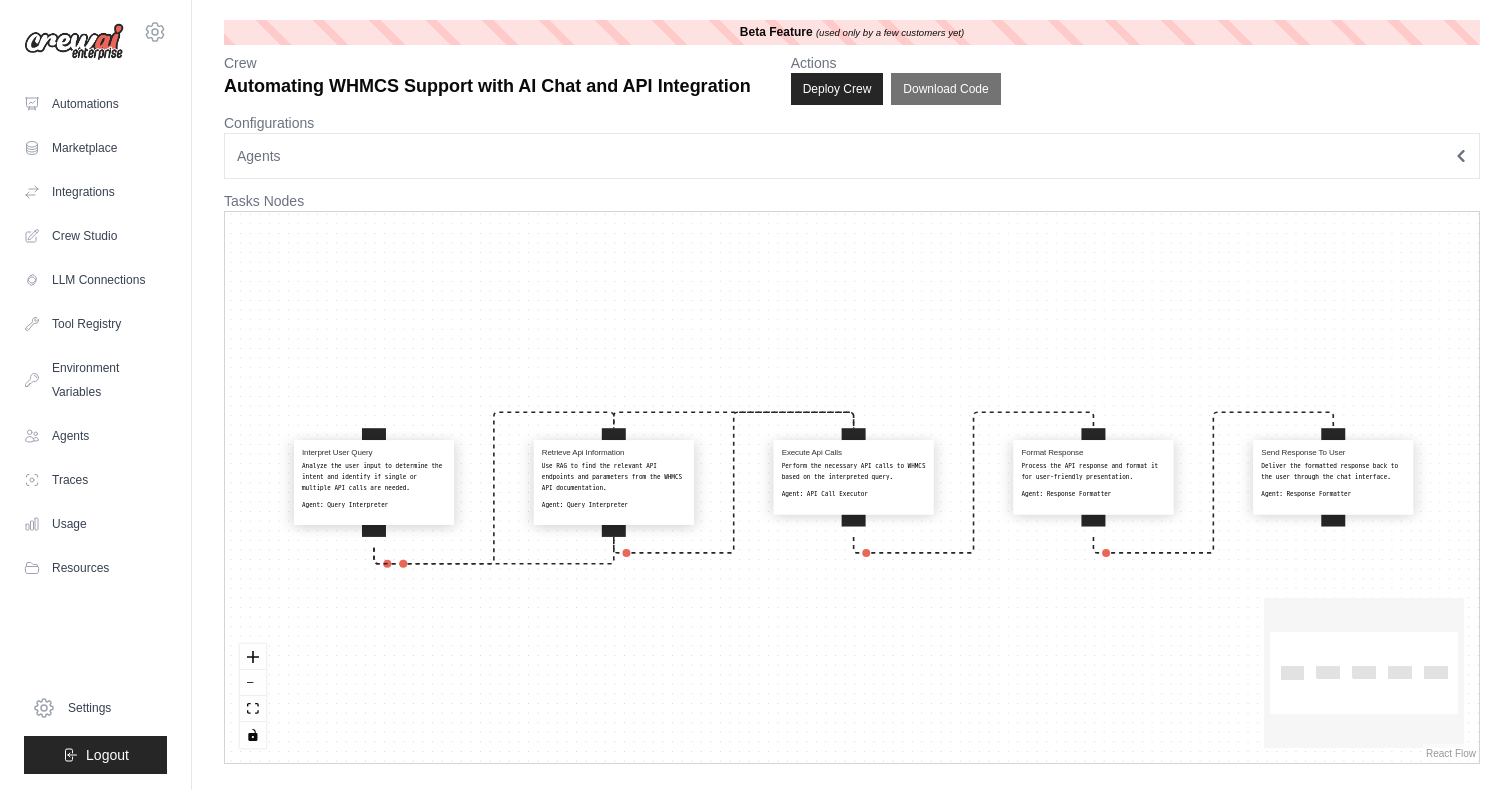 click on "Use RAG to find the relevant API endpoints and parameters from the WHMCS API documentation." at bounding box center [614, 477] 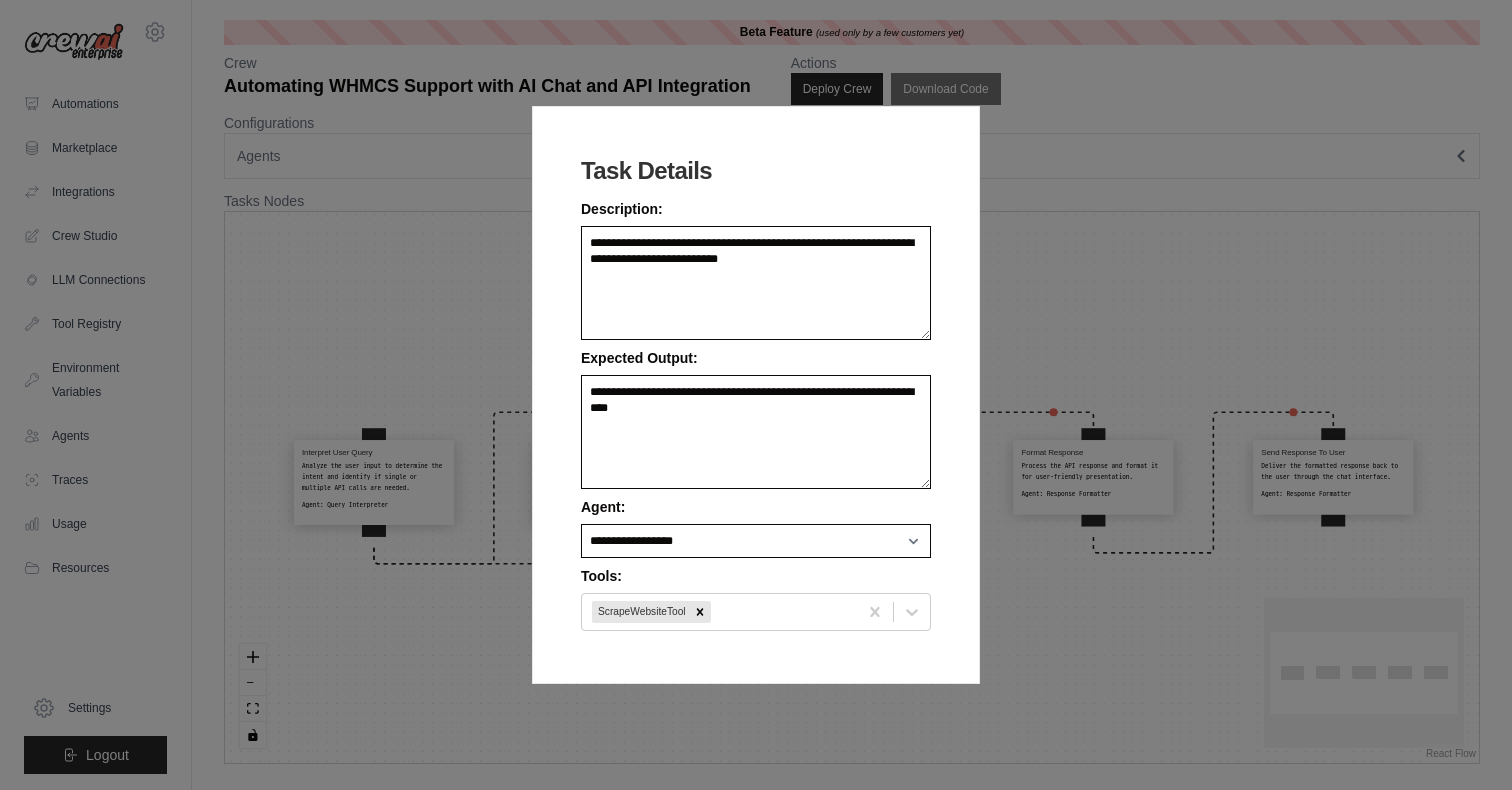 click on "**********" at bounding box center (756, 395) 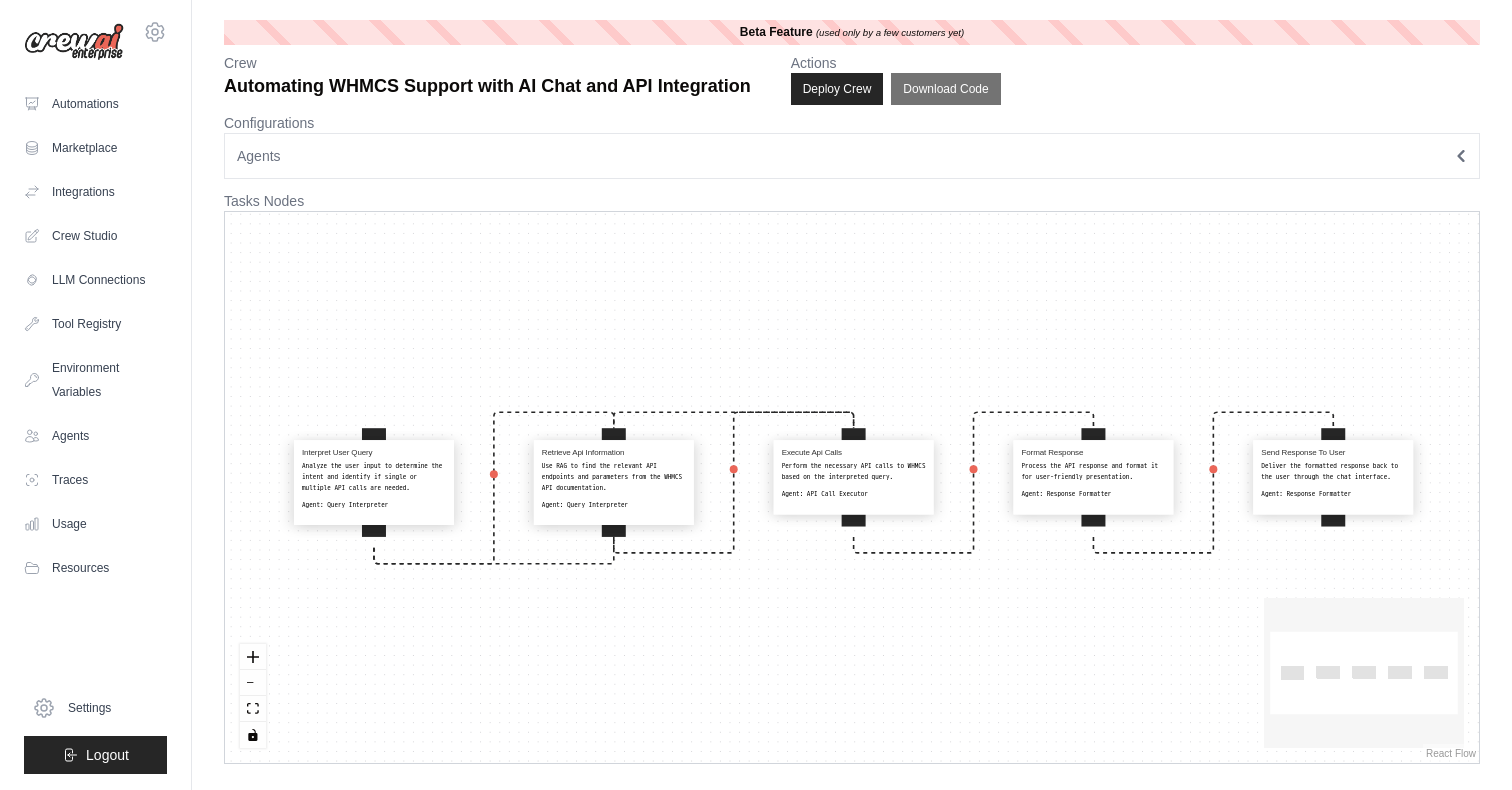 click on "Agent:   Response Formatter" at bounding box center (1093, 494) 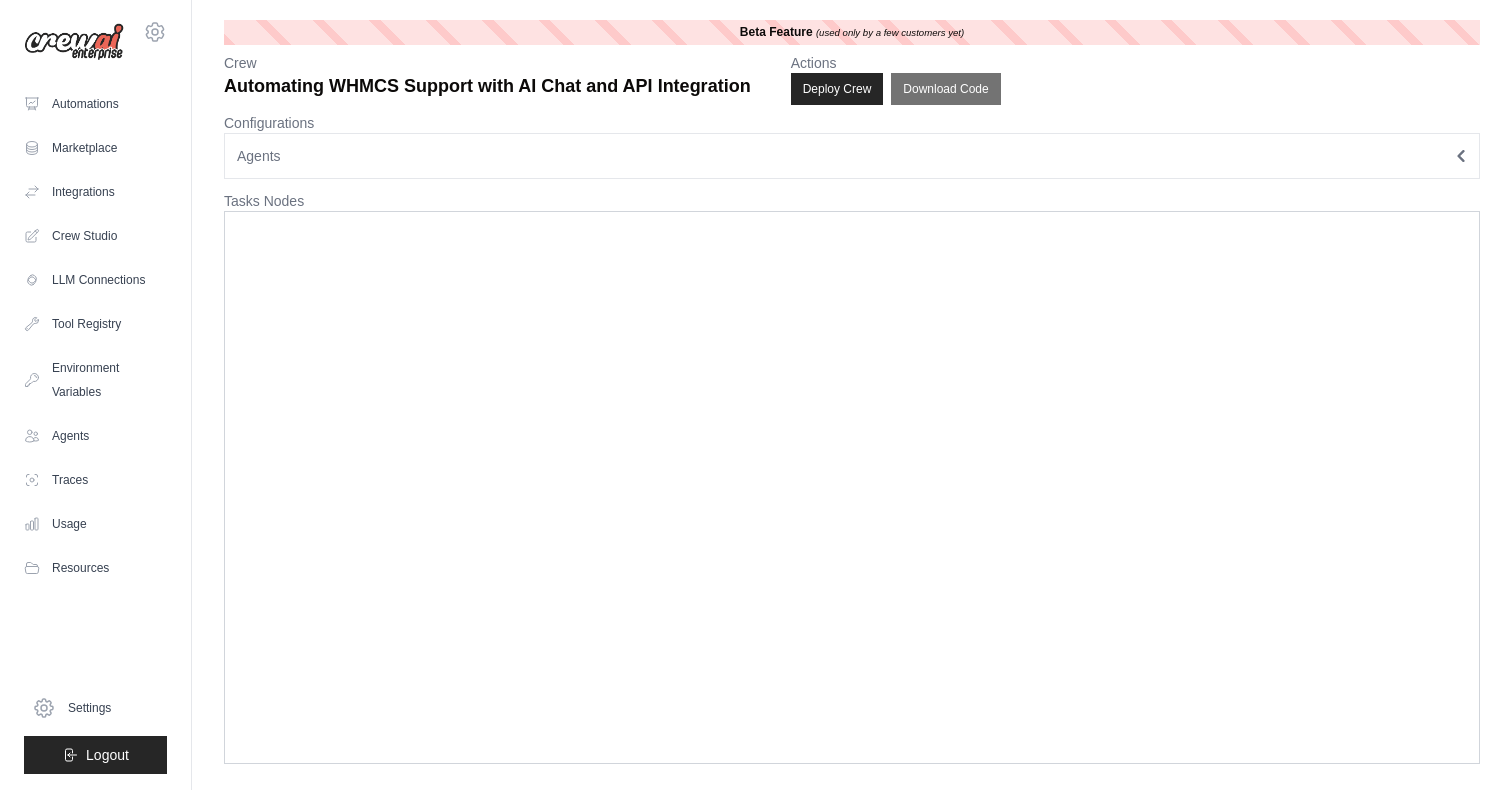 click on "Agents" at bounding box center [852, 156] 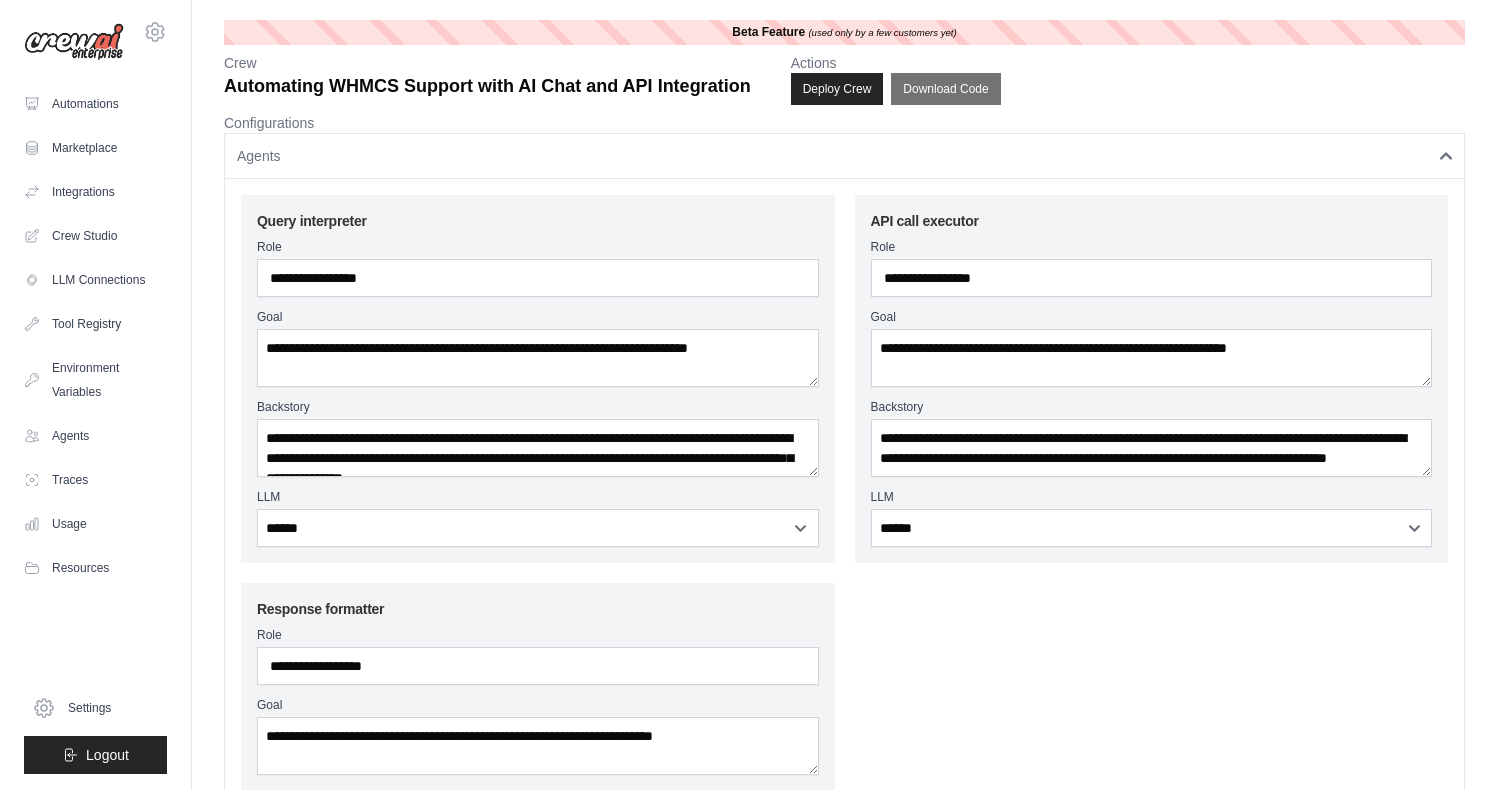 scroll, scrollTop: 8, scrollLeft: 0, axis: vertical 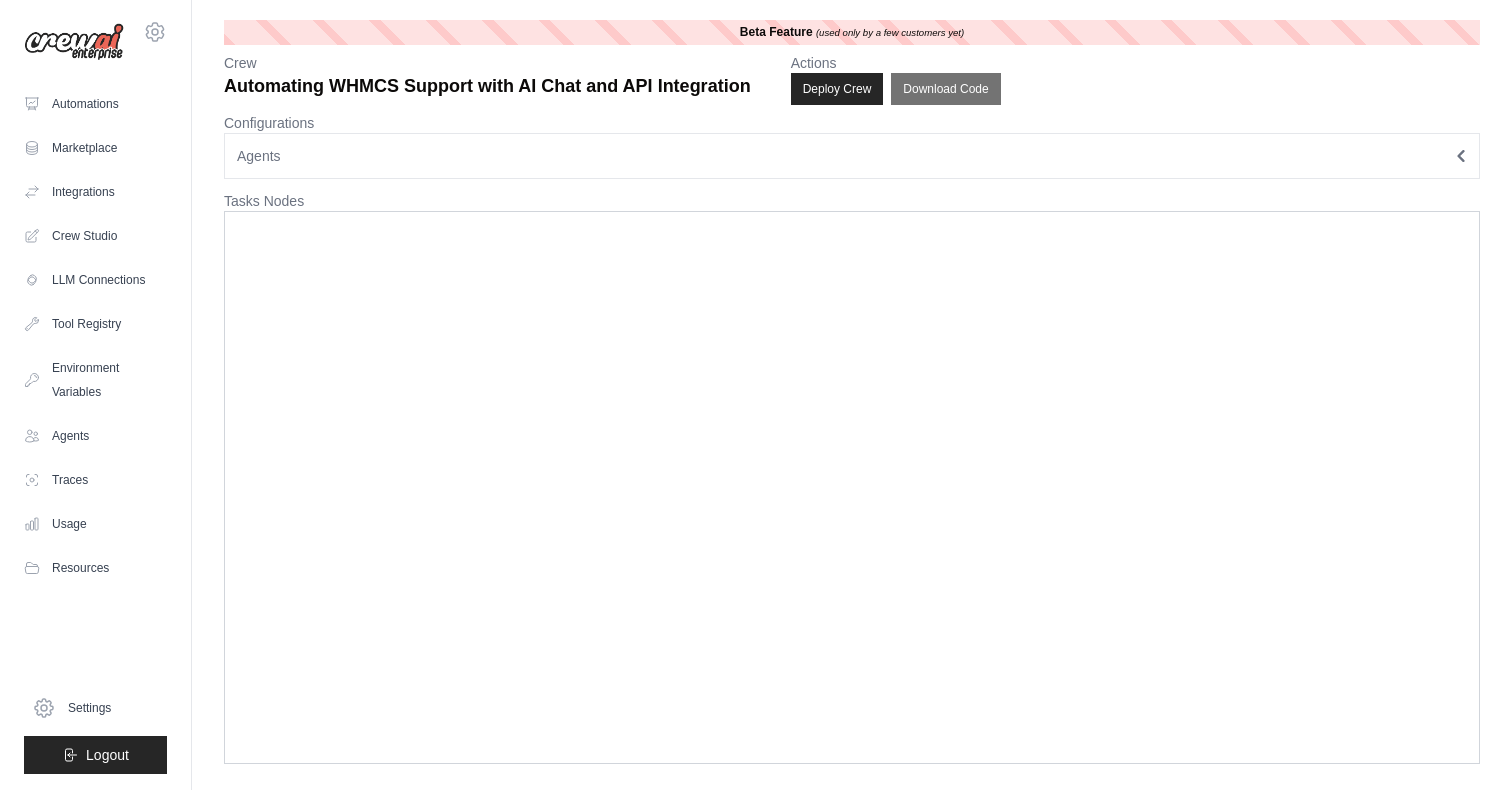 click on "Actions" at bounding box center (896, 63) 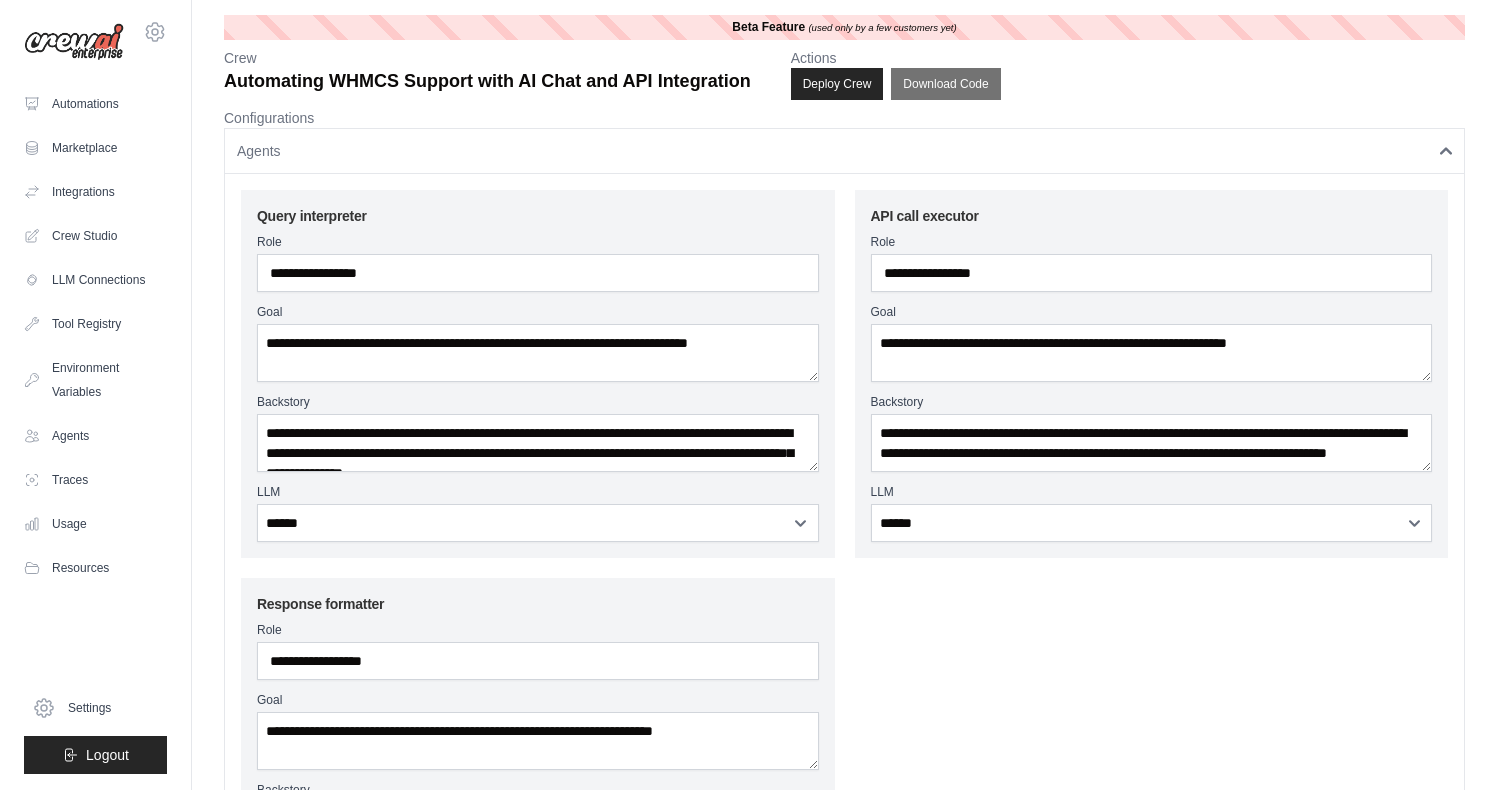 scroll, scrollTop: 0, scrollLeft: 0, axis: both 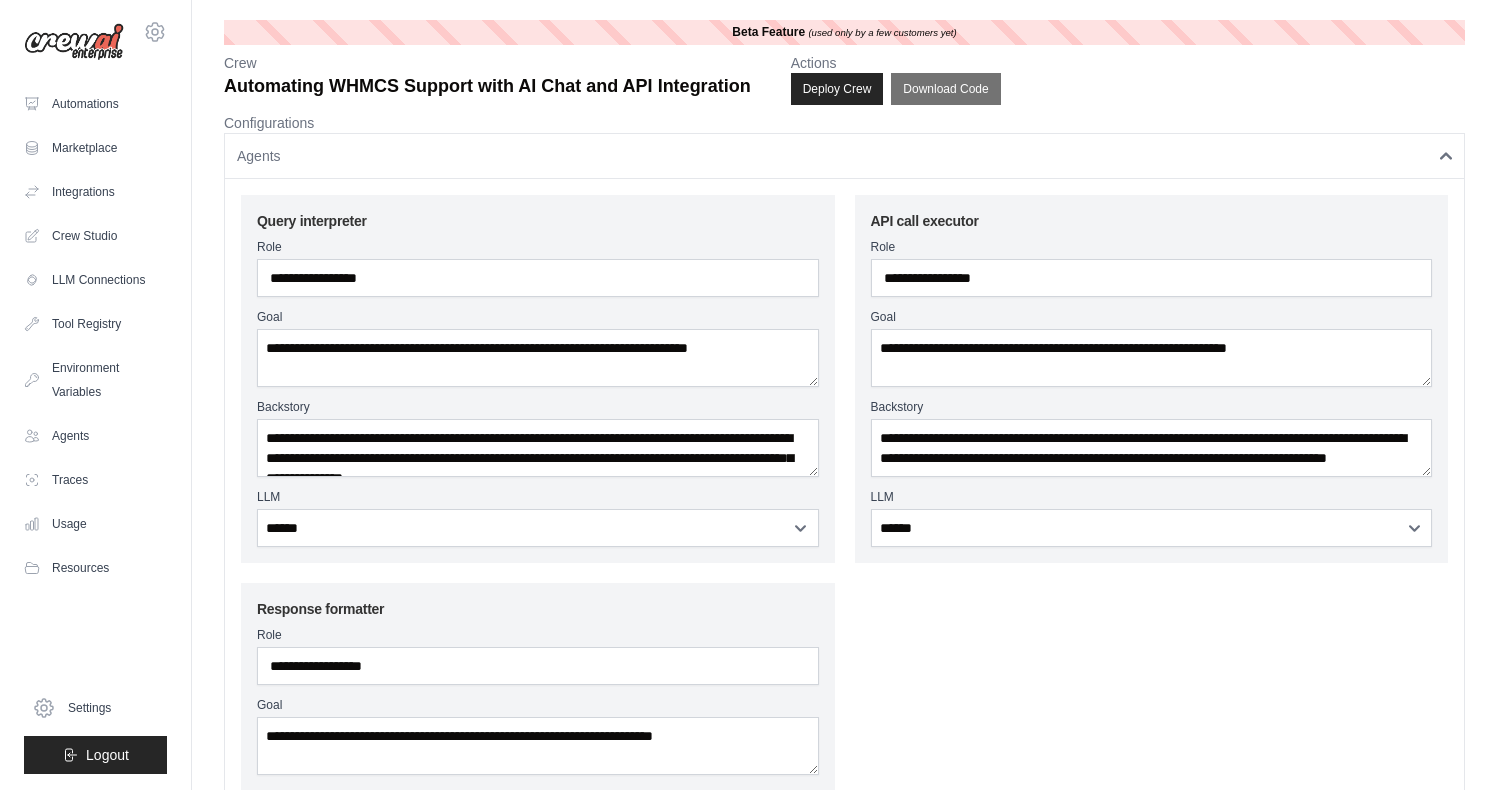 click on "Beta Feature" at bounding box center (768, 32) 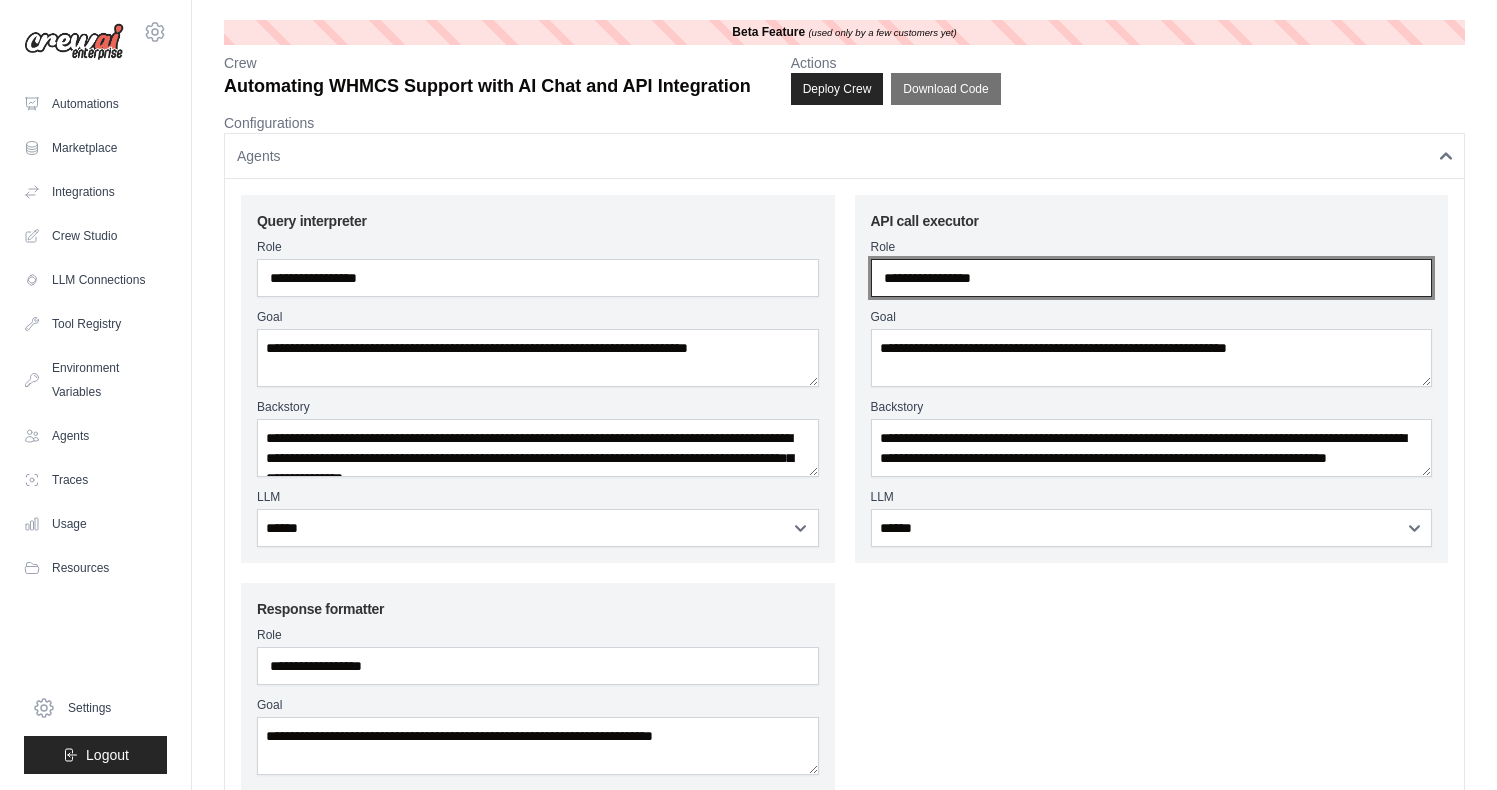 click on "**********" at bounding box center (1152, 278) 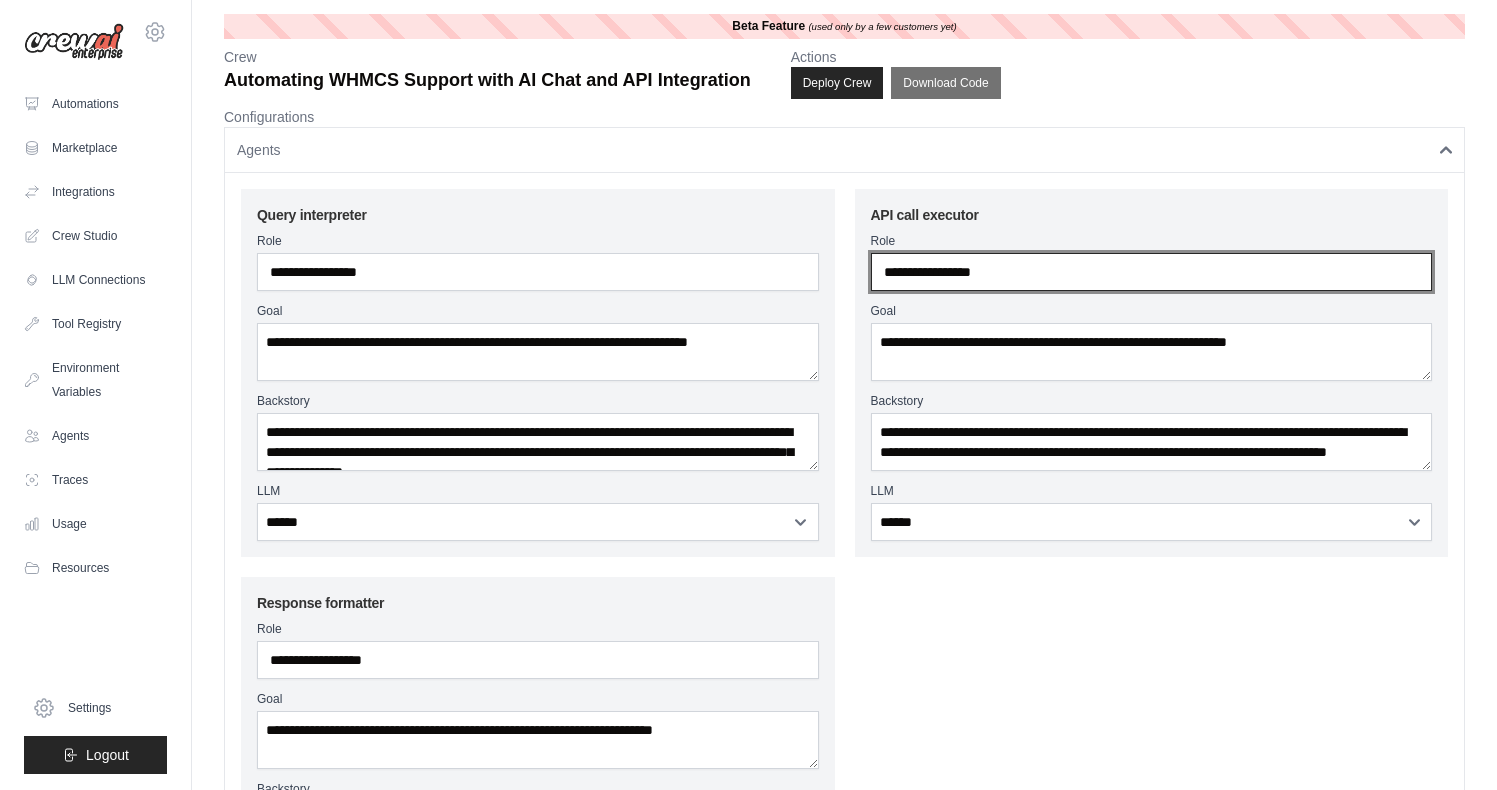 scroll, scrollTop: 0, scrollLeft: 0, axis: both 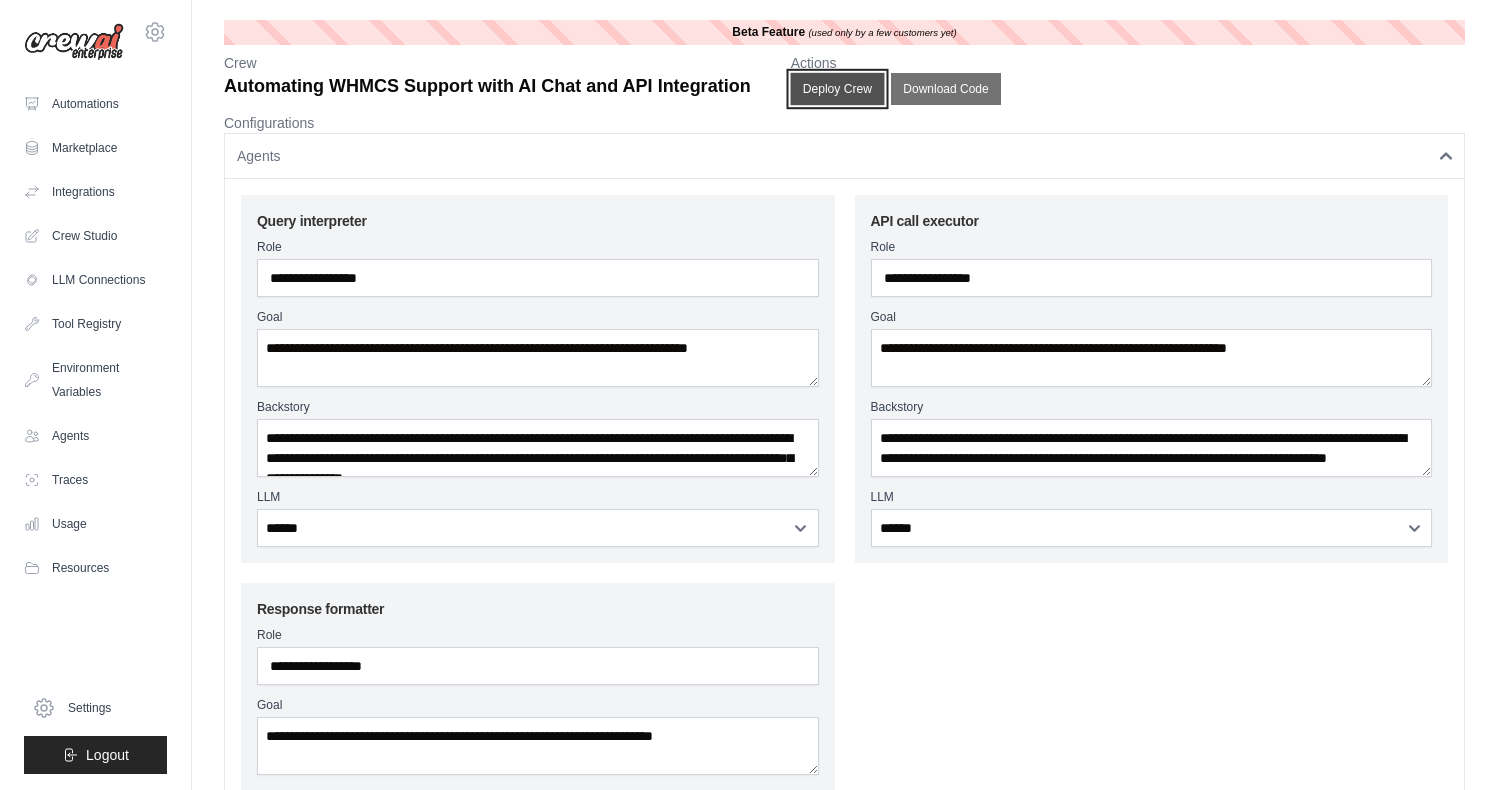 click on "Deploy Crew" at bounding box center (837, 89) 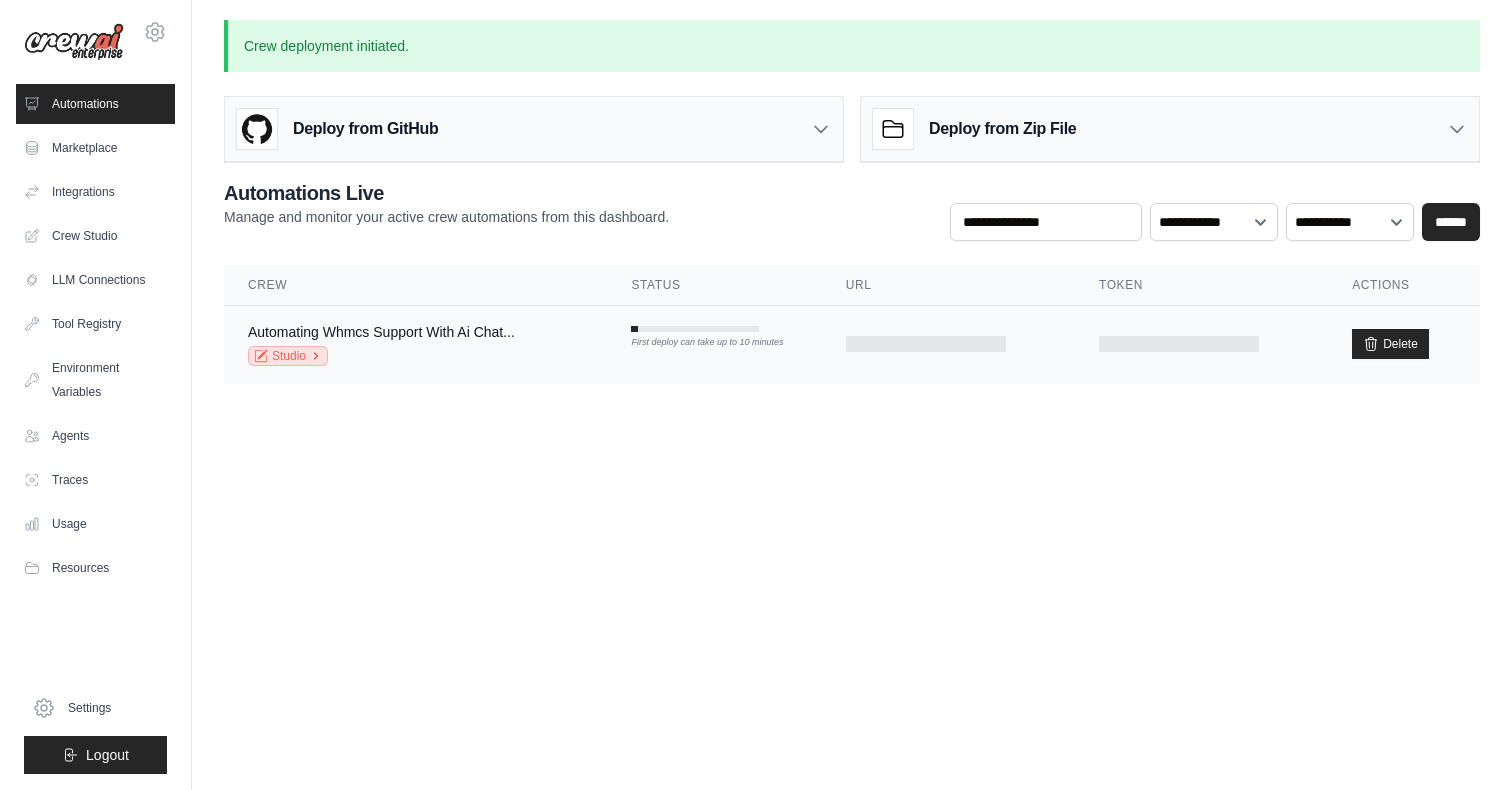 click on "Studio" at bounding box center (288, 356) 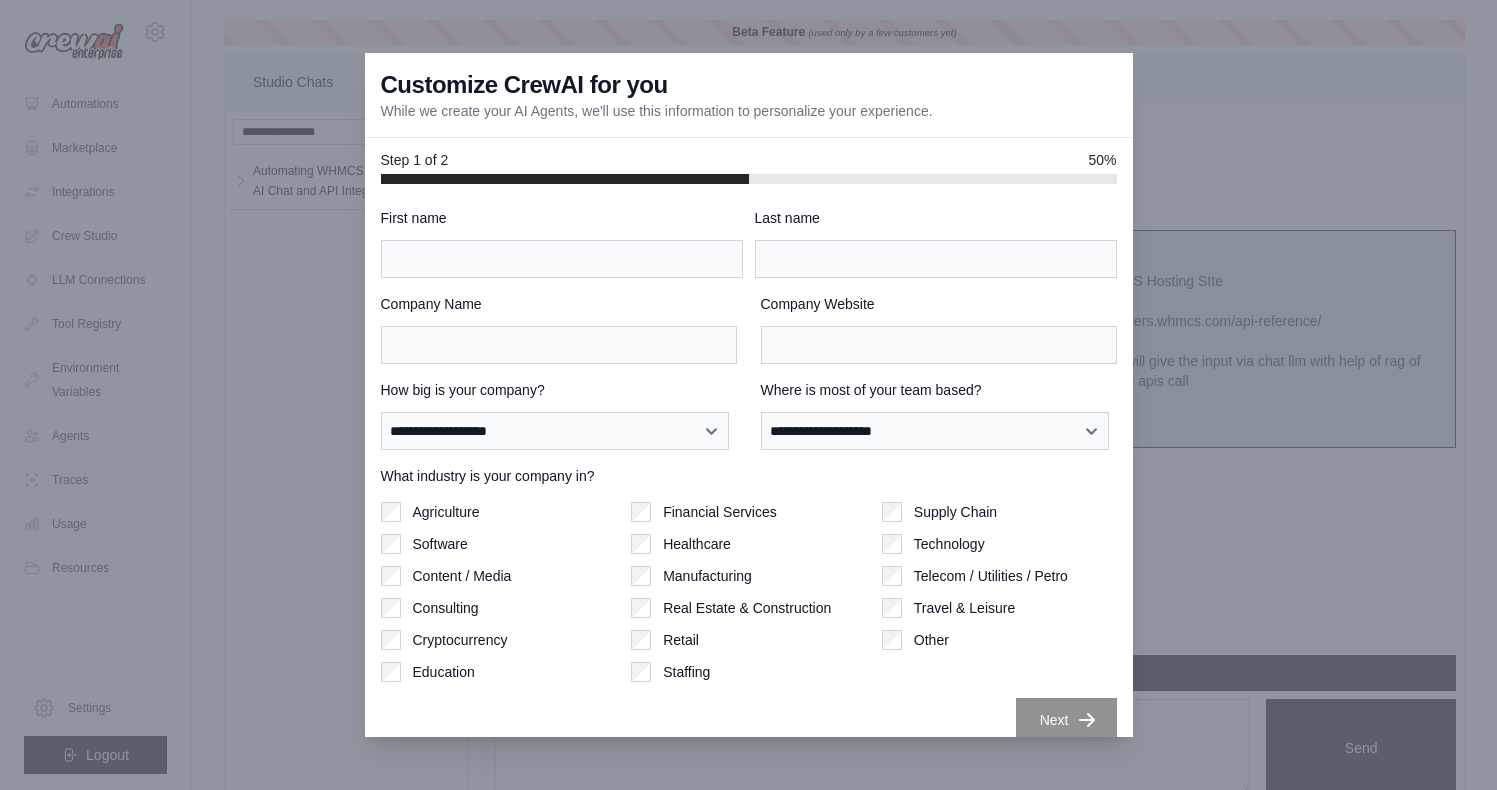 scroll, scrollTop: 2345, scrollLeft: 0, axis: vertical 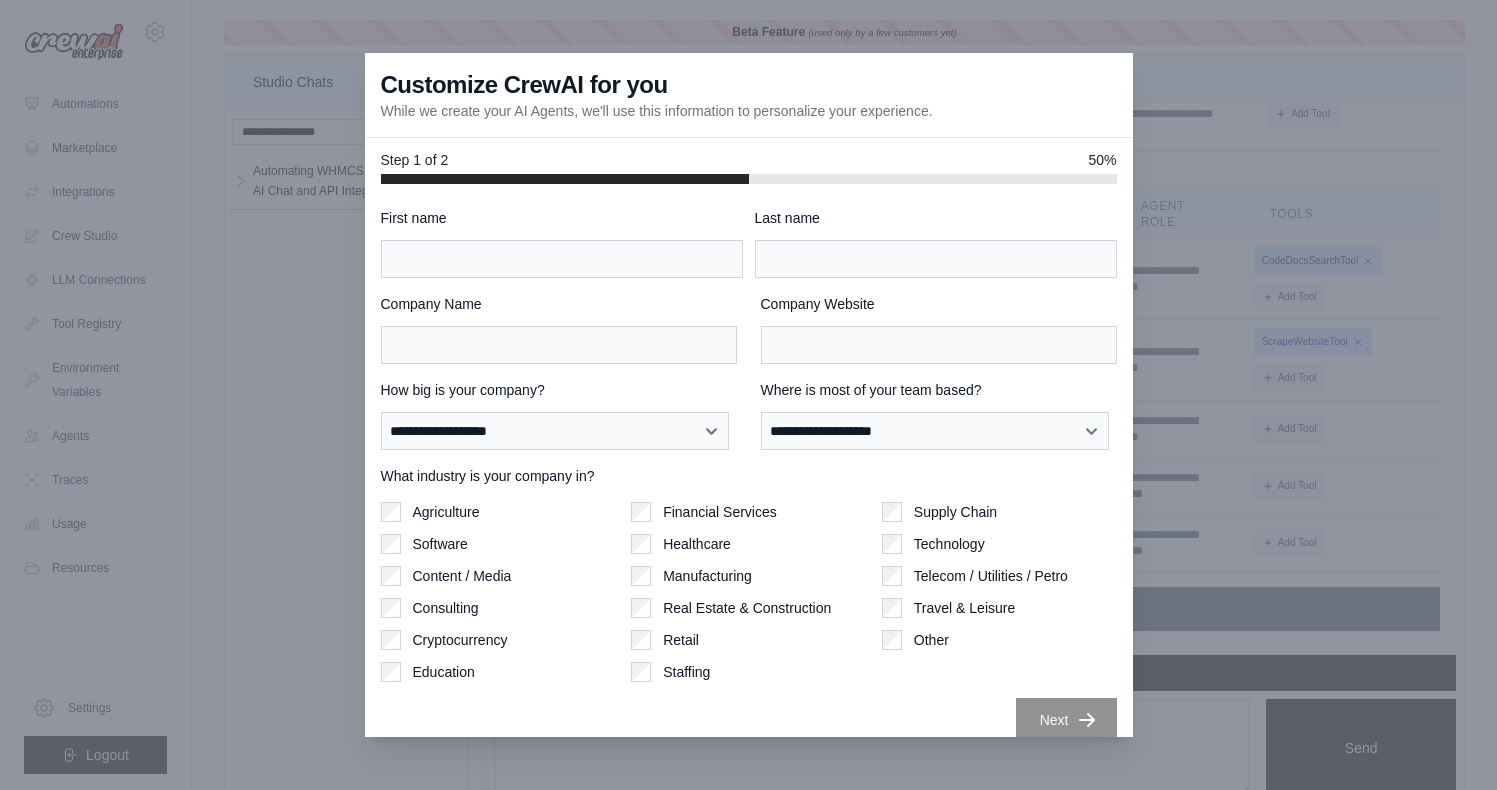 click at bounding box center (748, 395) 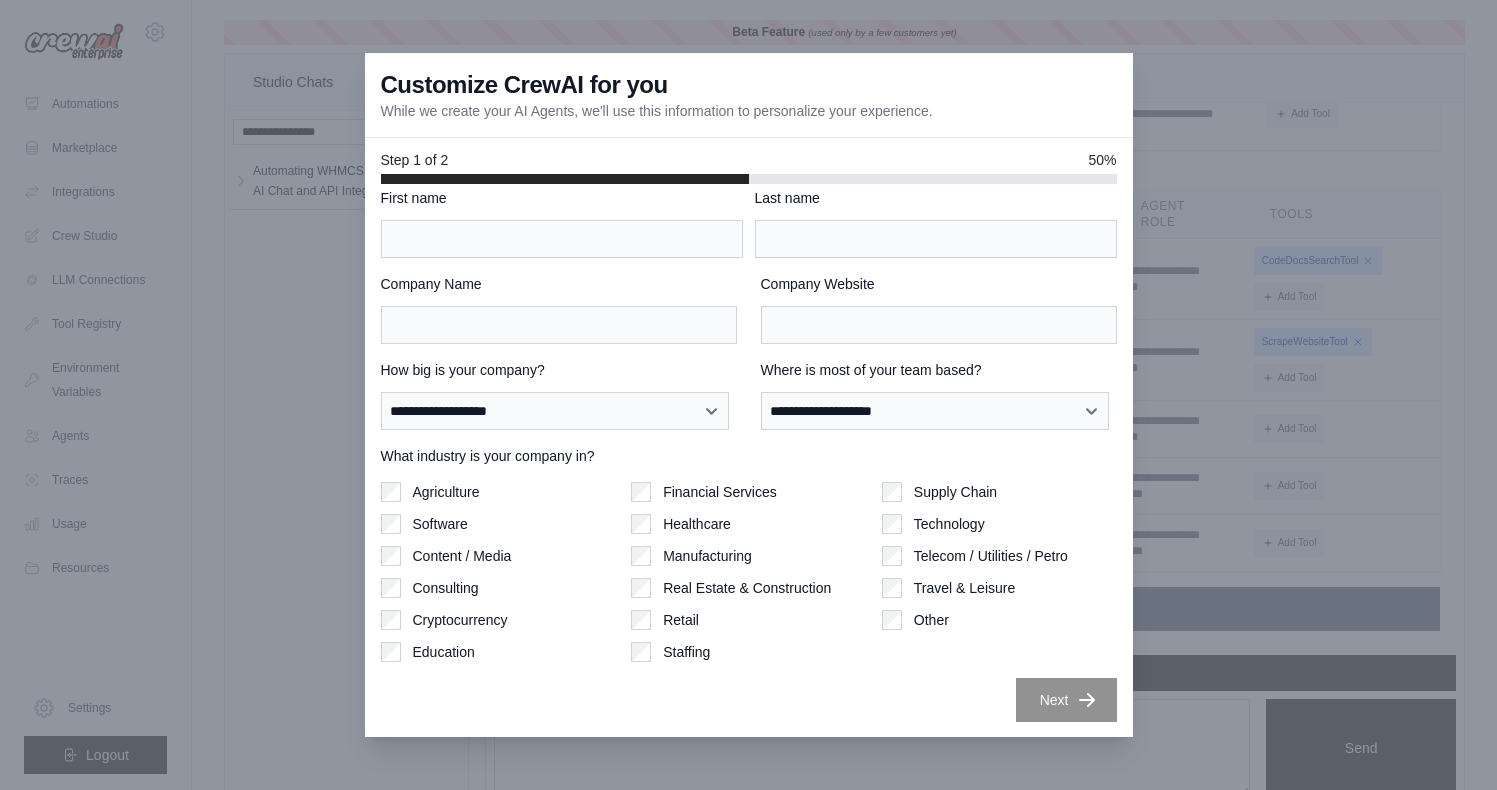 scroll, scrollTop: 21, scrollLeft: 0, axis: vertical 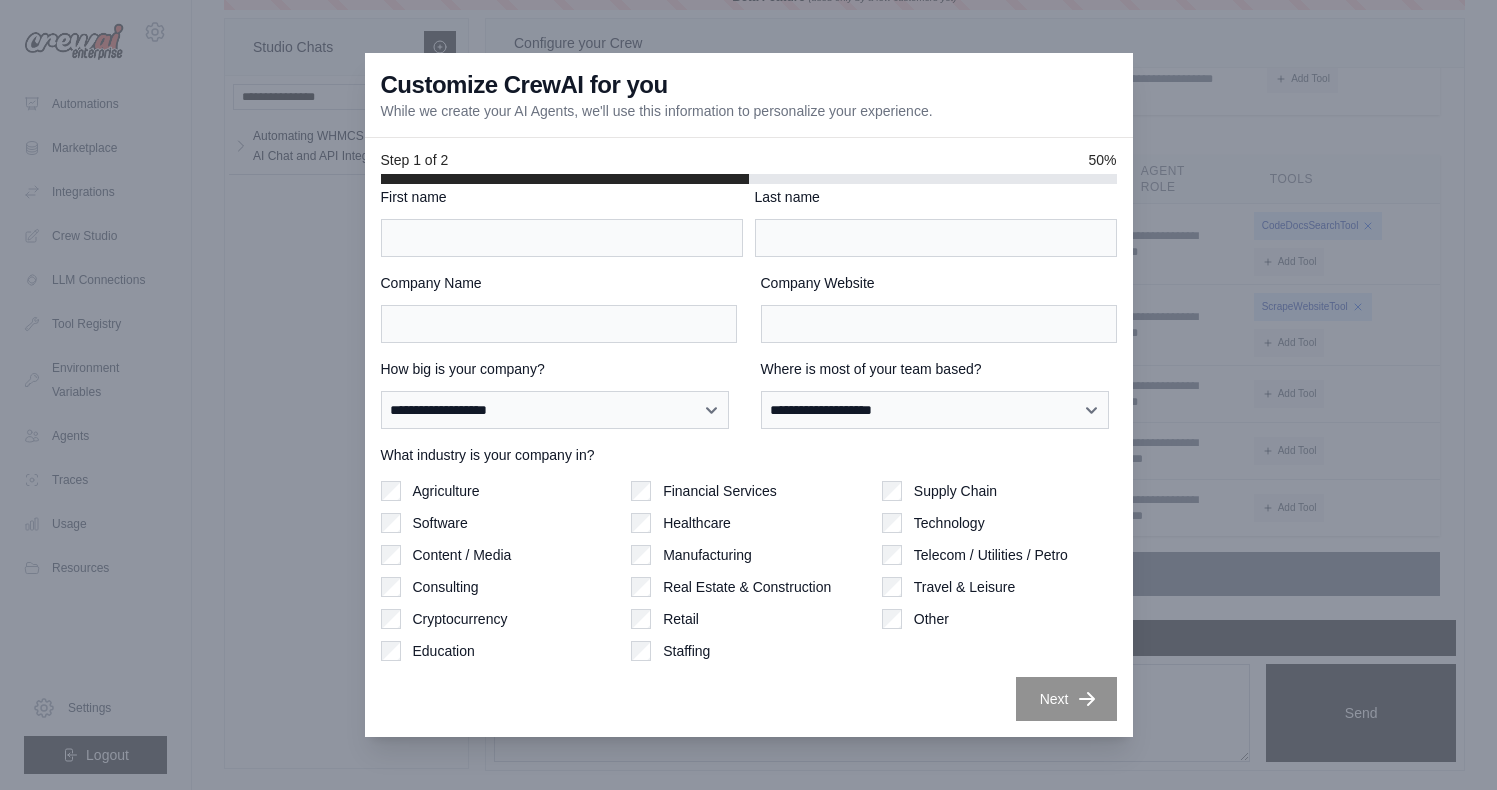 click at bounding box center (748, 395) 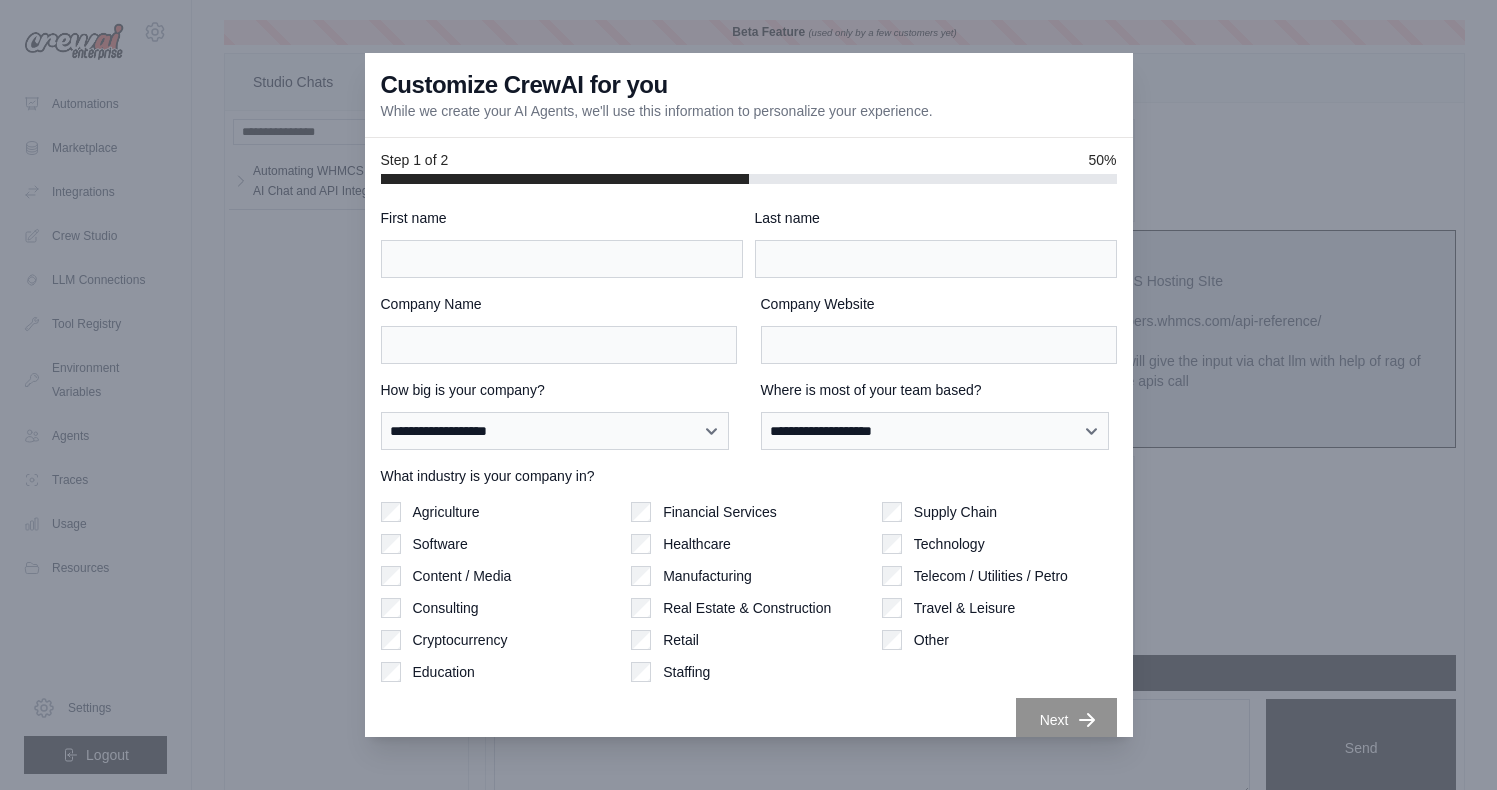 scroll, scrollTop: 35, scrollLeft: 0, axis: vertical 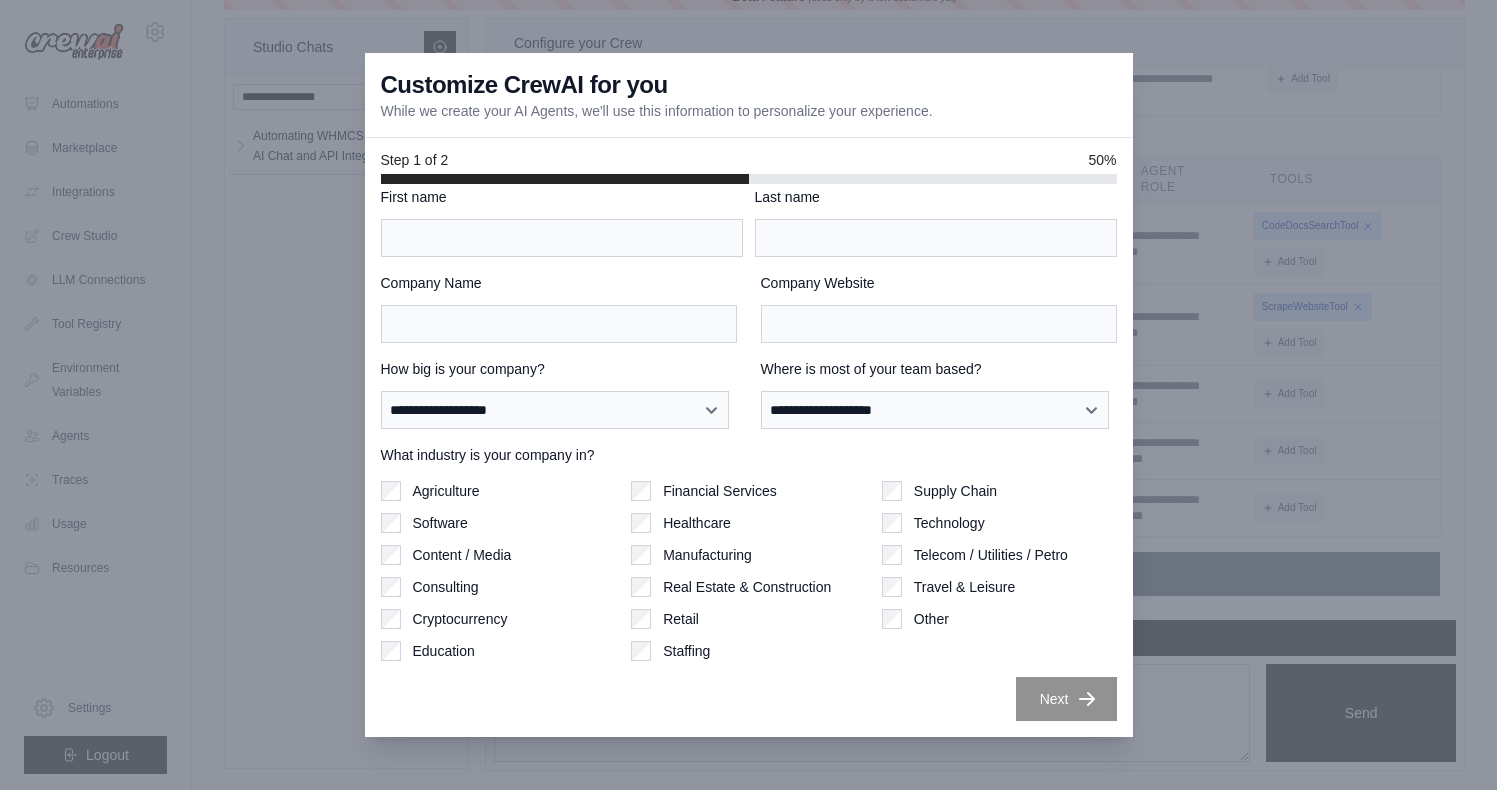 click on "First name" at bounding box center (562, 222) 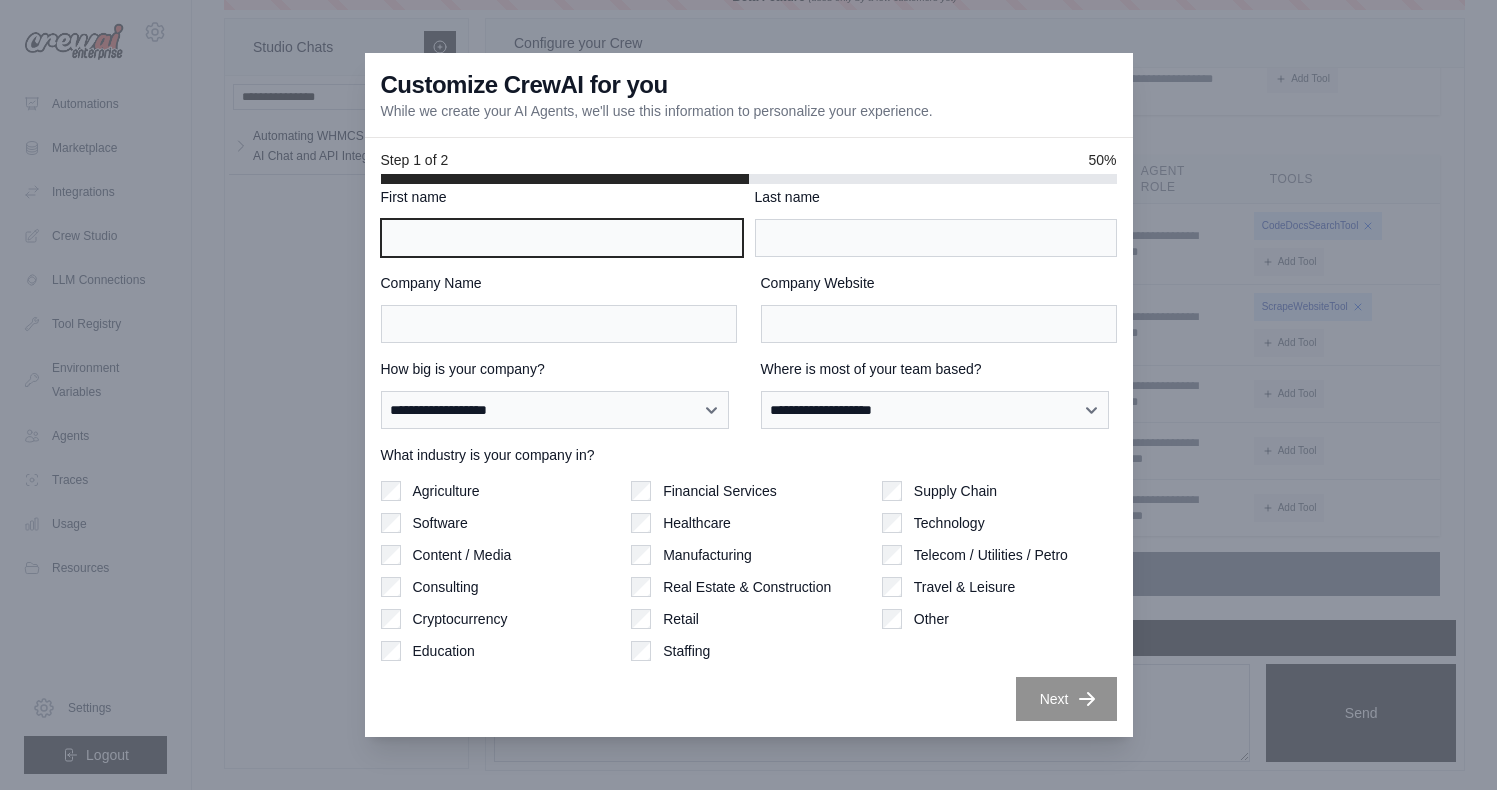 click on "First name" at bounding box center (562, 238) 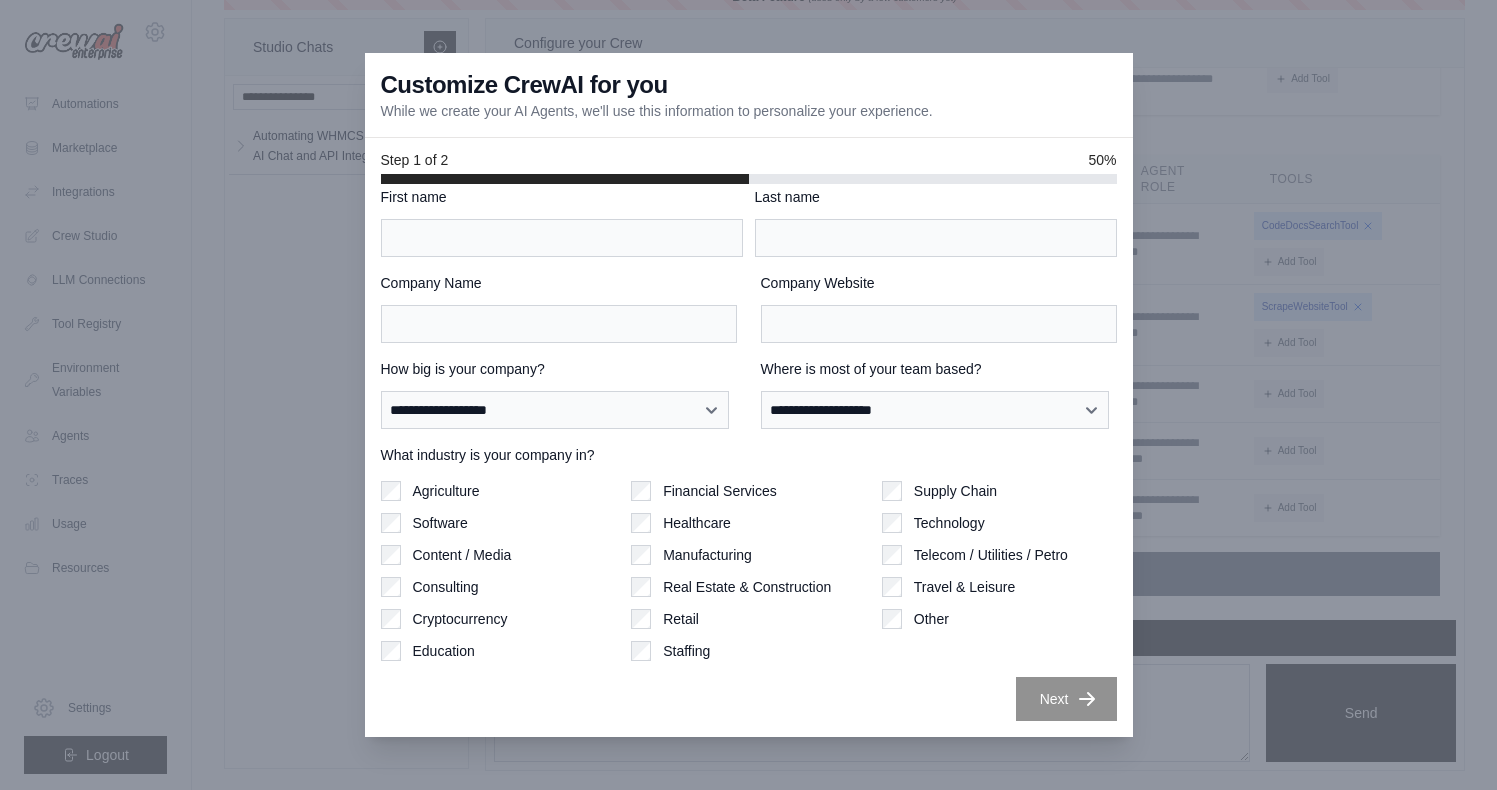 click at bounding box center (748, 395) 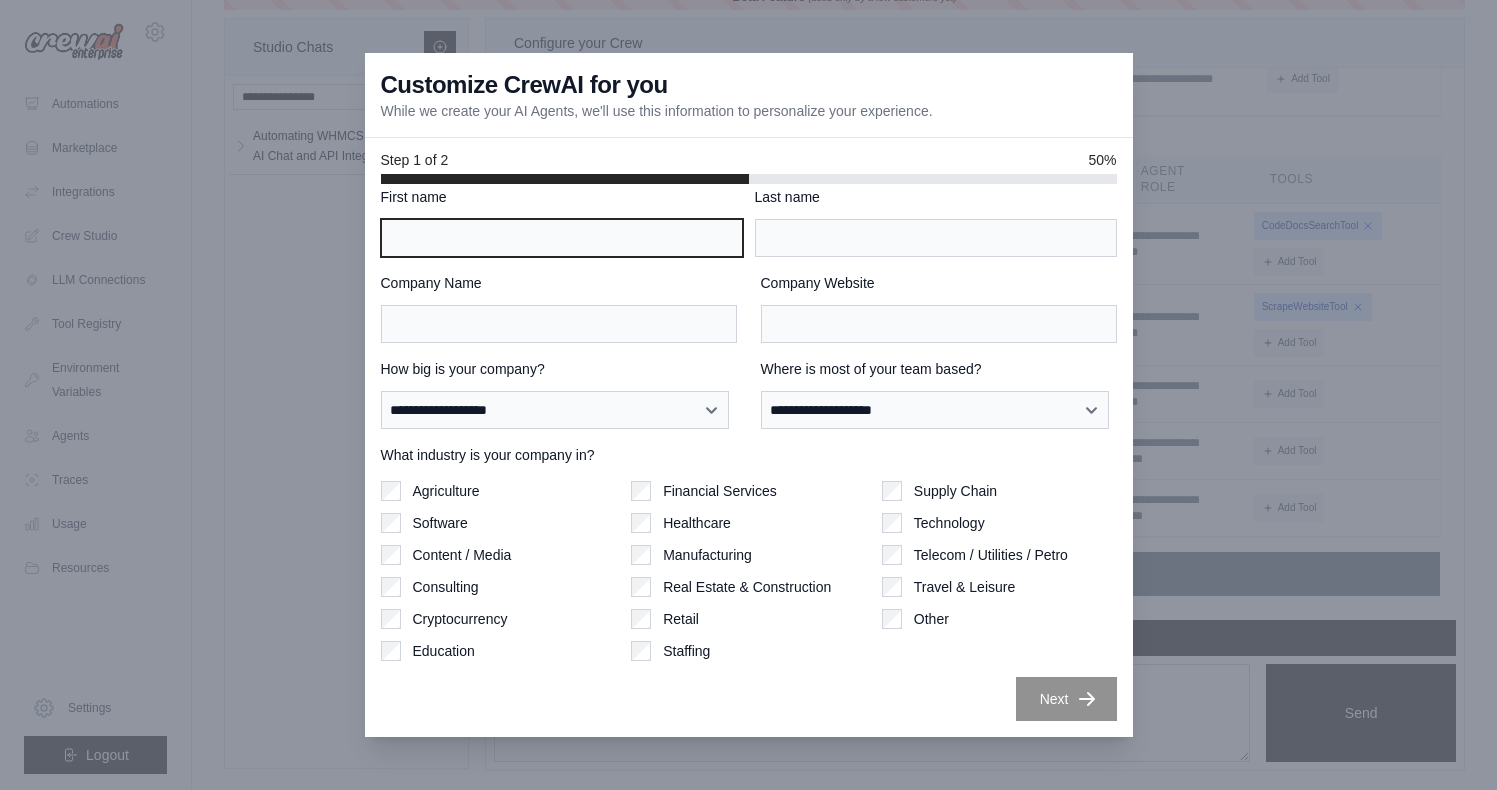 click on "First name" at bounding box center (562, 238) 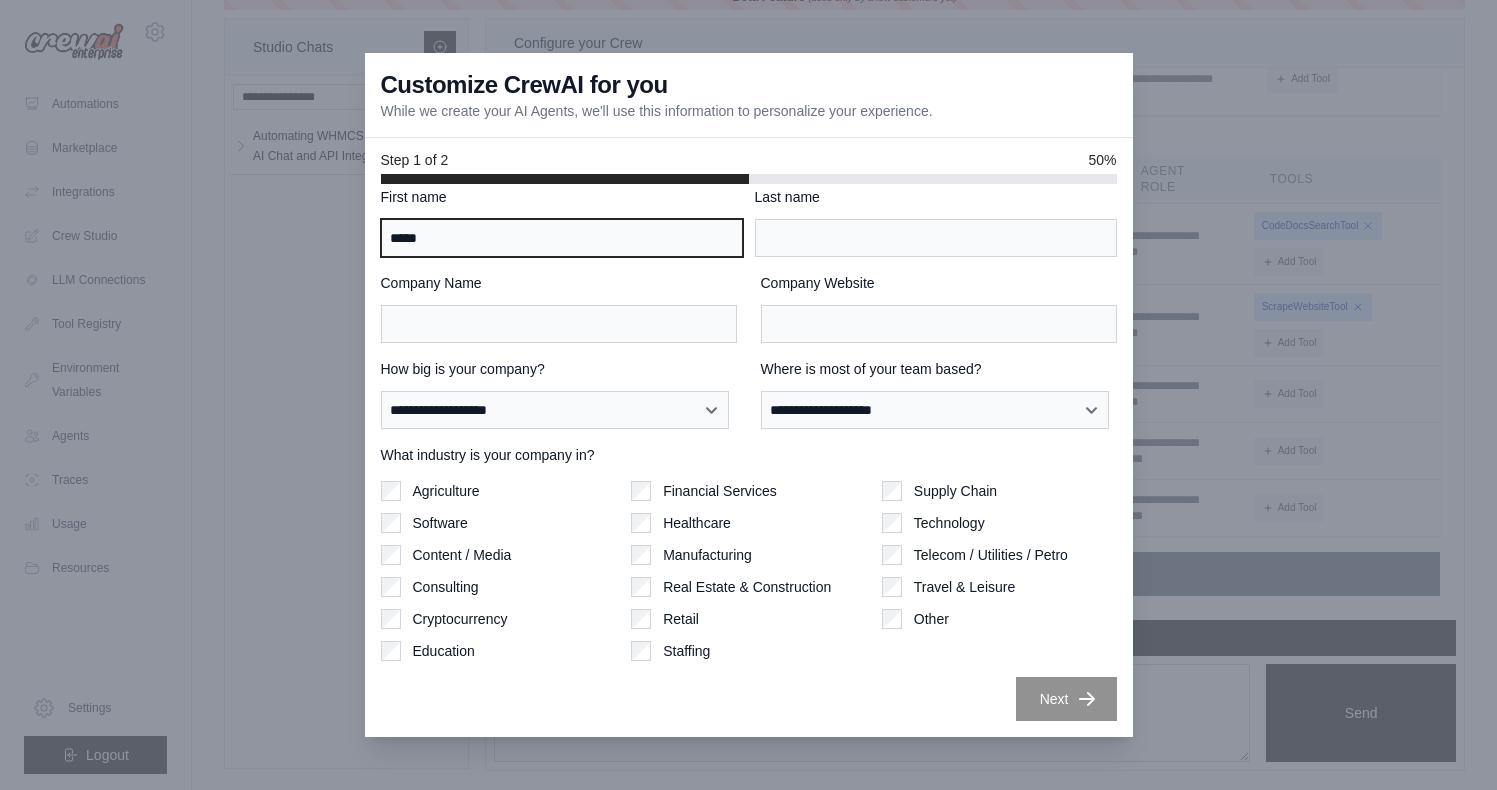 type on "*****" 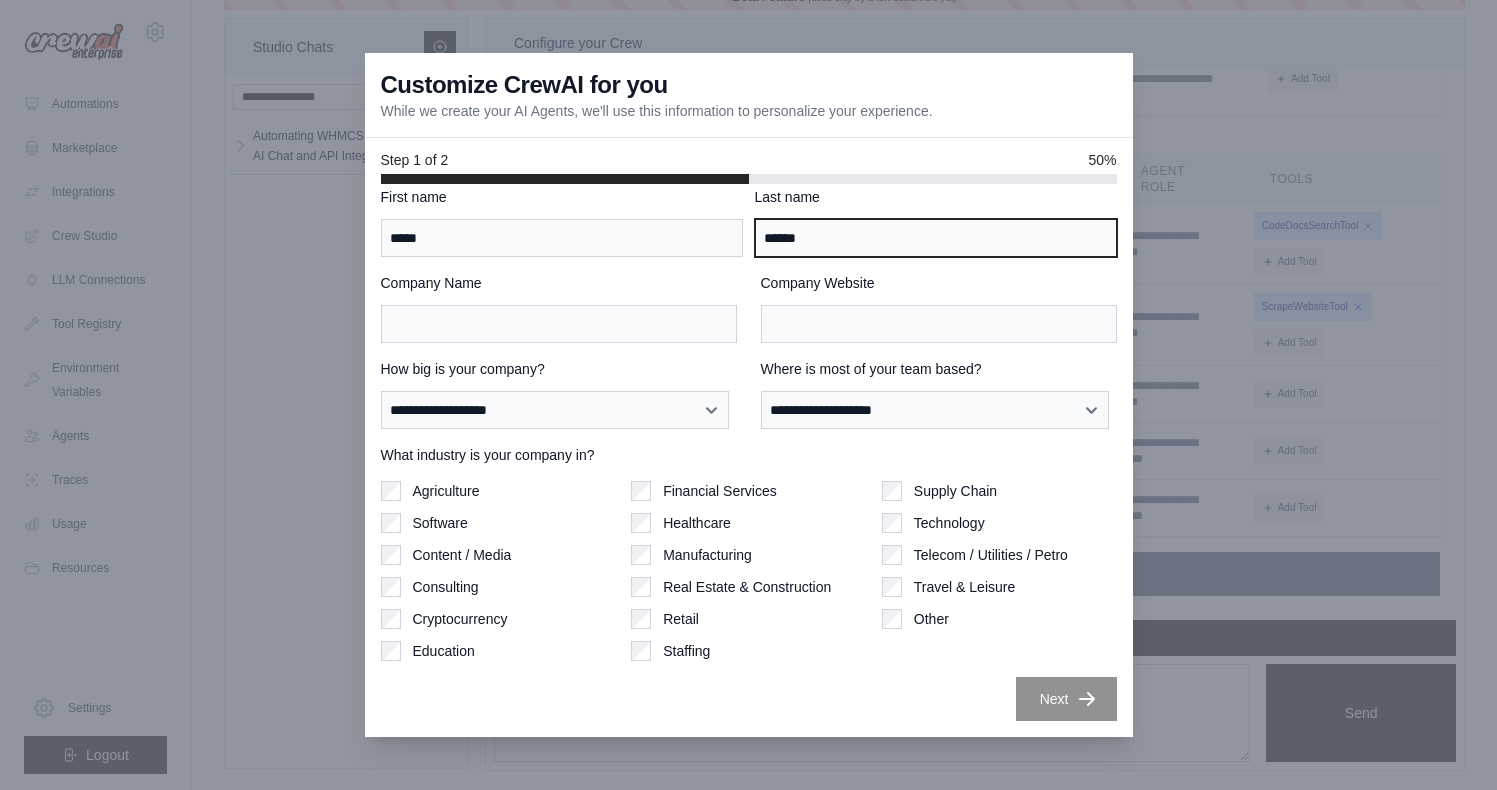 type on "******" 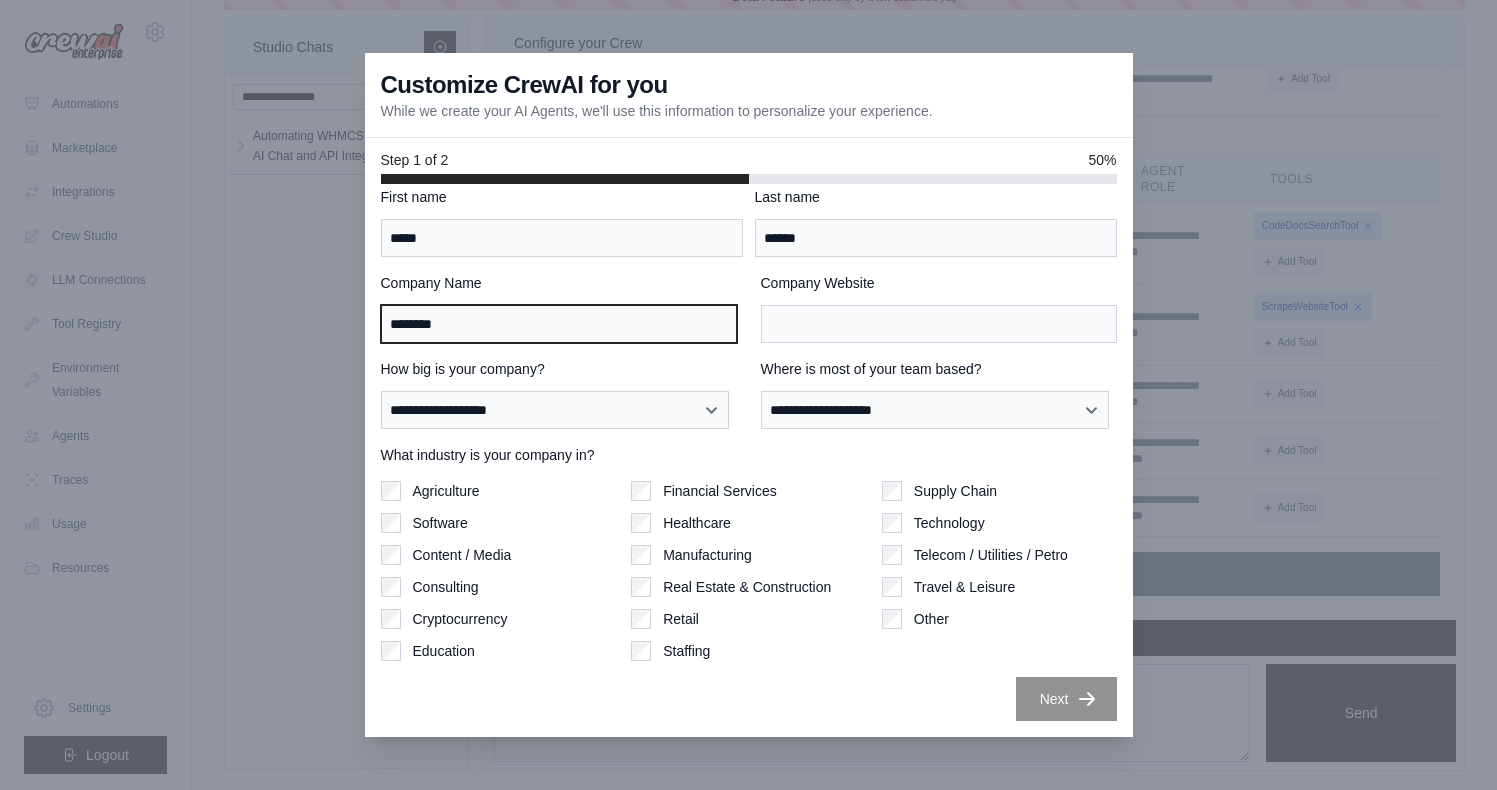 type on "********" 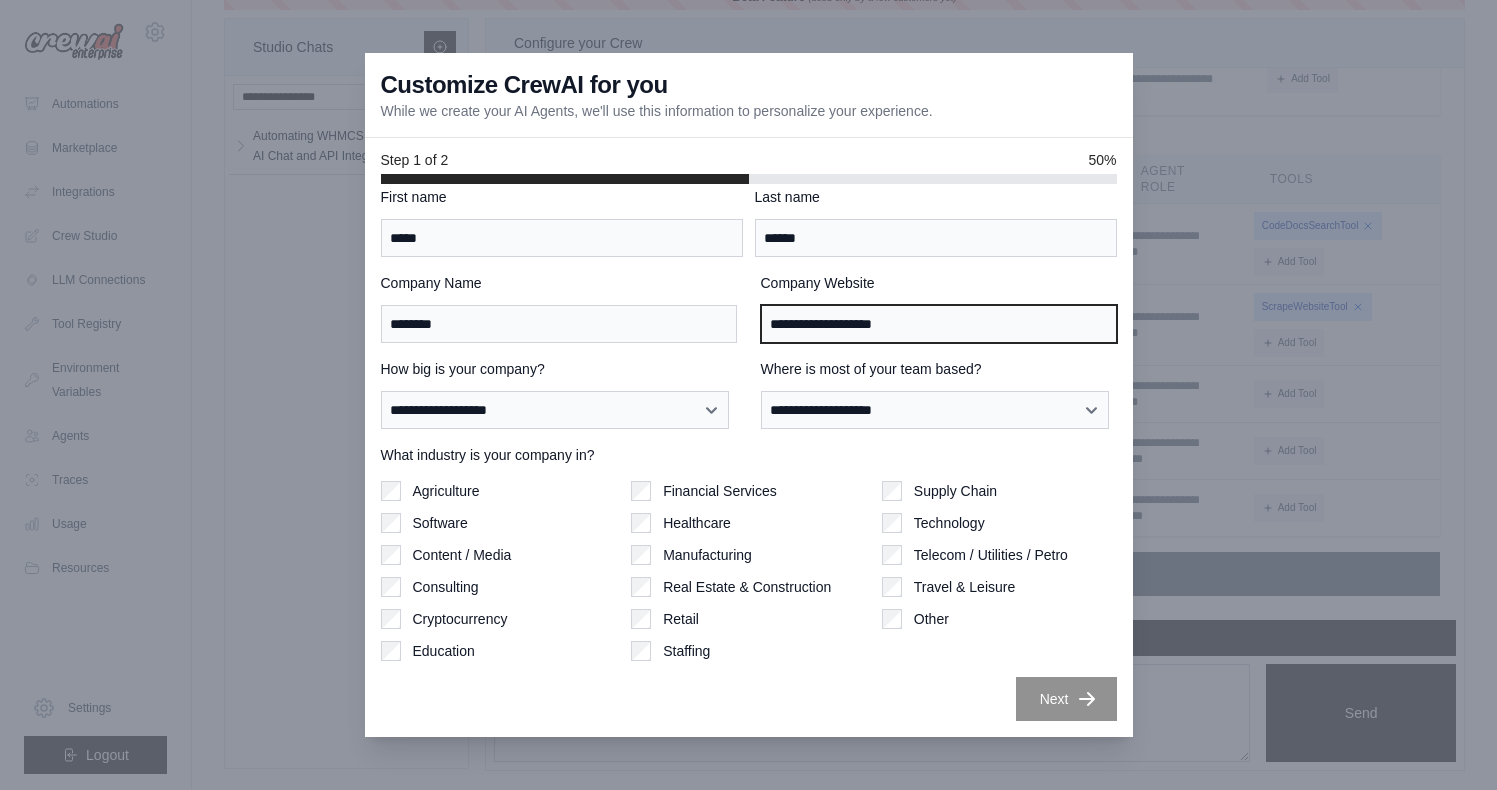type on "**********" 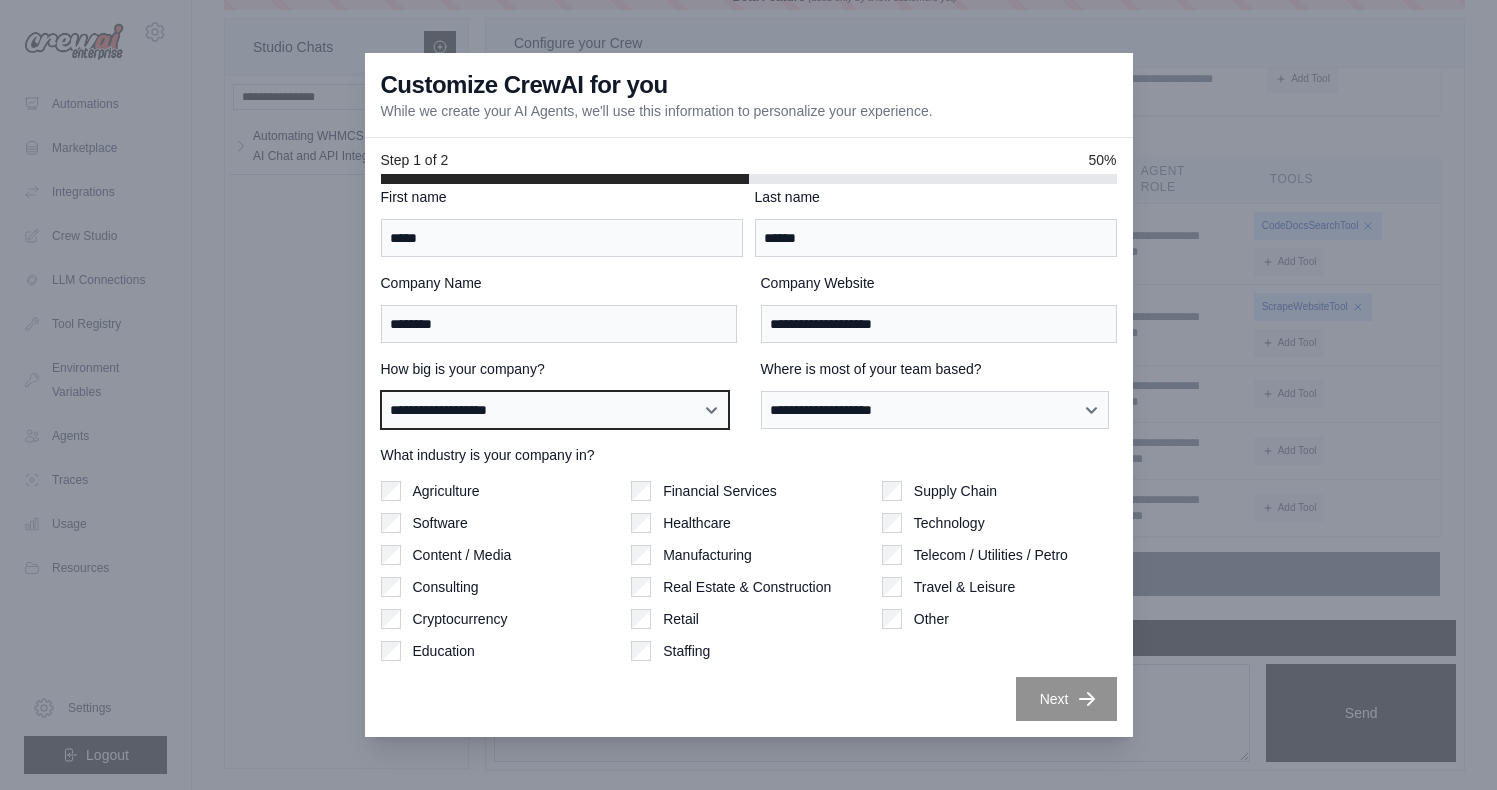 click on "**********" at bounding box center (555, 410) 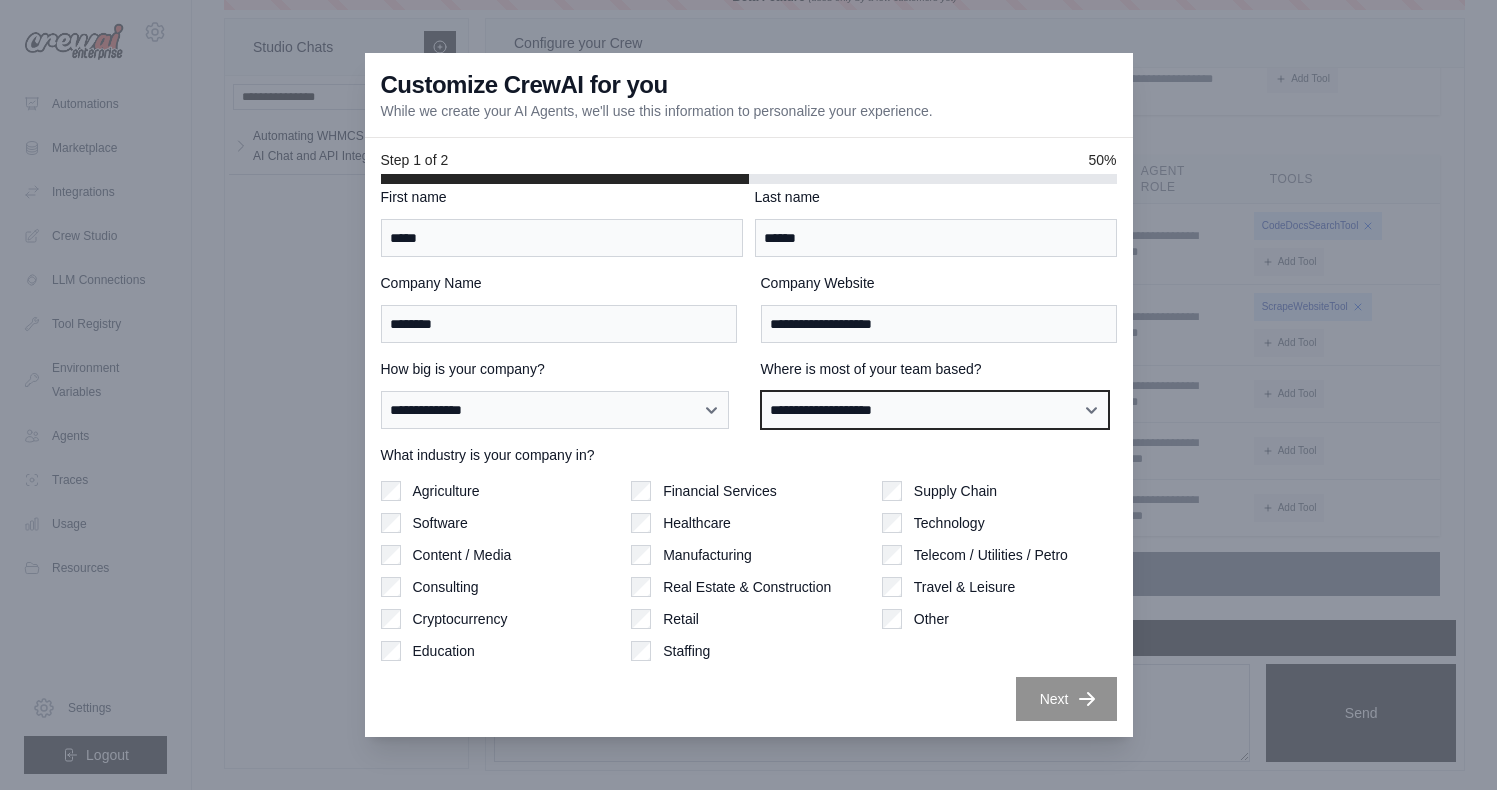 click on "**********" at bounding box center (935, 410) 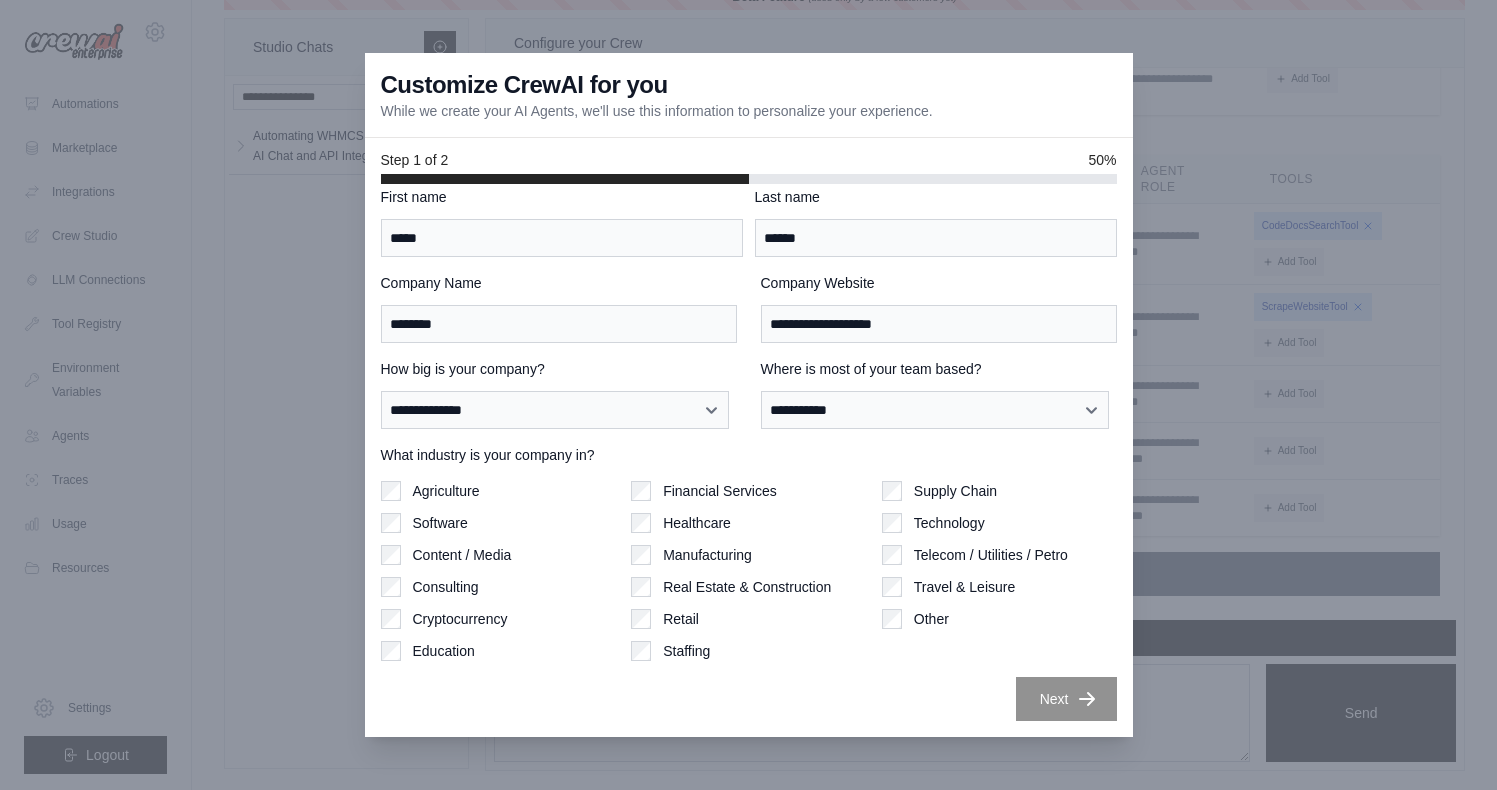 click on "Software" at bounding box center (440, 523) 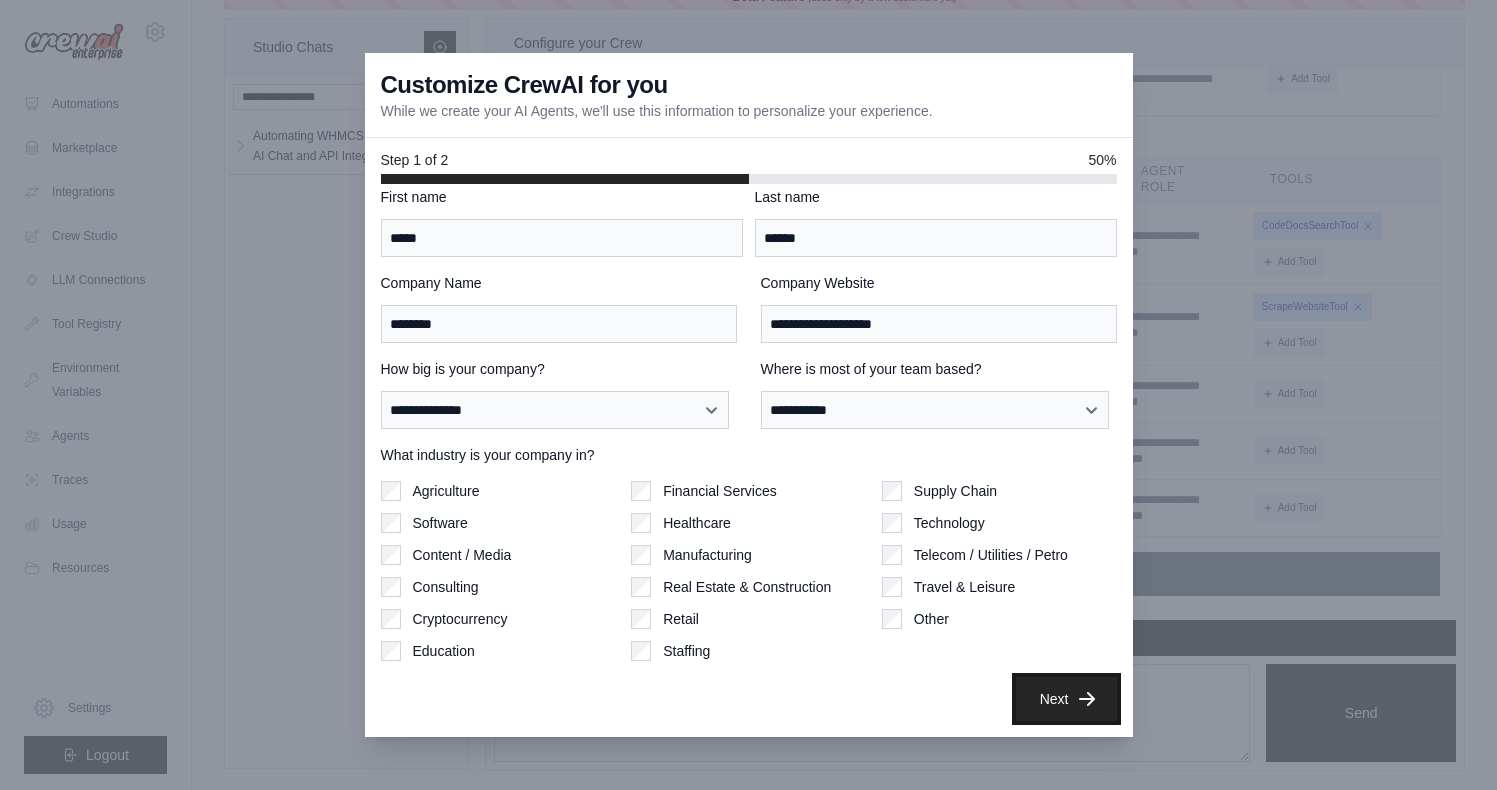 click on "Next" at bounding box center (1066, 699) 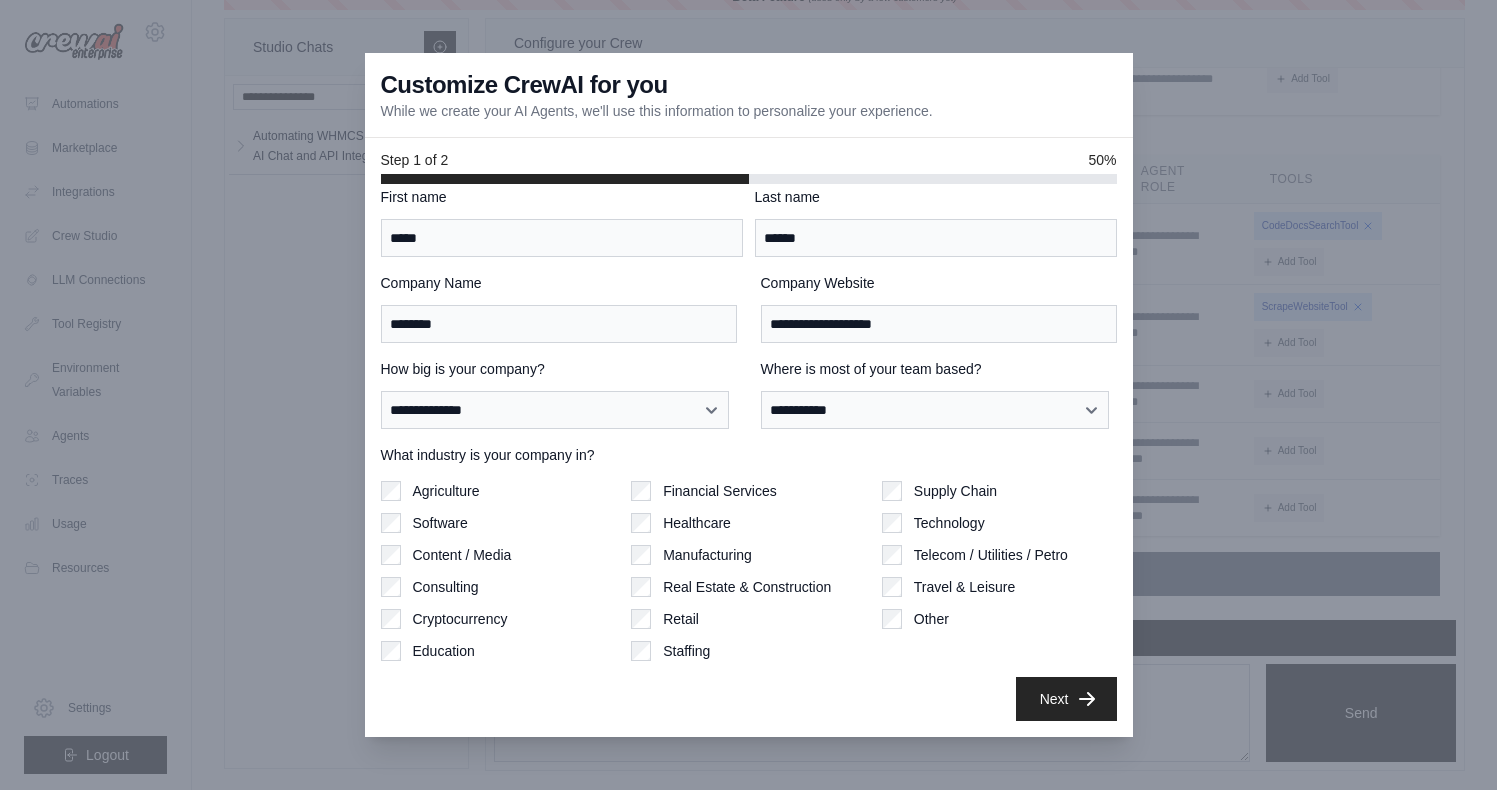 scroll, scrollTop: 0, scrollLeft: 0, axis: both 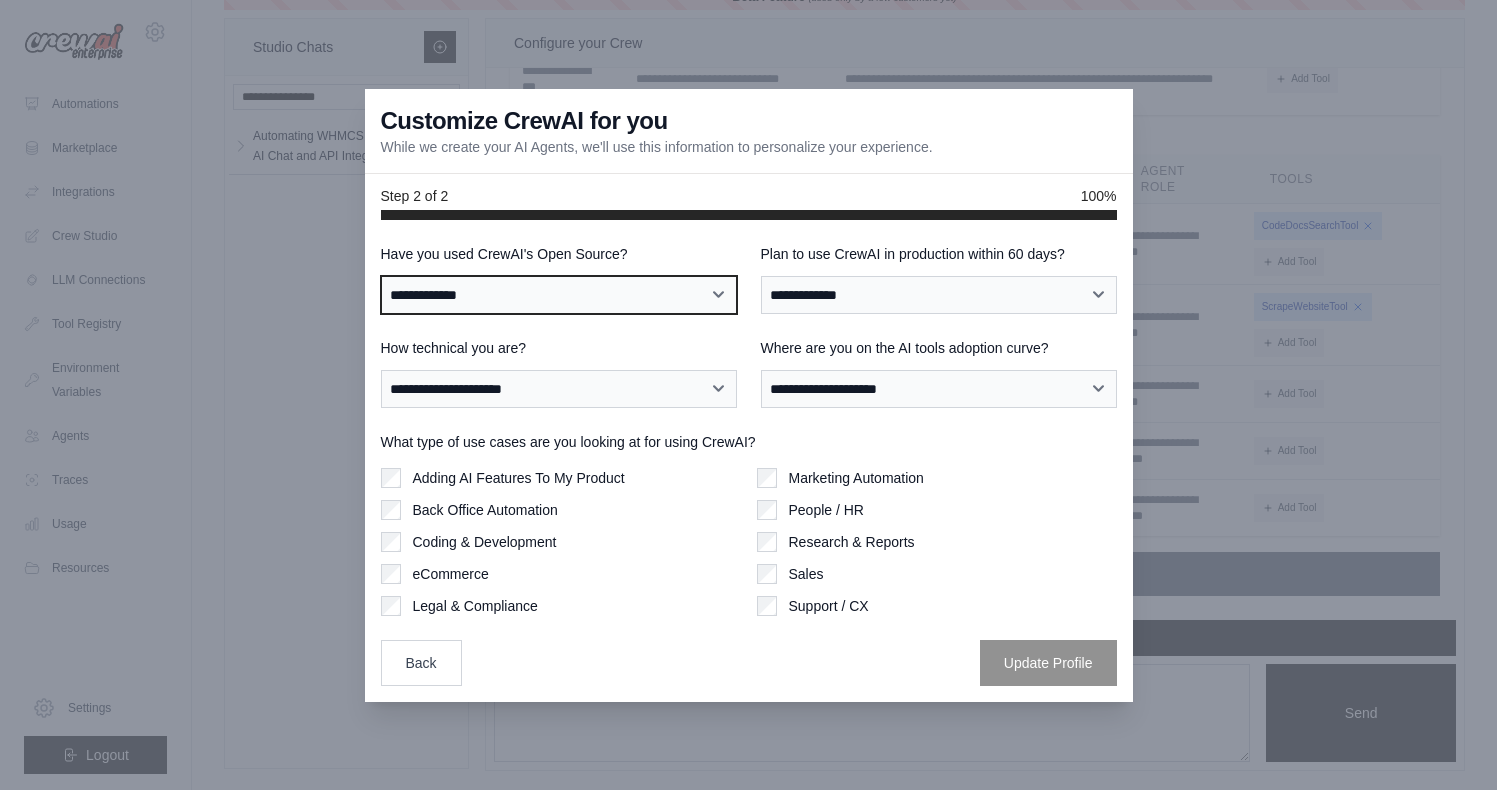 click on "**********" at bounding box center [559, 295] 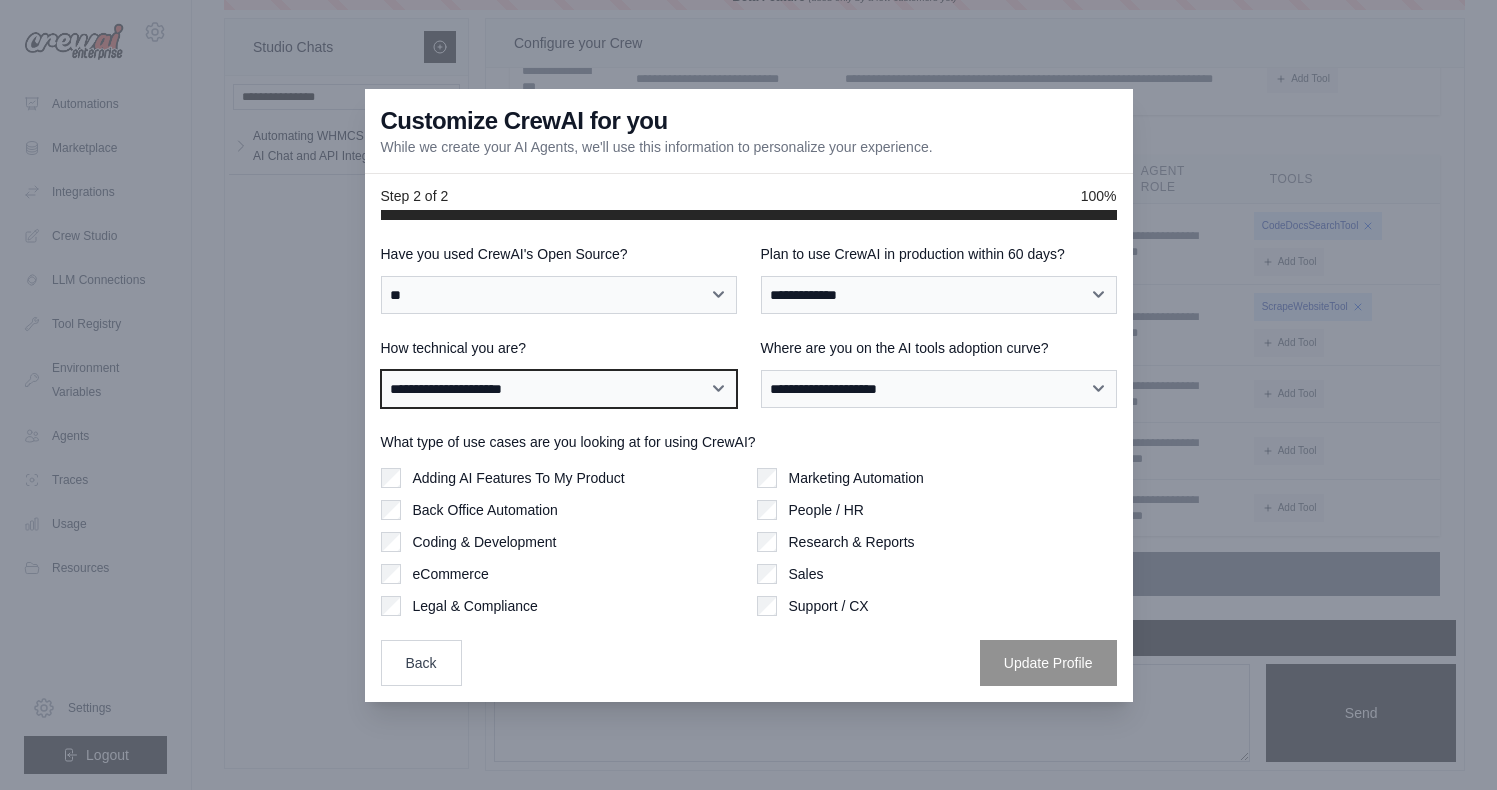 click on "**********" at bounding box center (559, 389) 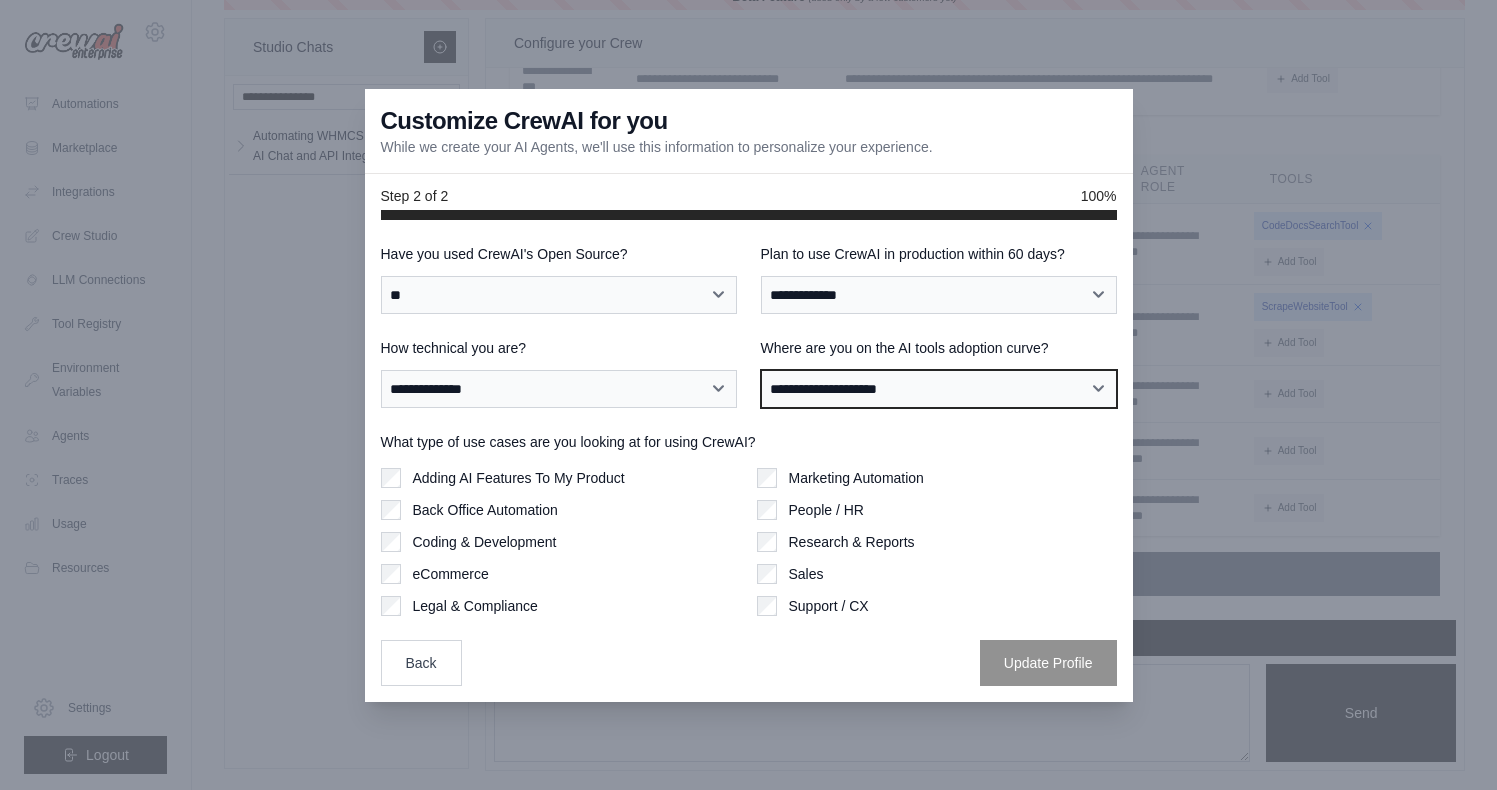 click on "**********" at bounding box center [939, 389] 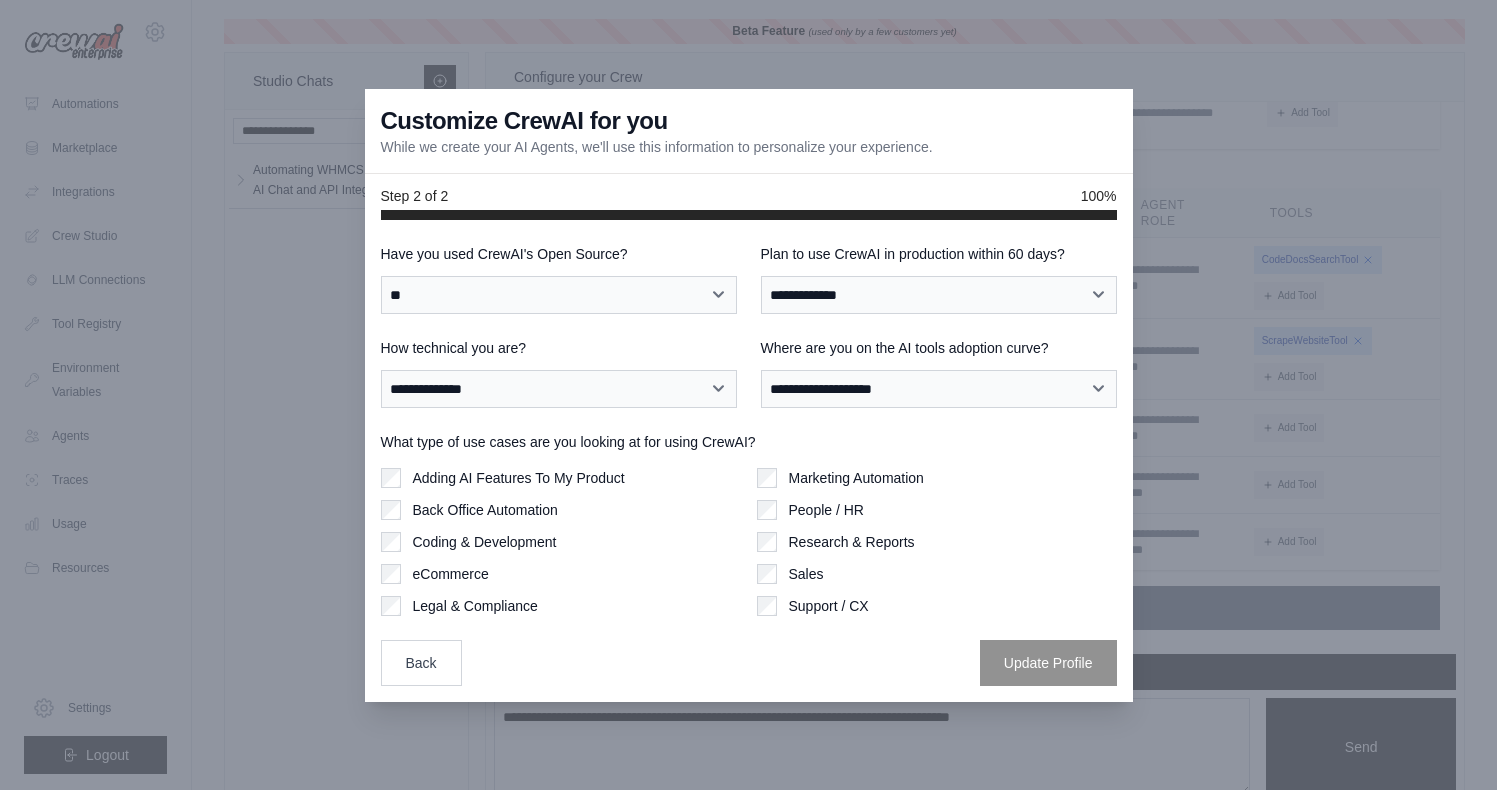 scroll, scrollTop: 0, scrollLeft: 0, axis: both 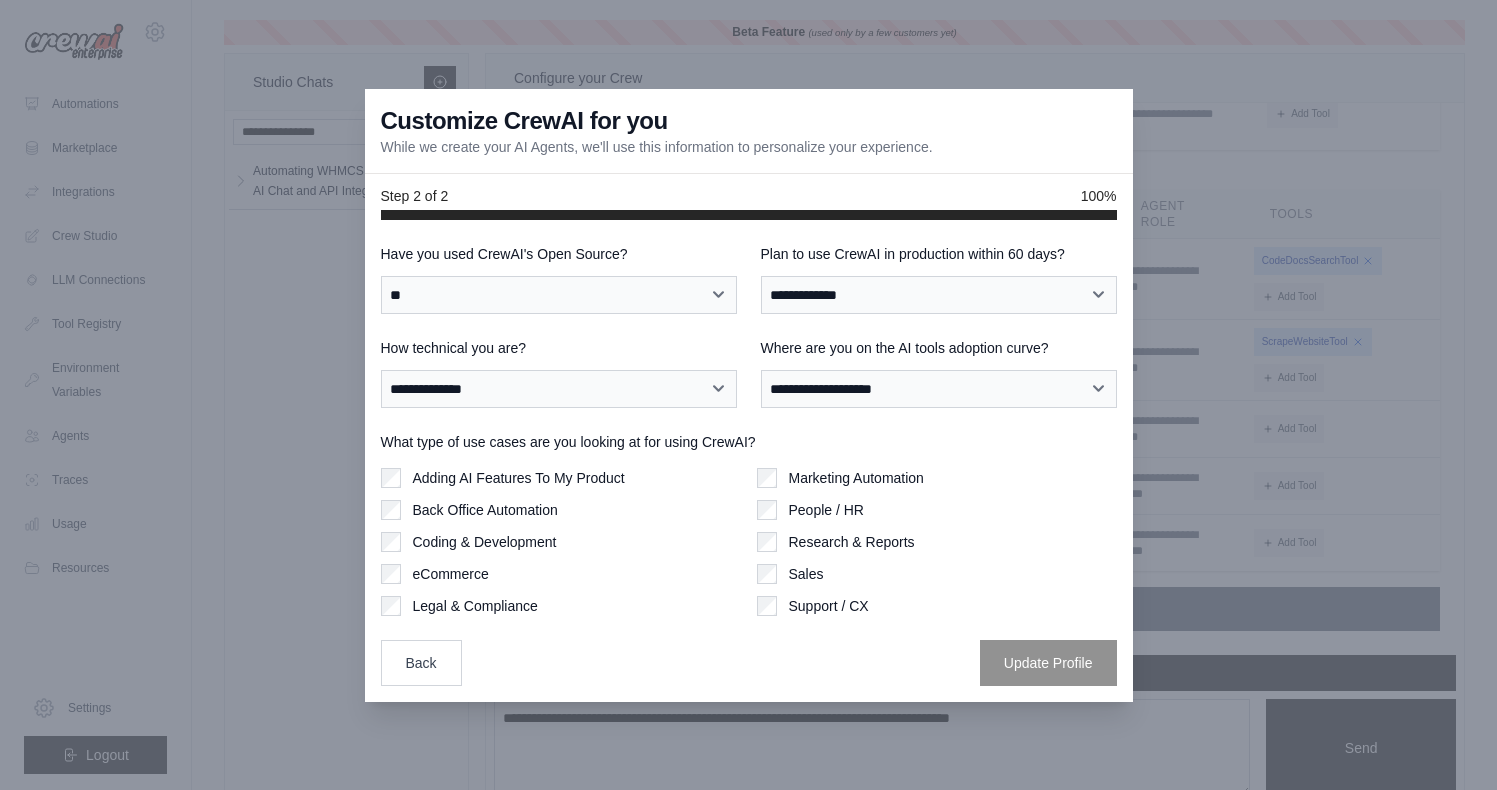 click on "Adding AI Features To My Product
Back Office Automation
Coding & Development
eCommerce
Legal & Compliance" at bounding box center [561, 542] 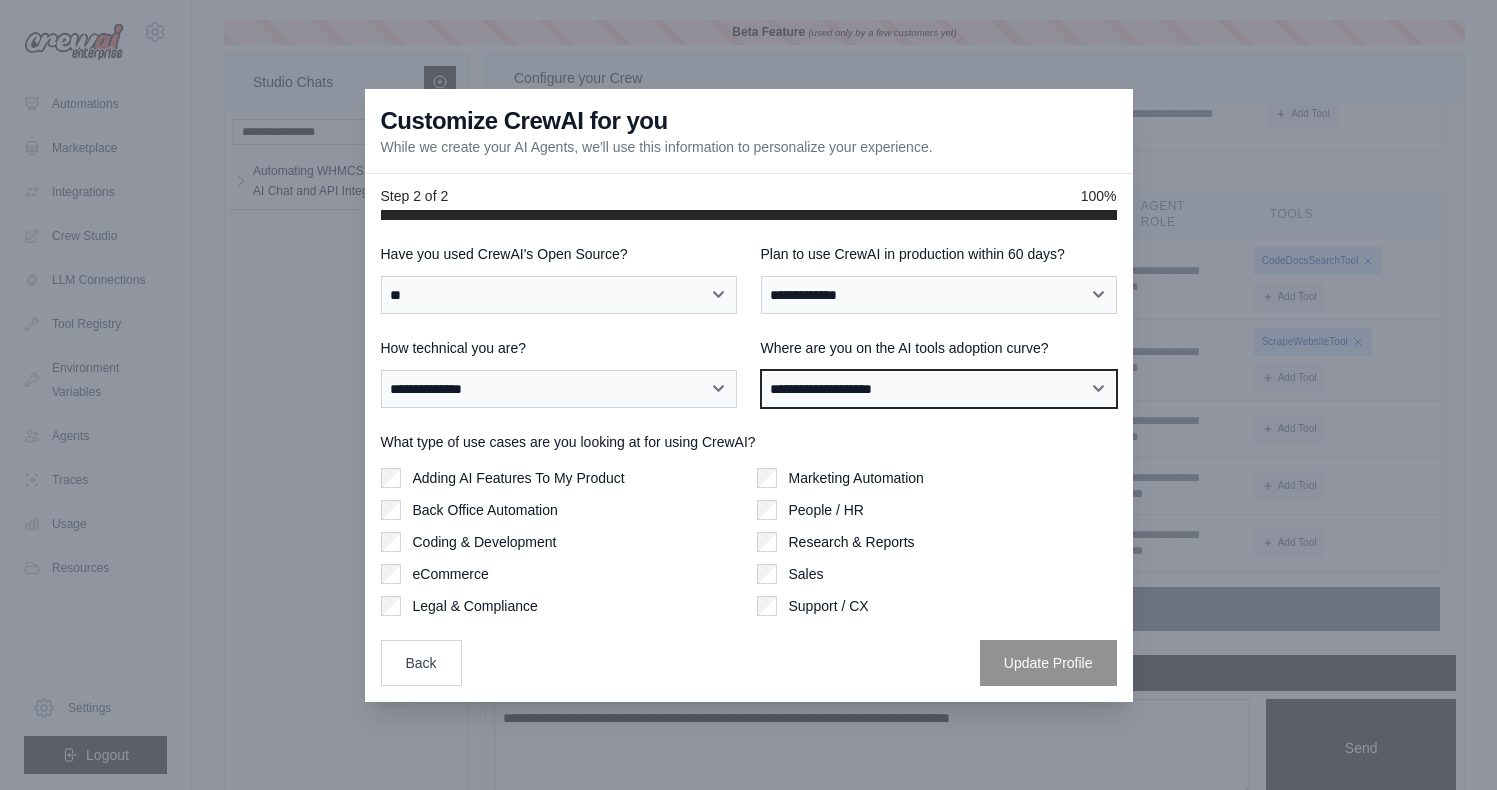 click on "**********" at bounding box center (939, 389) 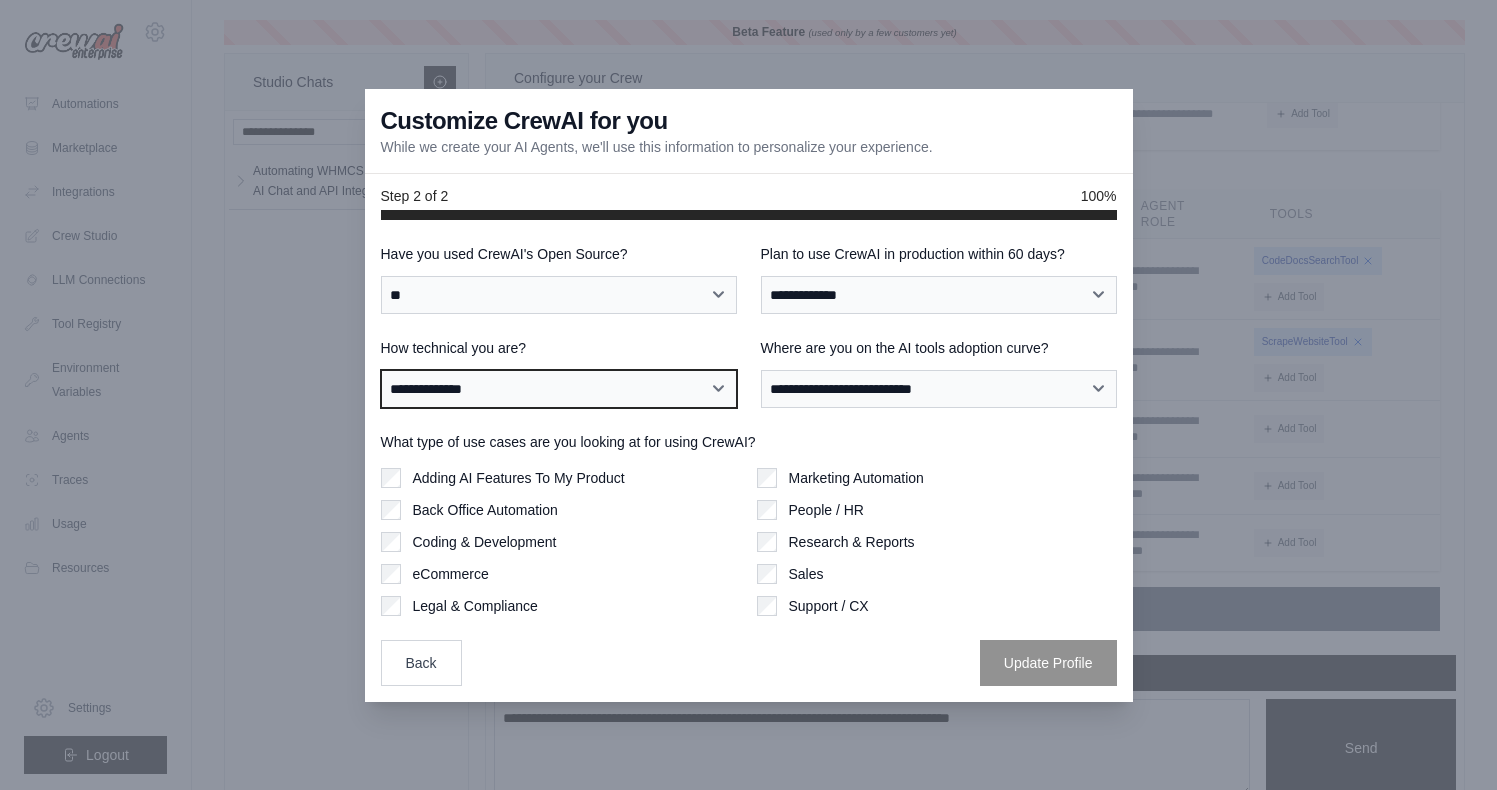 click on "**********" at bounding box center [559, 389] 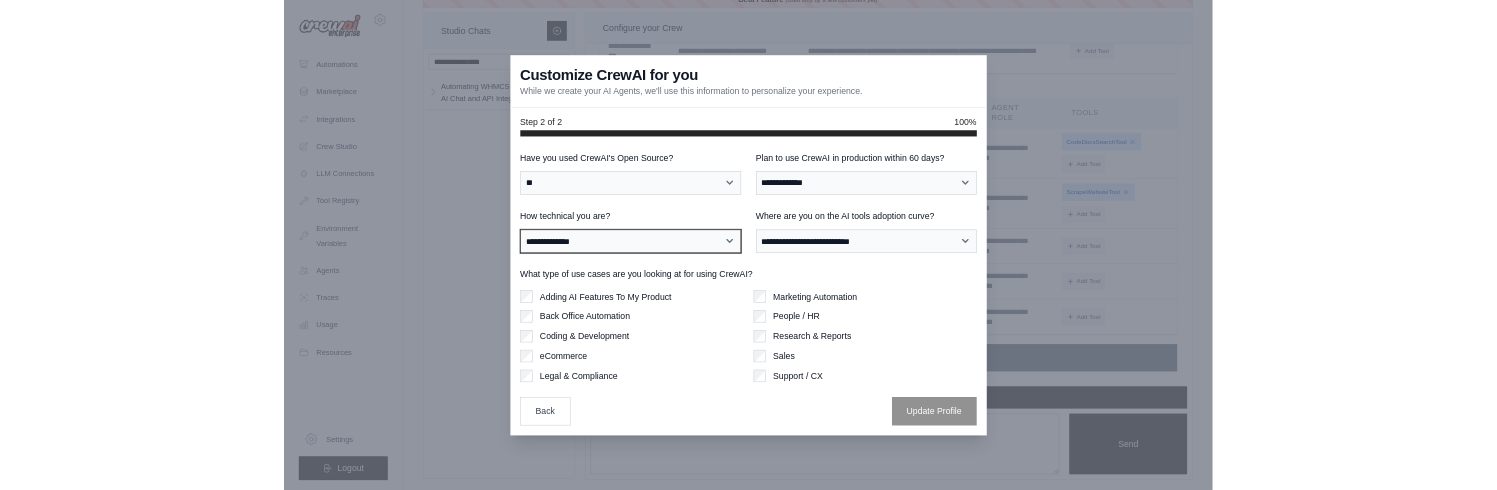 scroll, scrollTop: 35, scrollLeft: 0, axis: vertical 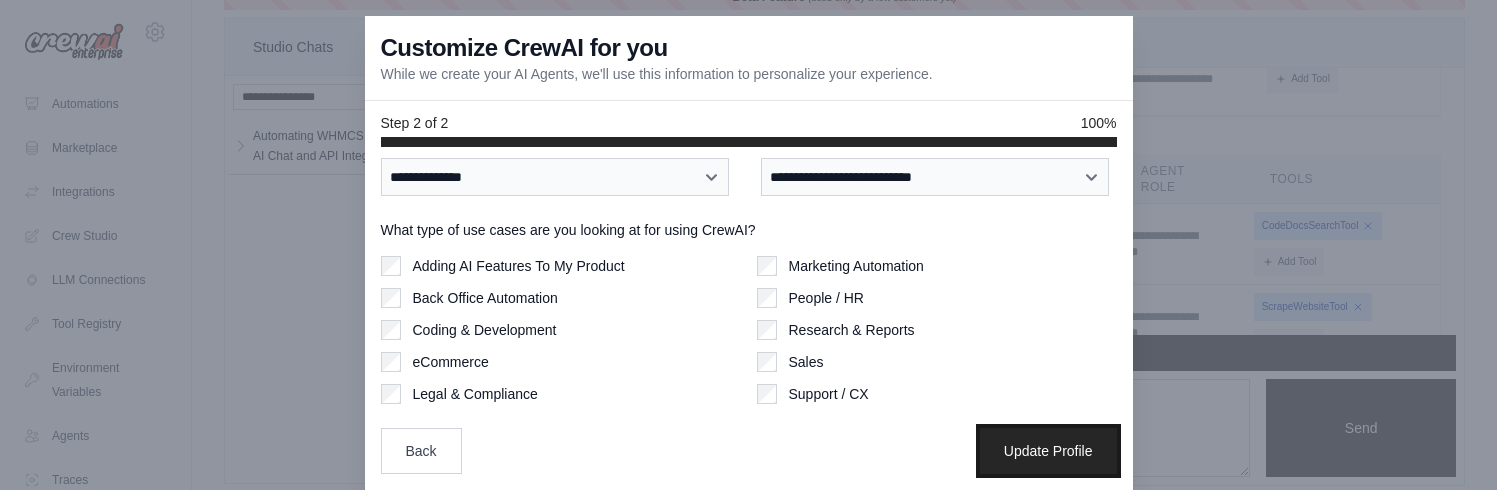 click on "Update Profile" at bounding box center [1048, 451] 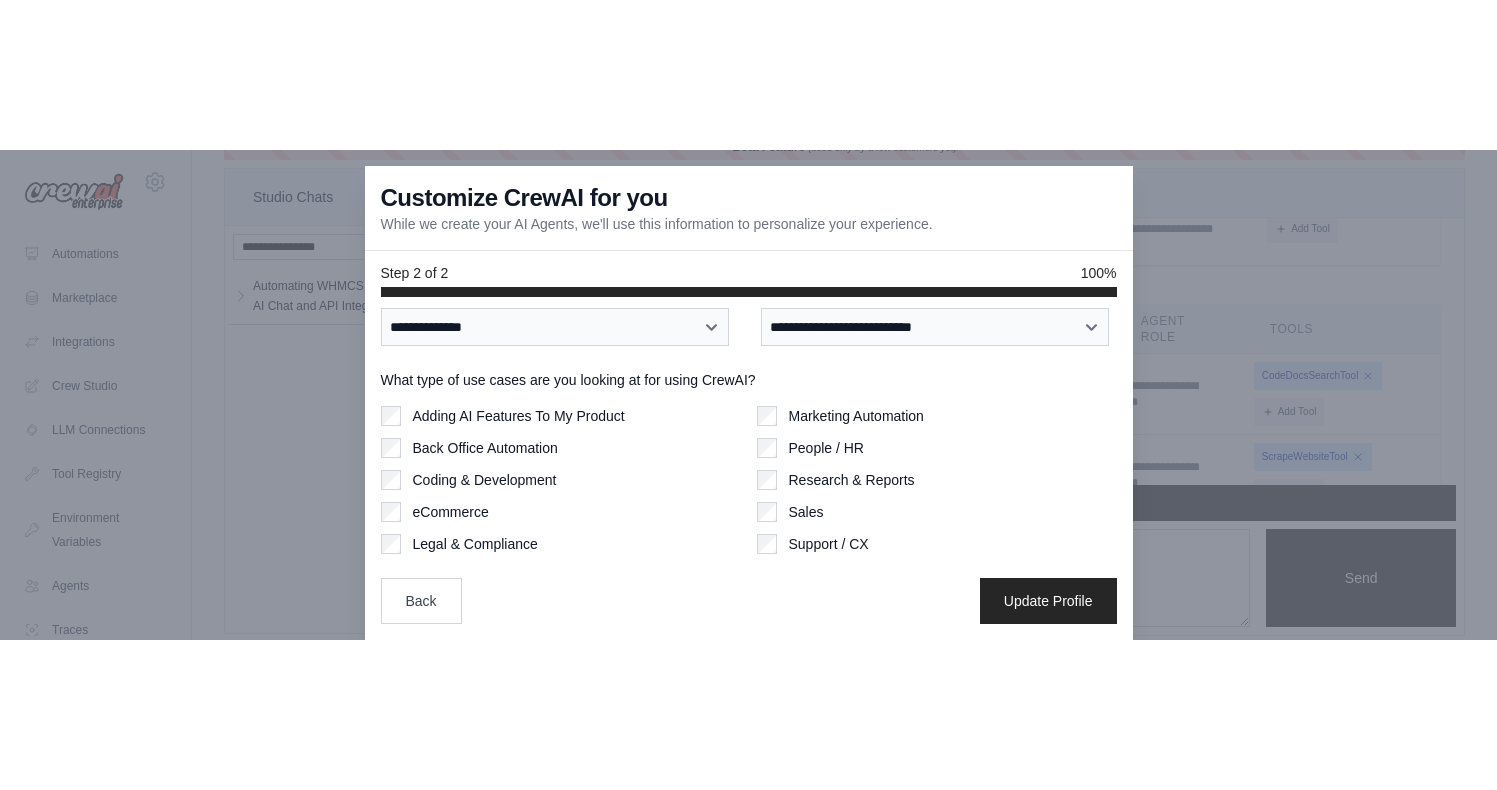 scroll, scrollTop: 56, scrollLeft: 0, axis: vertical 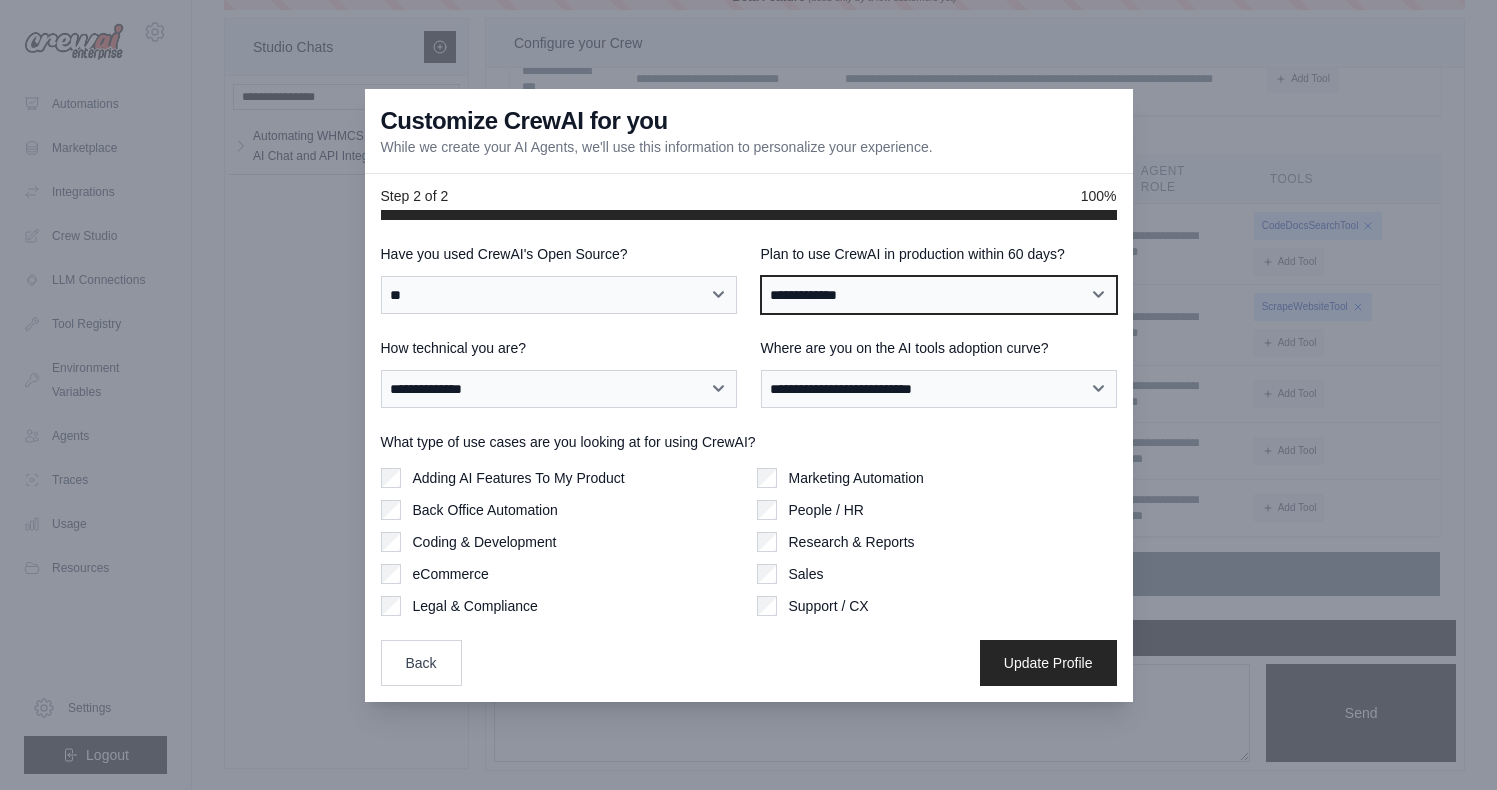 click on "**********" at bounding box center (939, 295) 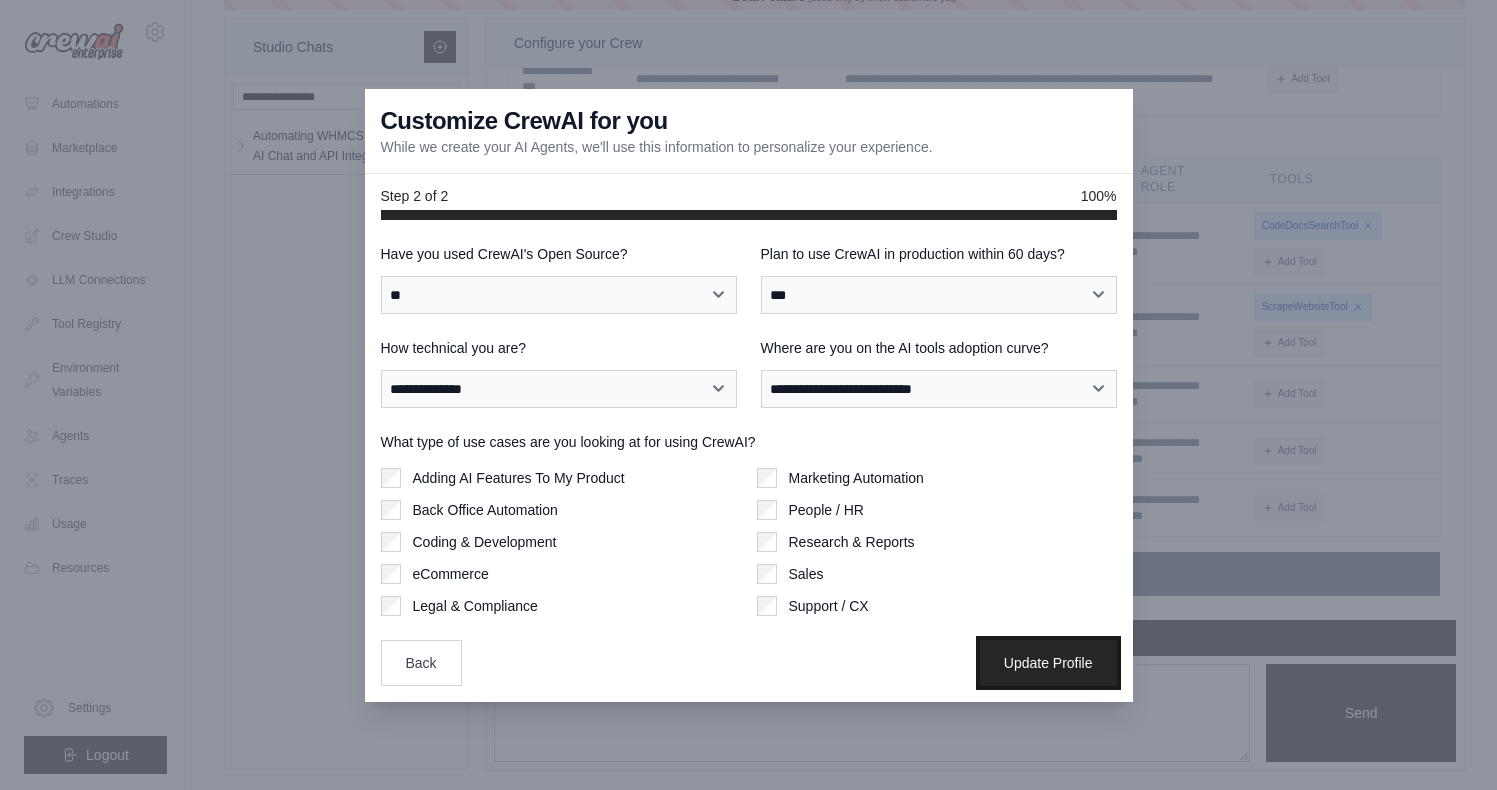 click on "Update Profile" at bounding box center [1048, 663] 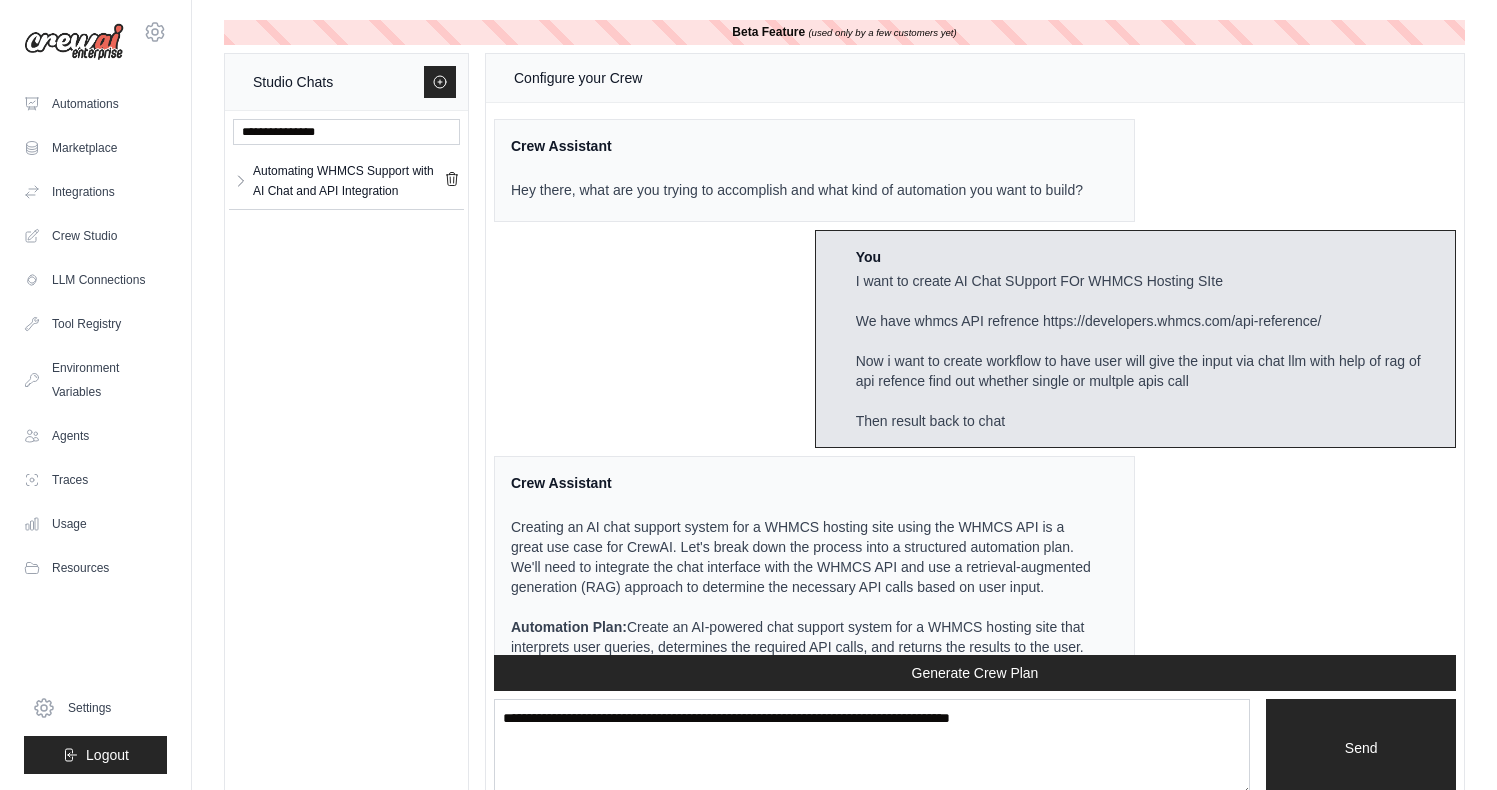 scroll, scrollTop: 35, scrollLeft: 0, axis: vertical 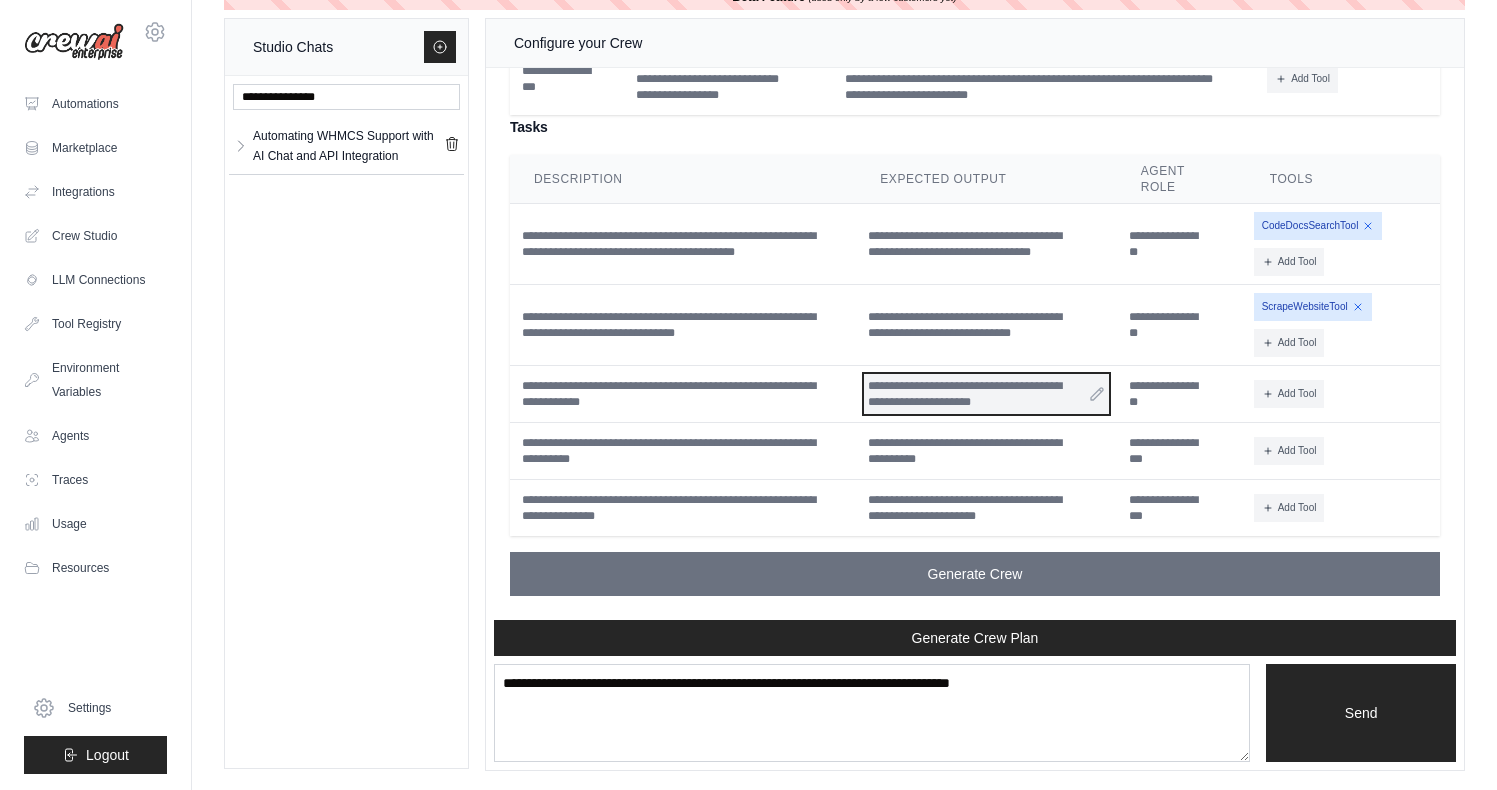 click on "**********" at bounding box center (986, 394) 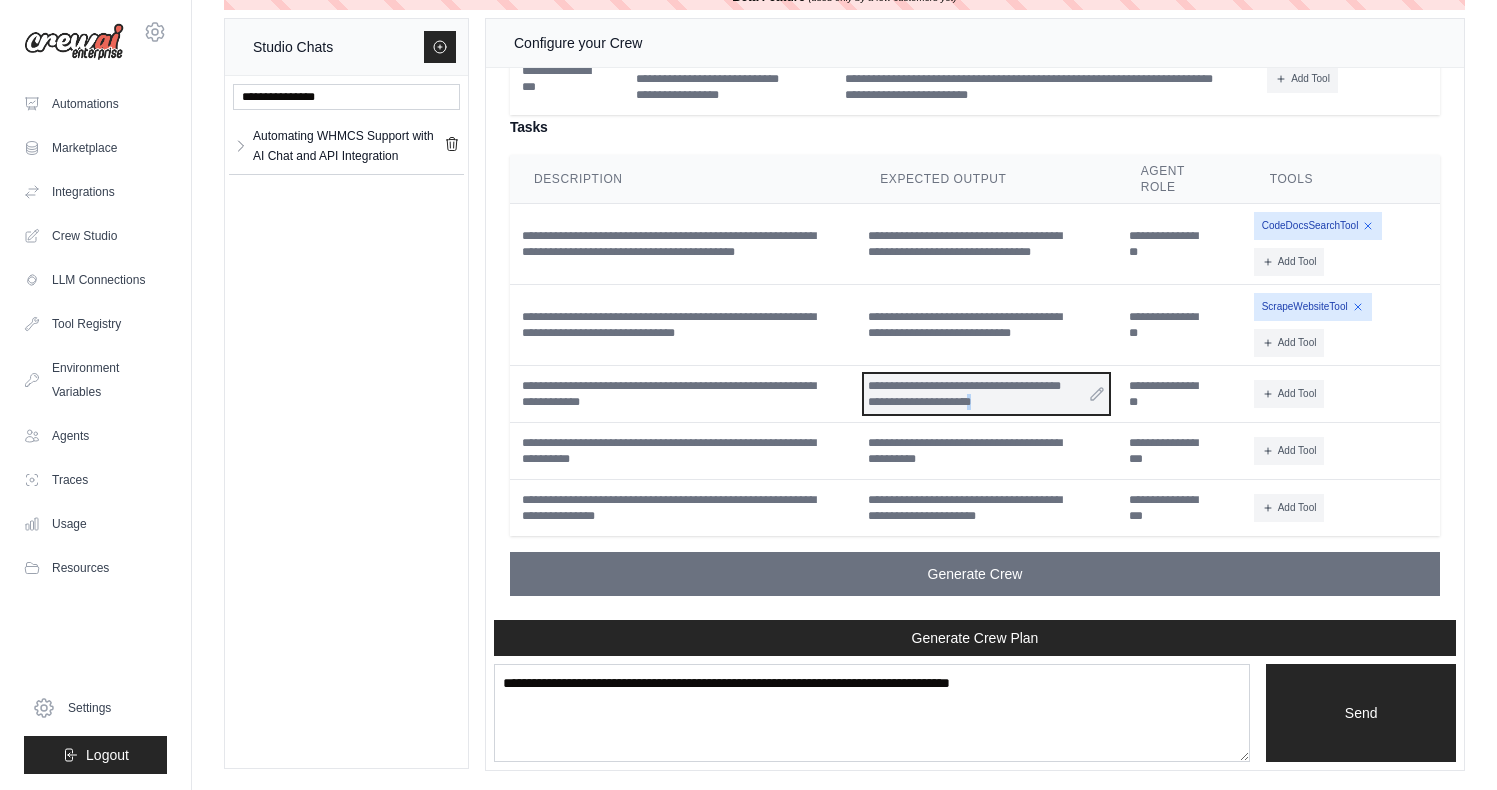 click on "**********" at bounding box center (986, 394) 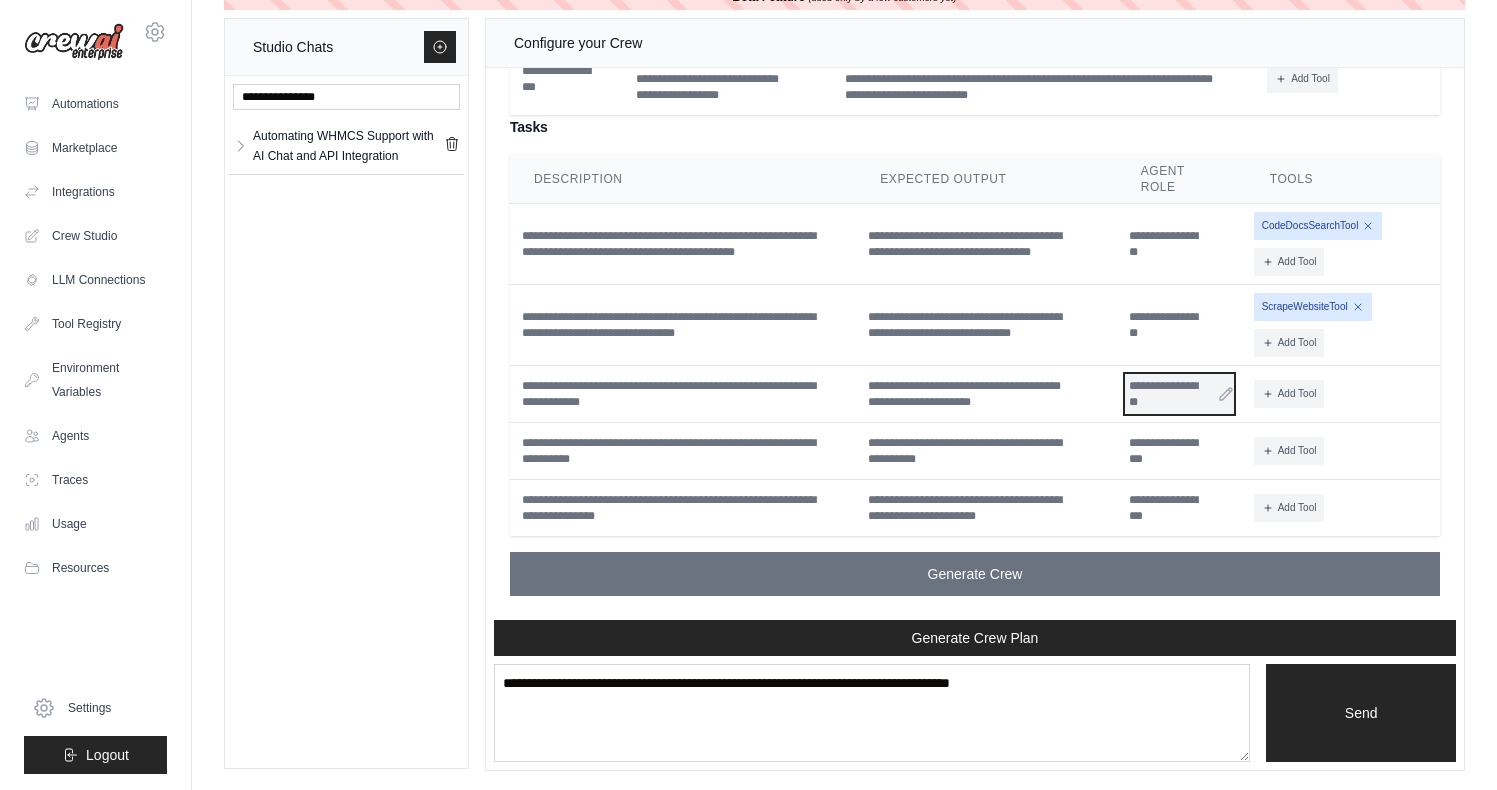 click on "**********" at bounding box center (1180, 394) 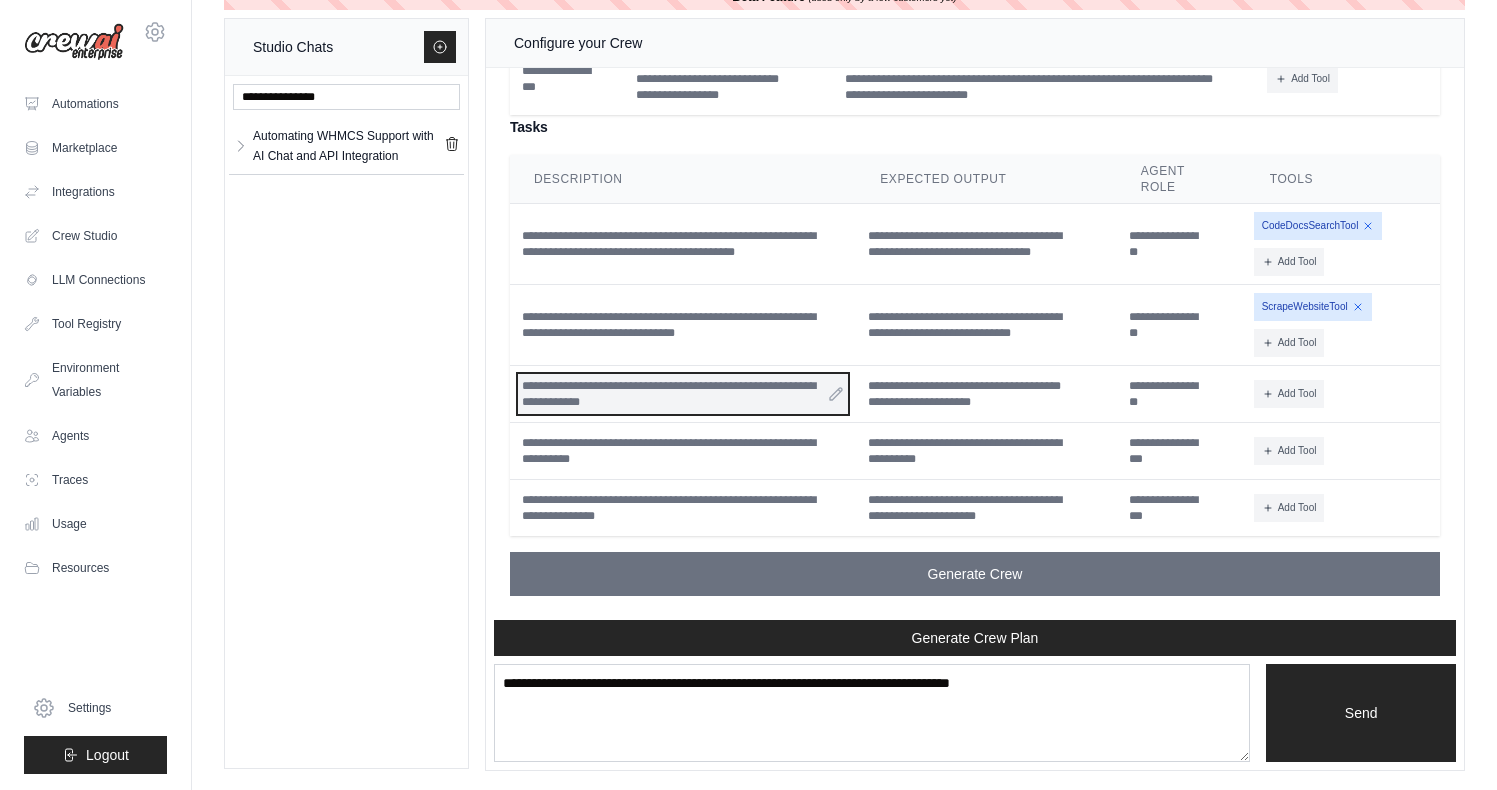 click on "**********" at bounding box center (683, 394) 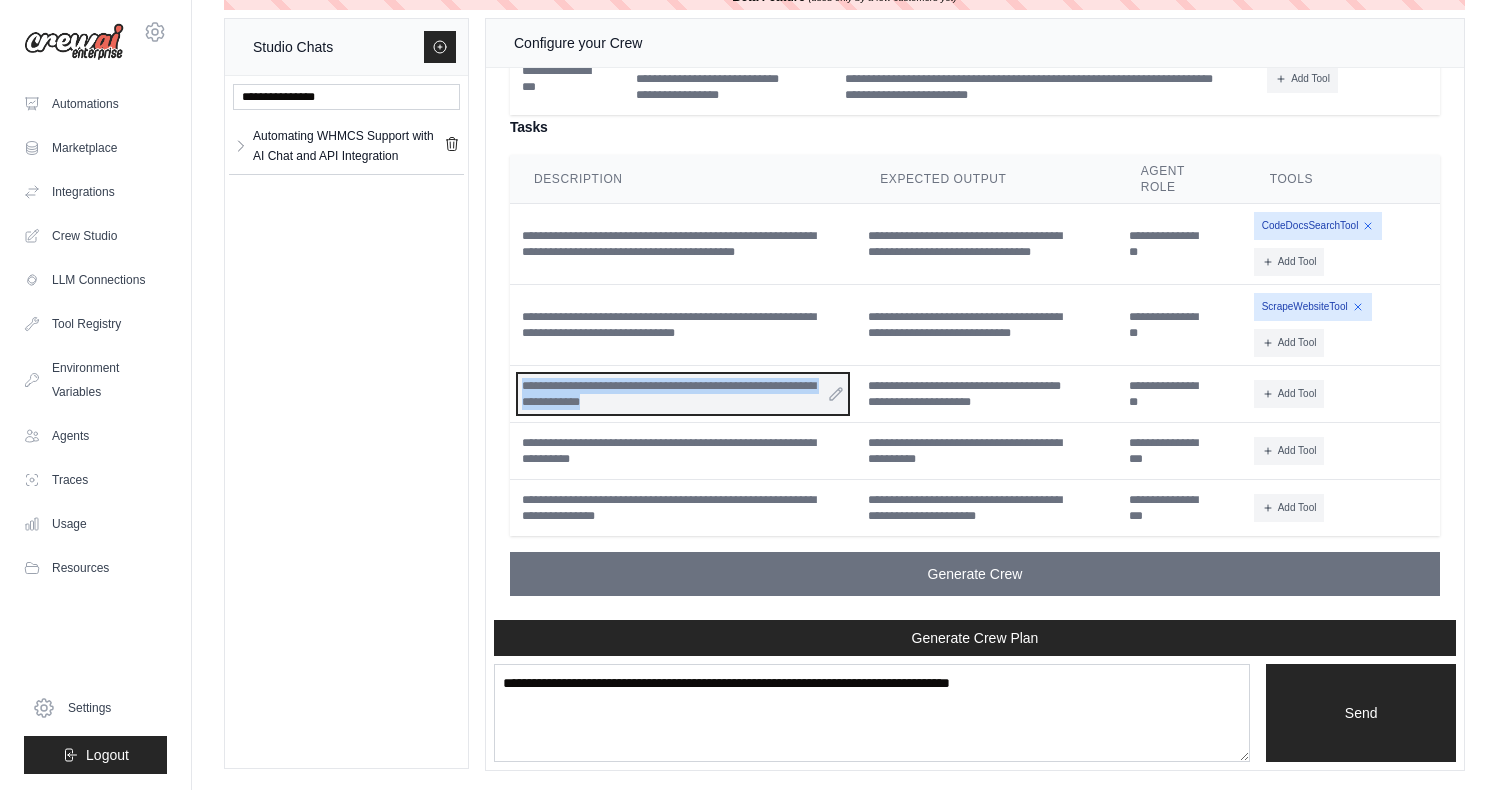 click on "**********" at bounding box center [683, 394] 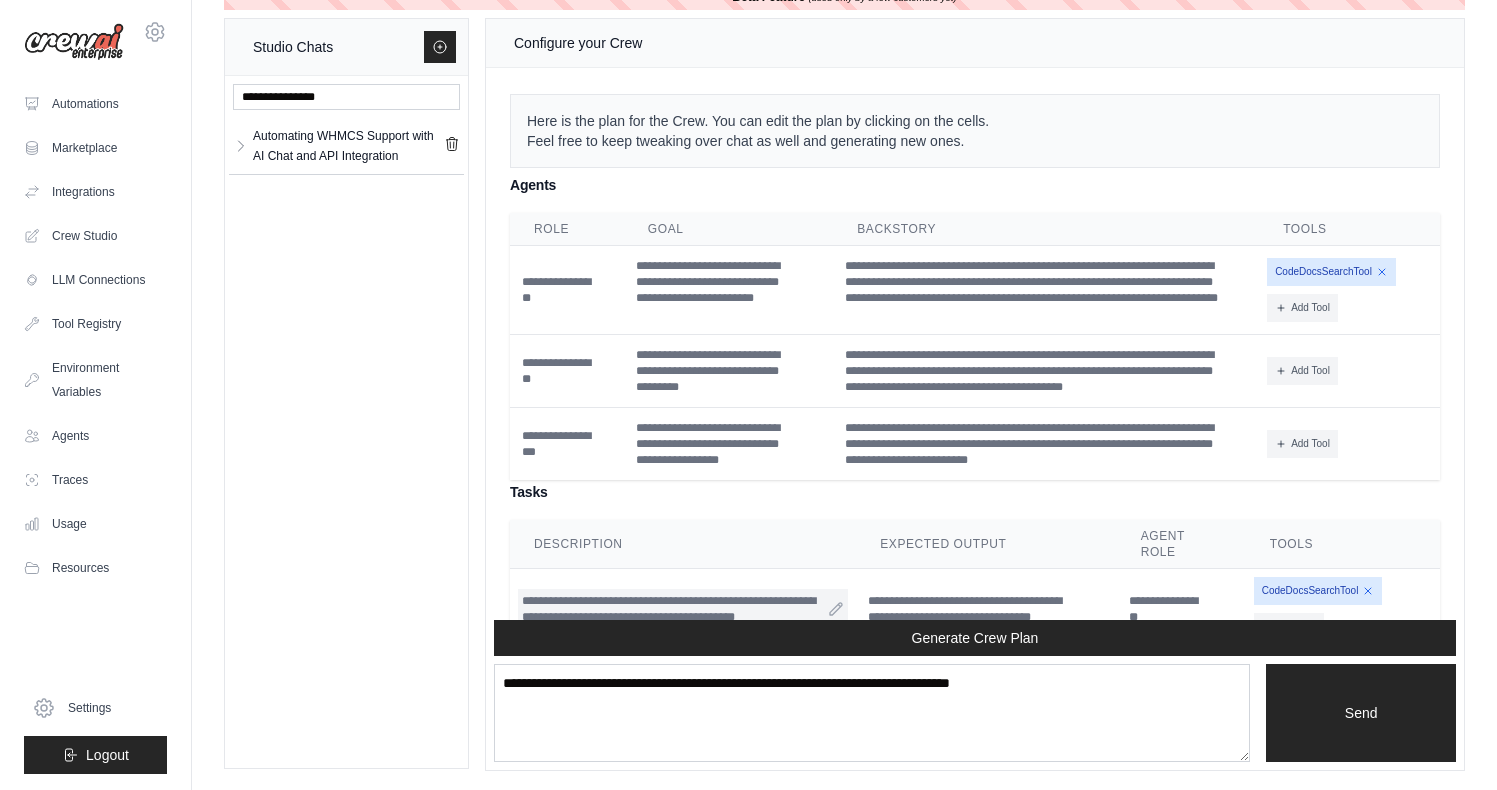 scroll, scrollTop: 1977, scrollLeft: 0, axis: vertical 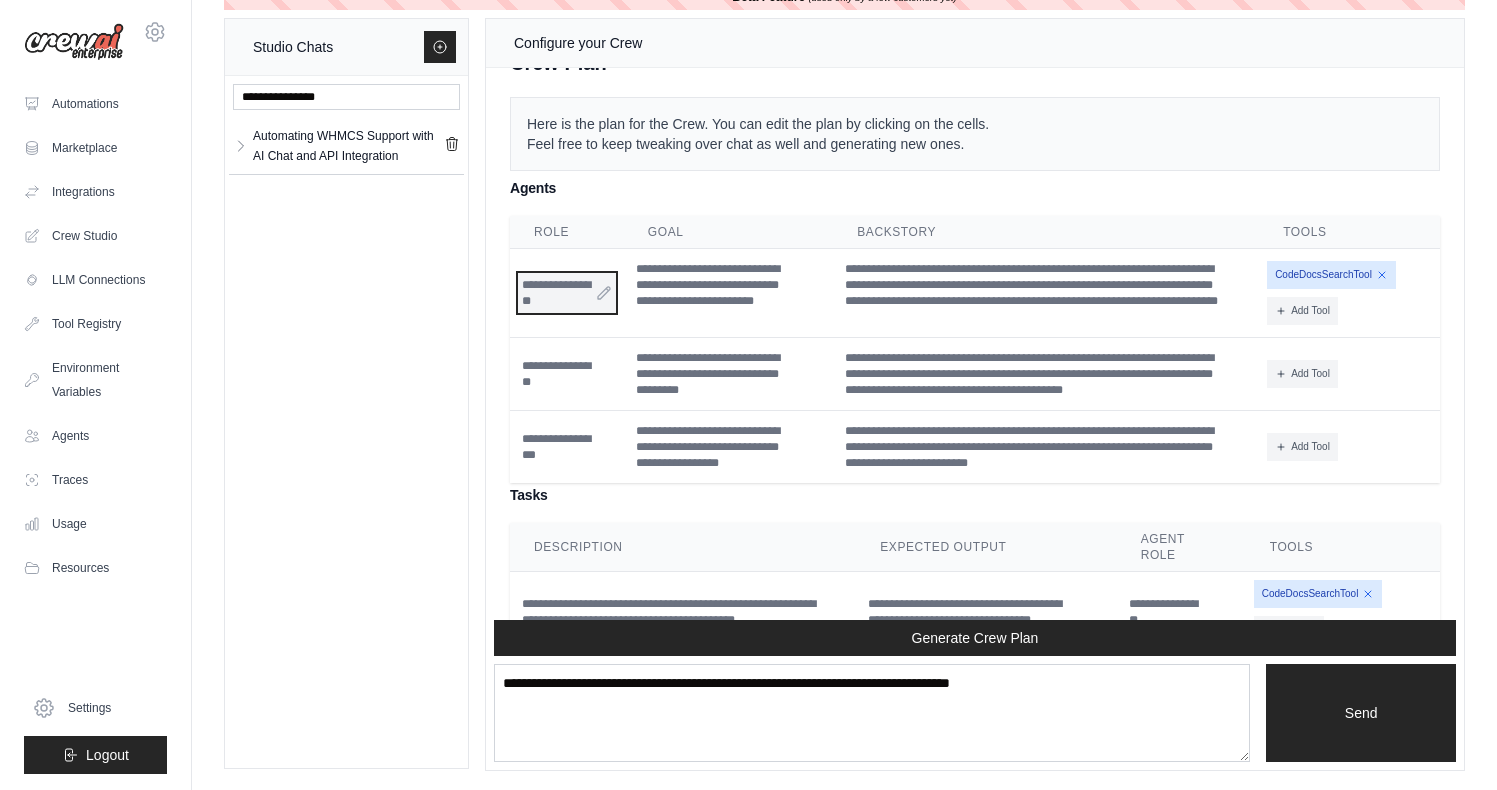 click on "**********" at bounding box center [567, 293] 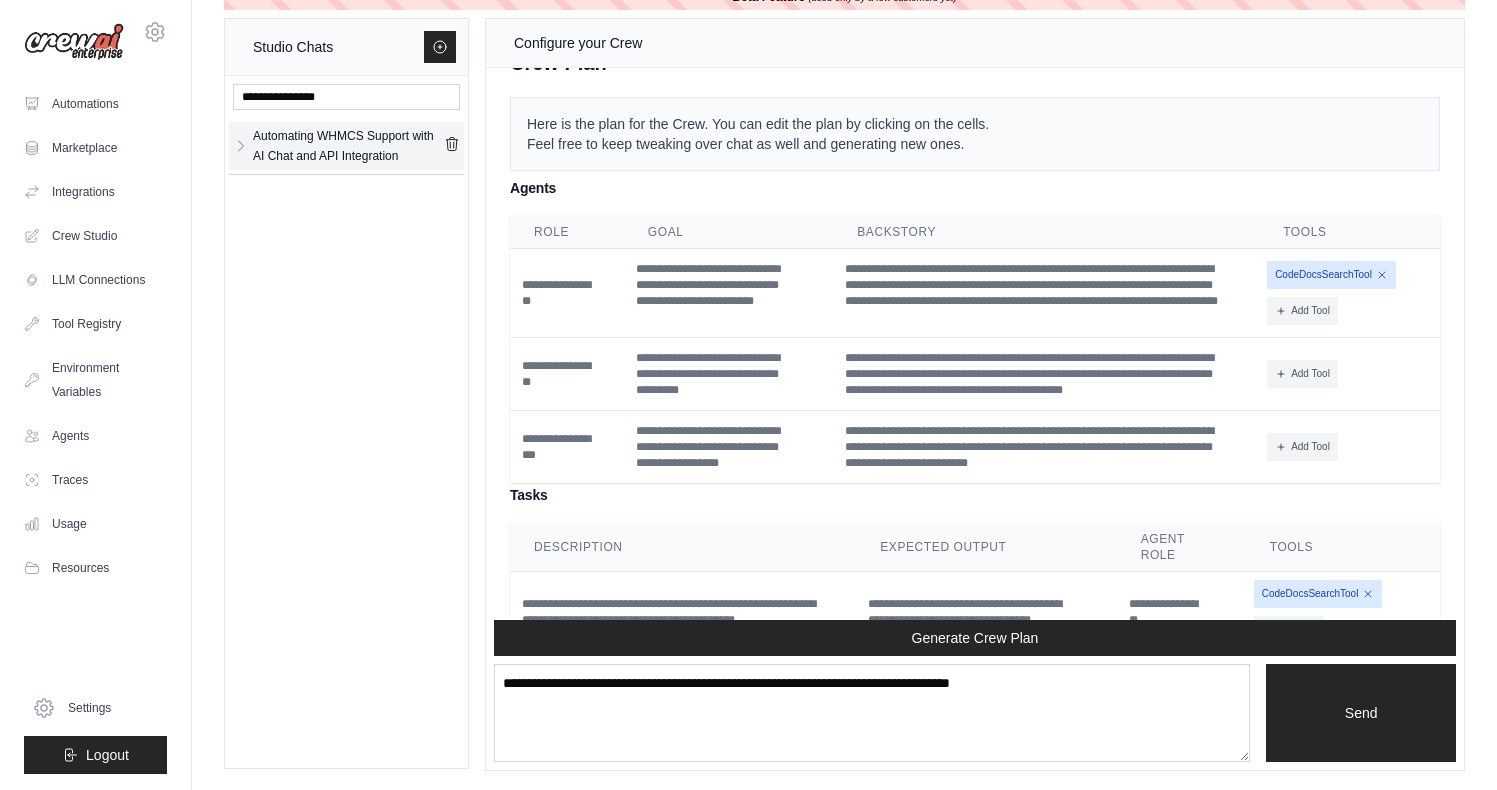 click on "Automating WHMCS Support with AI Chat and API Integration" at bounding box center [346, 146] 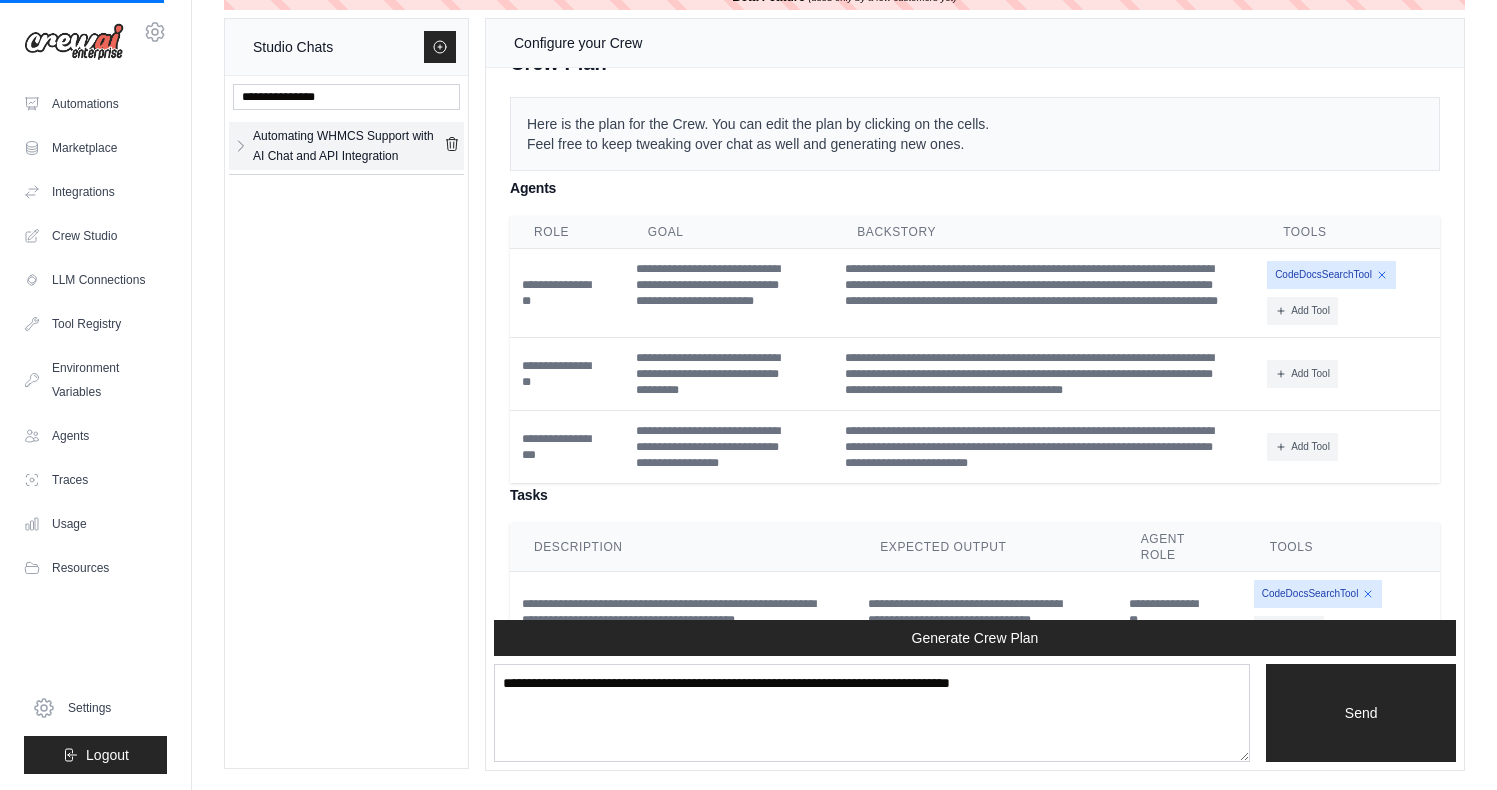 scroll, scrollTop: 0, scrollLeft: 0, axis: both 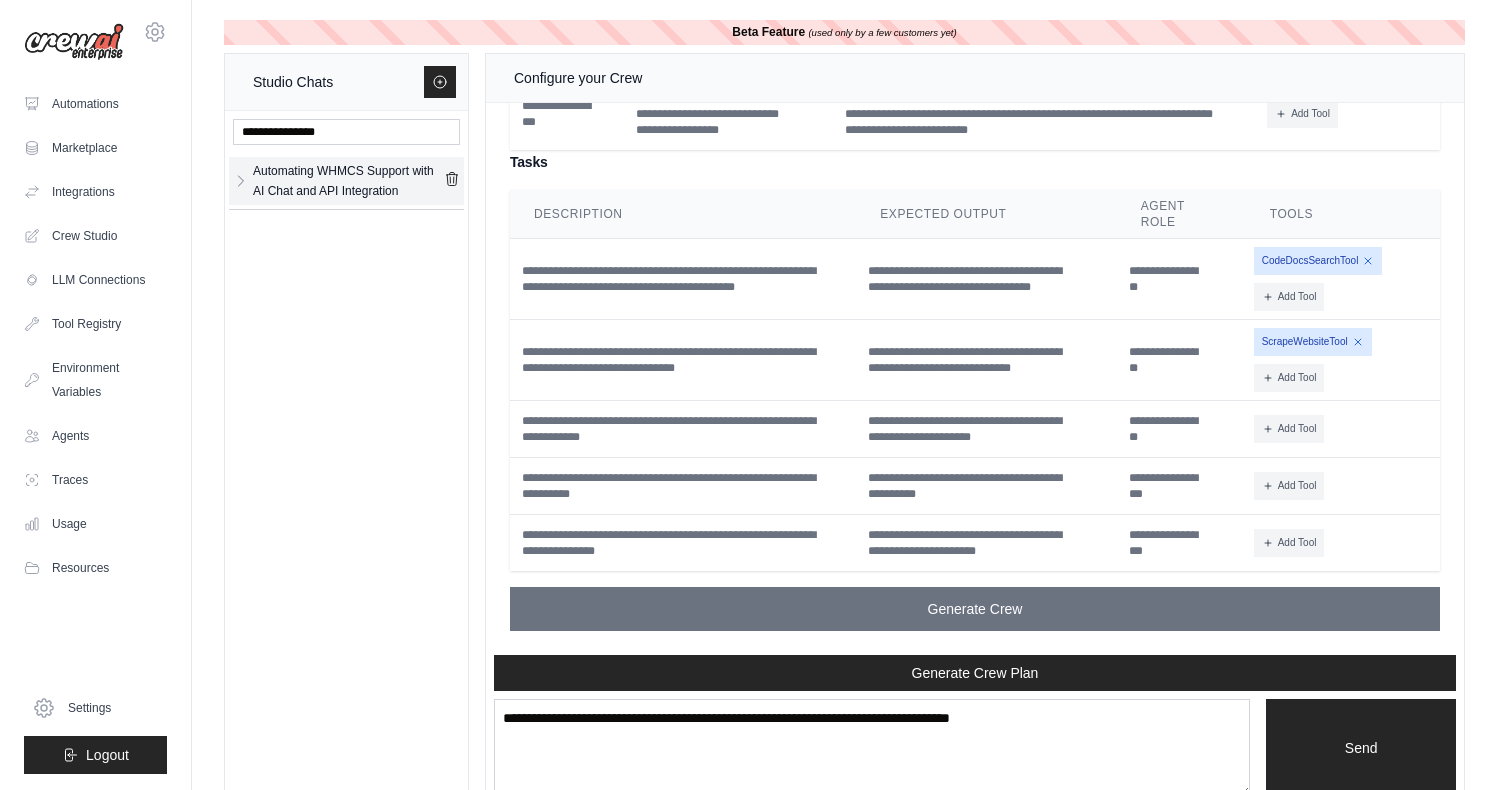 click on "Automating WHMCS Support with AI Chat and API Integration" at bounding box center (348, 181) 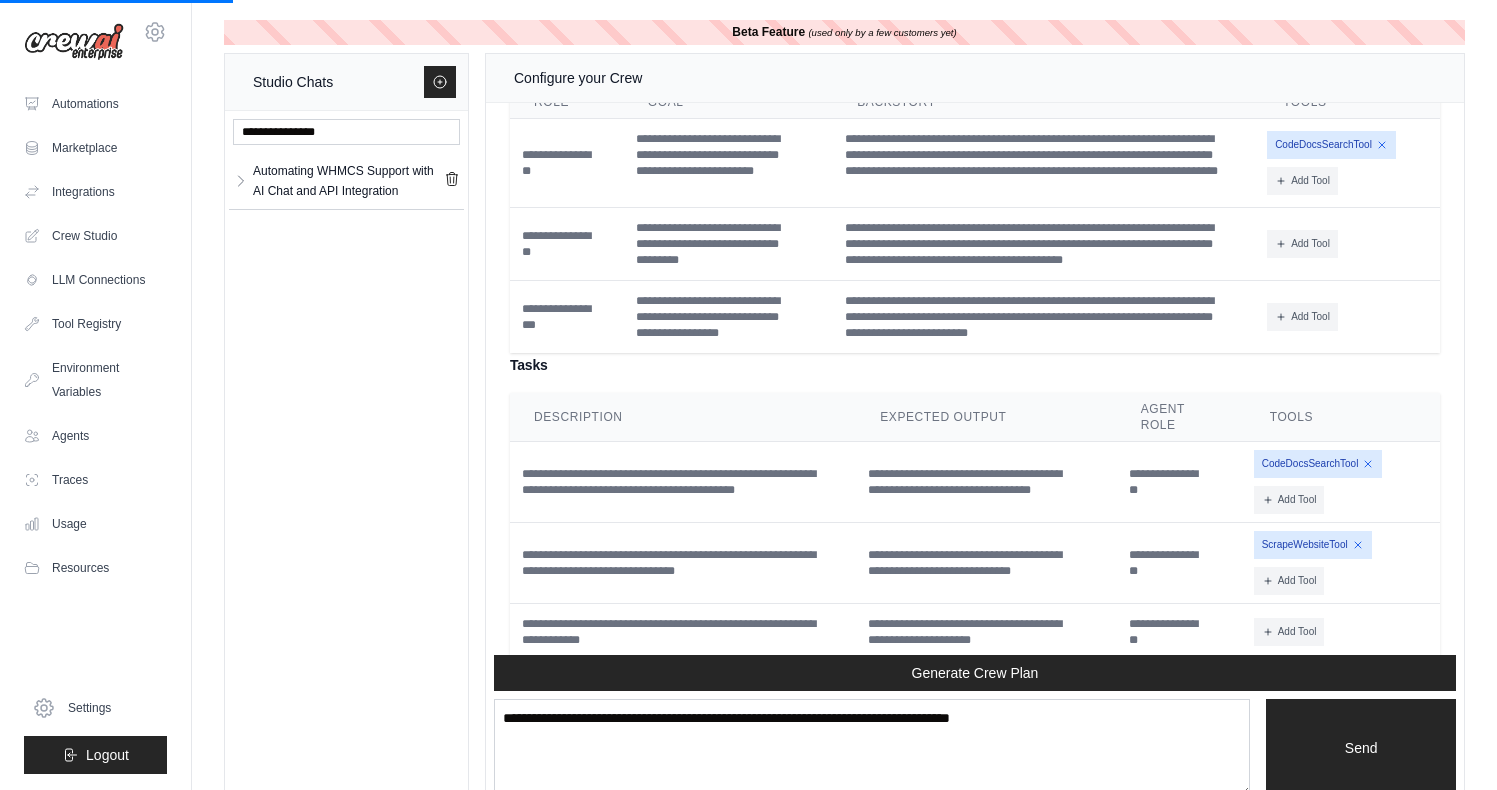 scroll, scrollTop: 0, scrollLeft: 0, axis: both 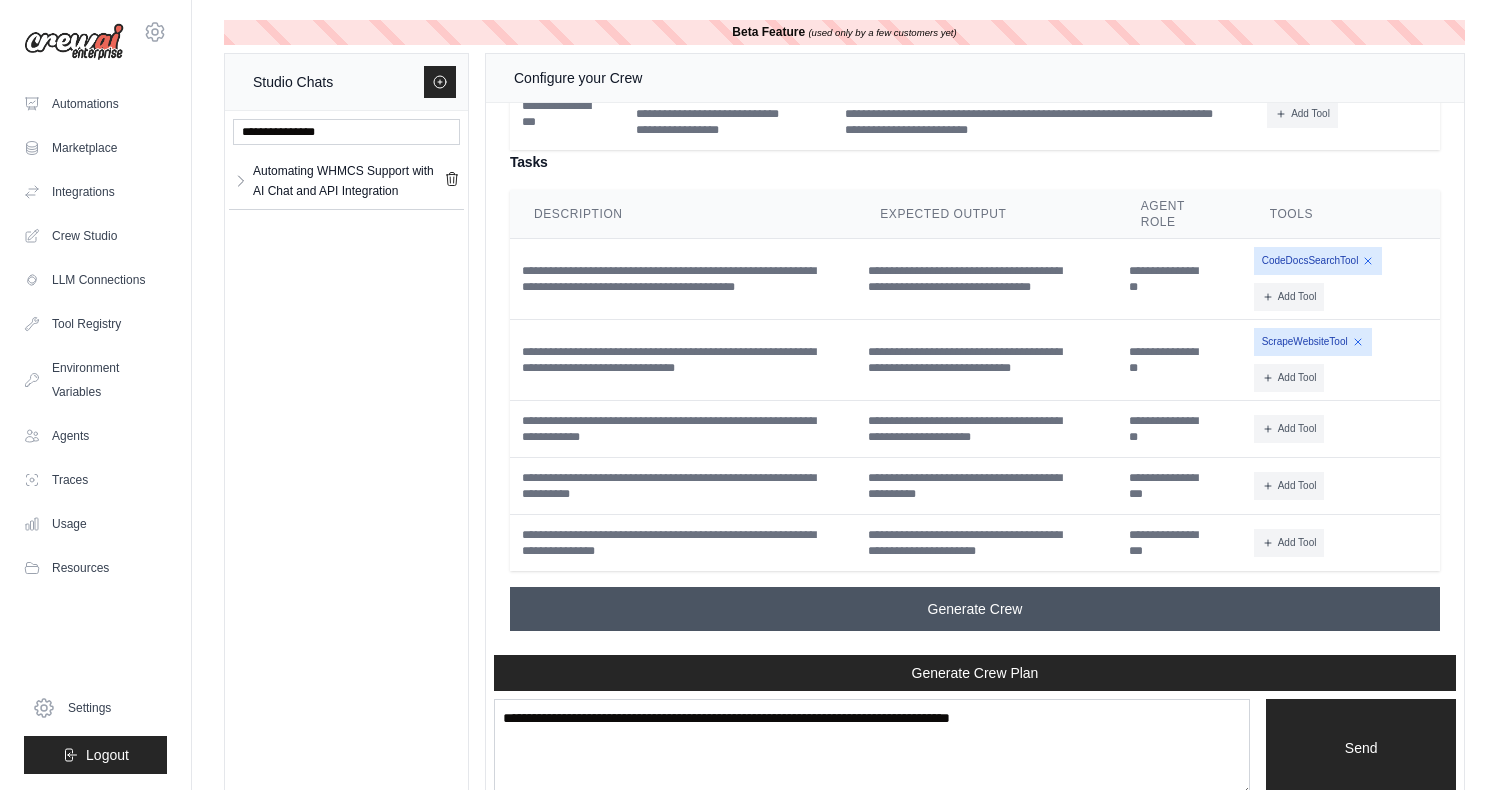 click on "Generate Crew" at bounding box center (975, 609) 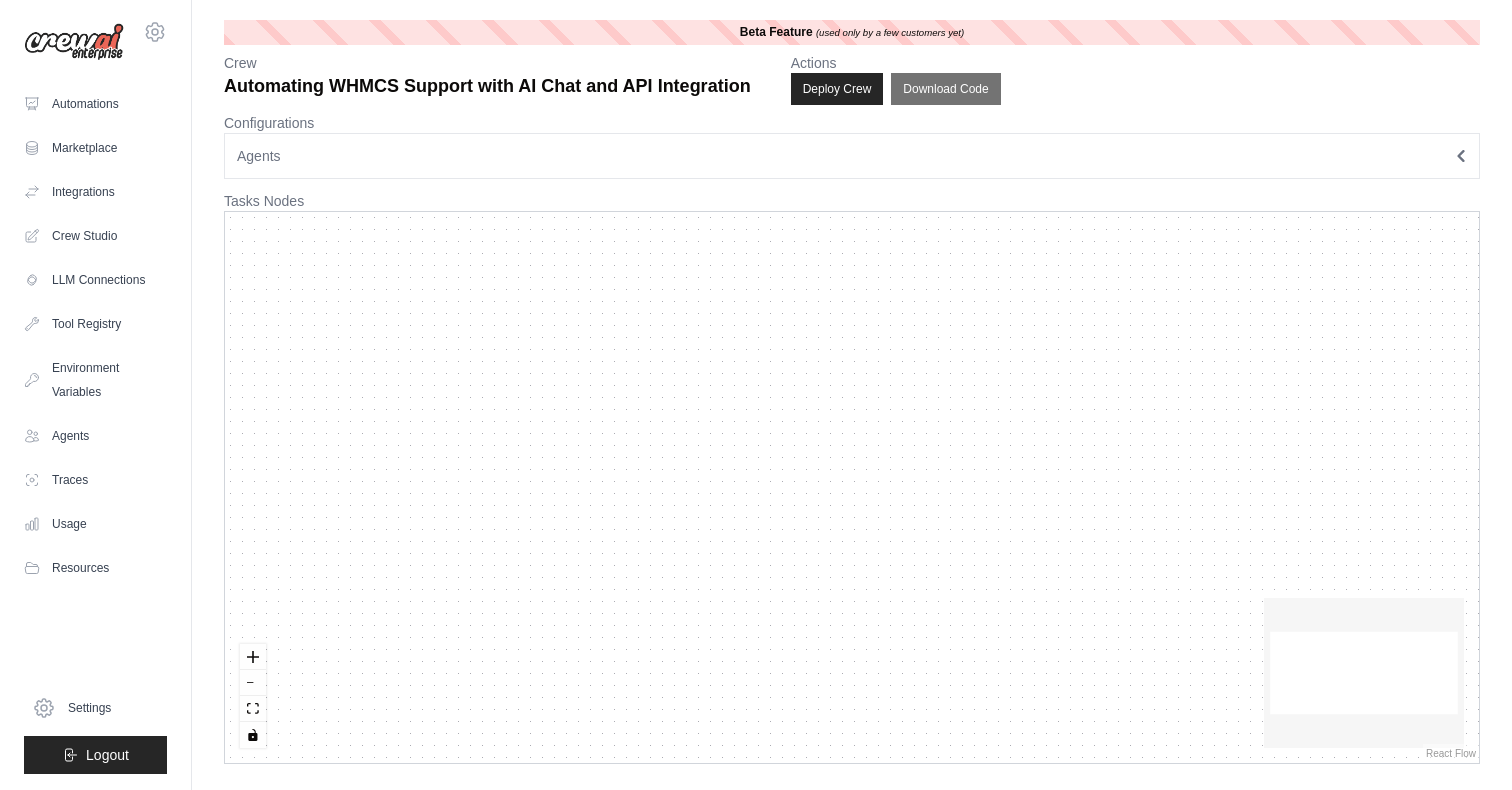 scroll, scrollTop: 0, scrollLeft: 0, axis: both 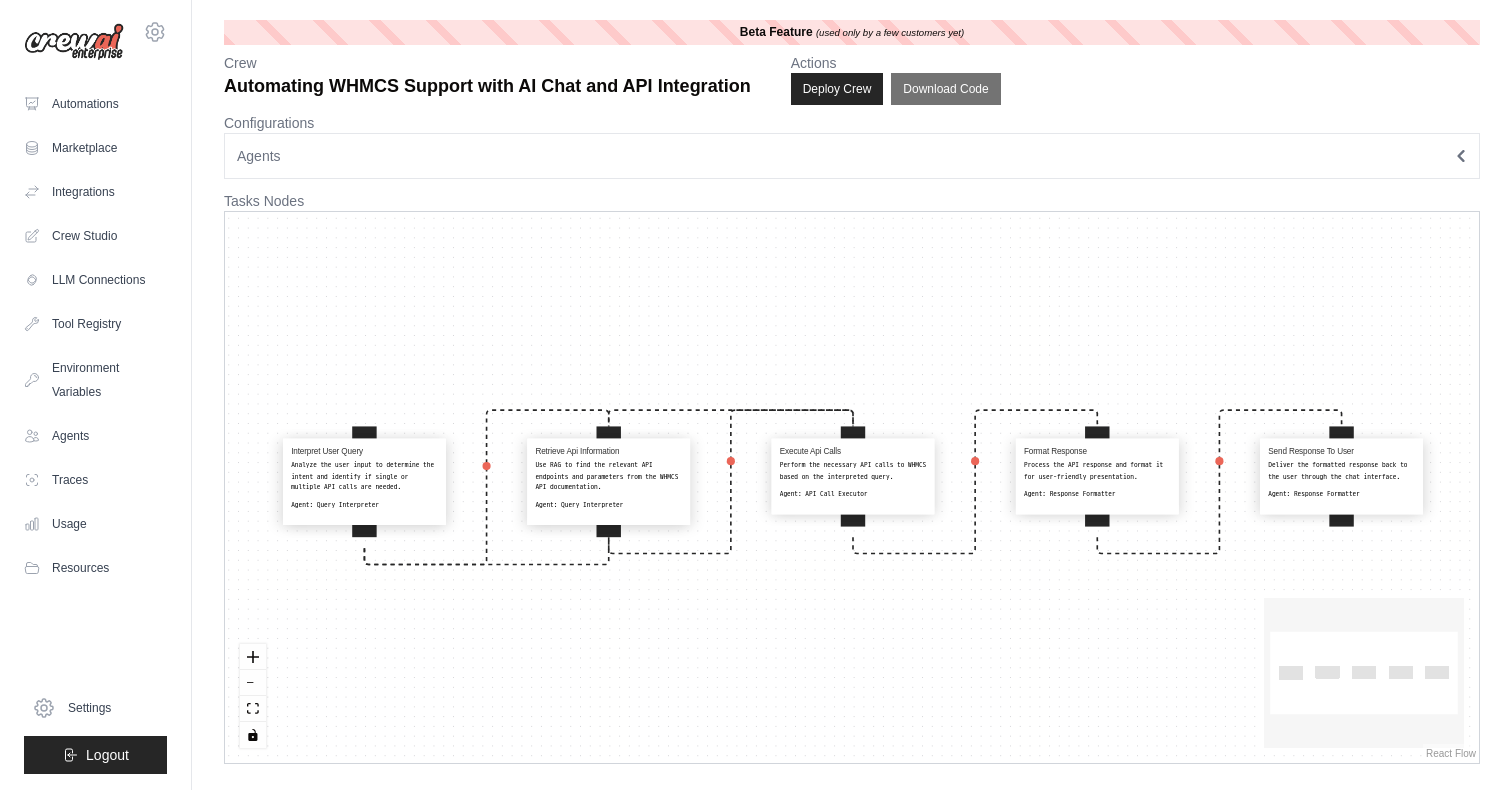click on "Analyze the user input to determine the intent and identify if single or multiple API calls are needed." at bounding box center [364, 476] 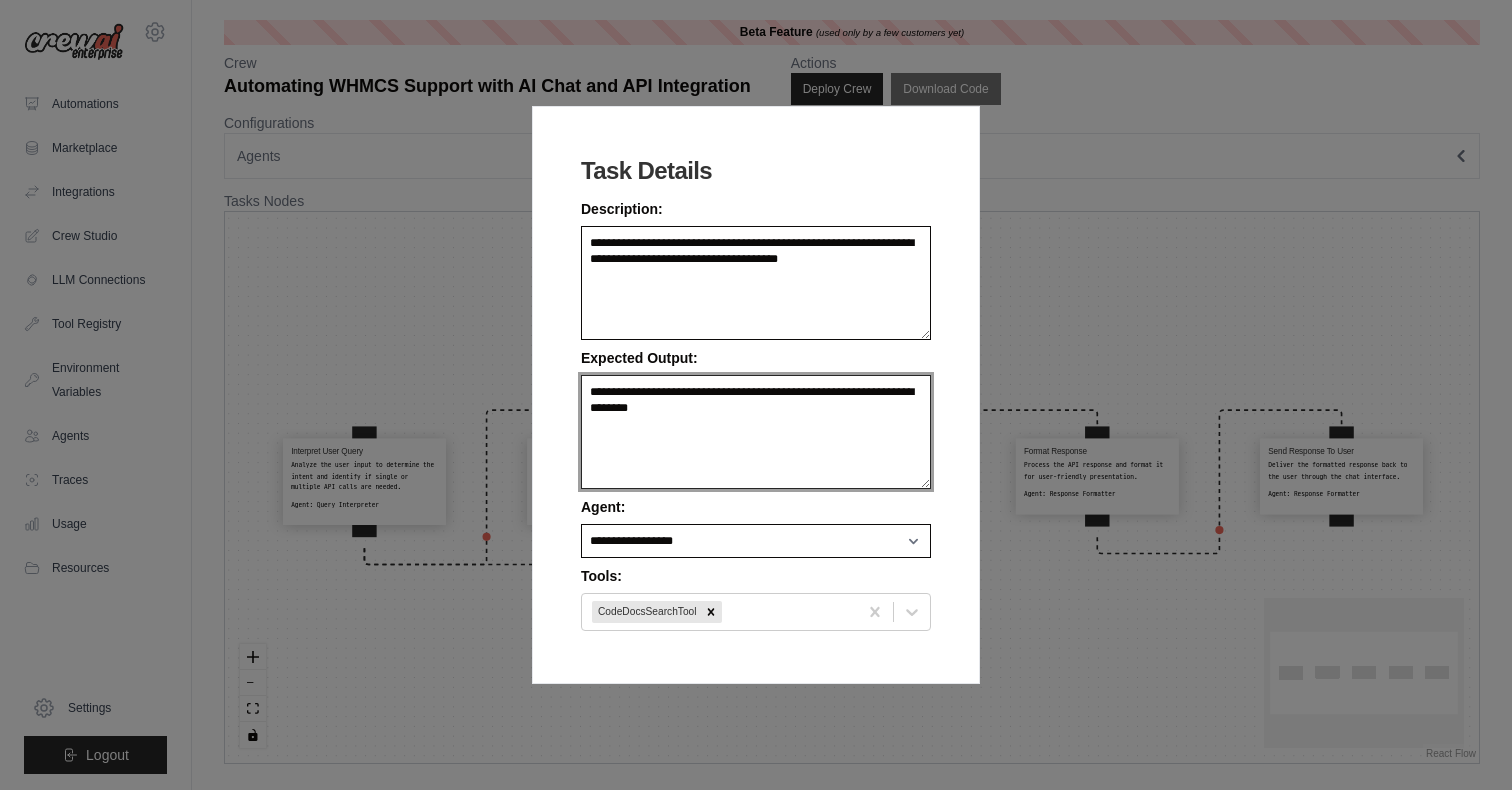 click on "**********" at bounding box center [756, 432] 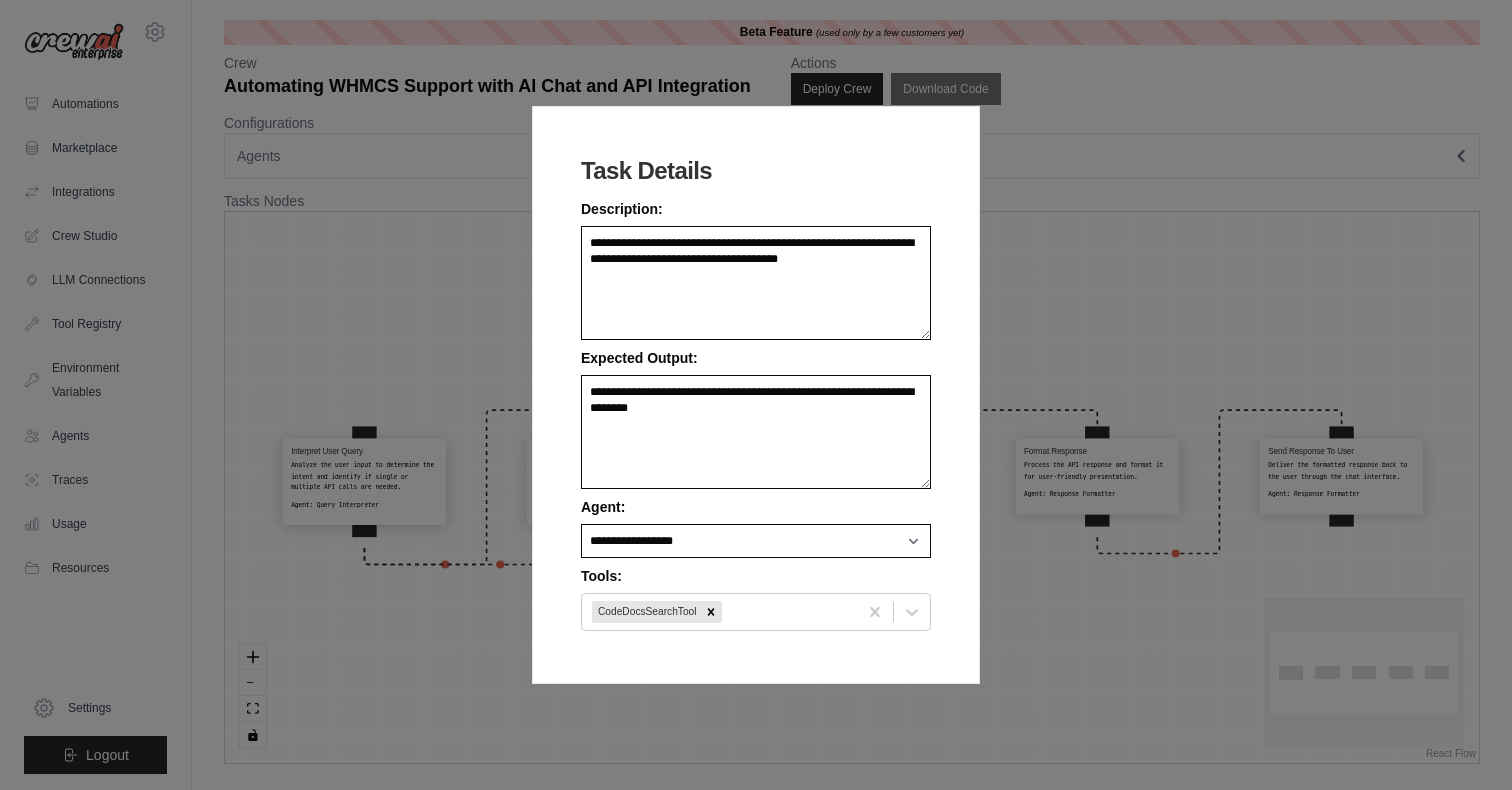 click on "**********" at bounding box center (756, 395) 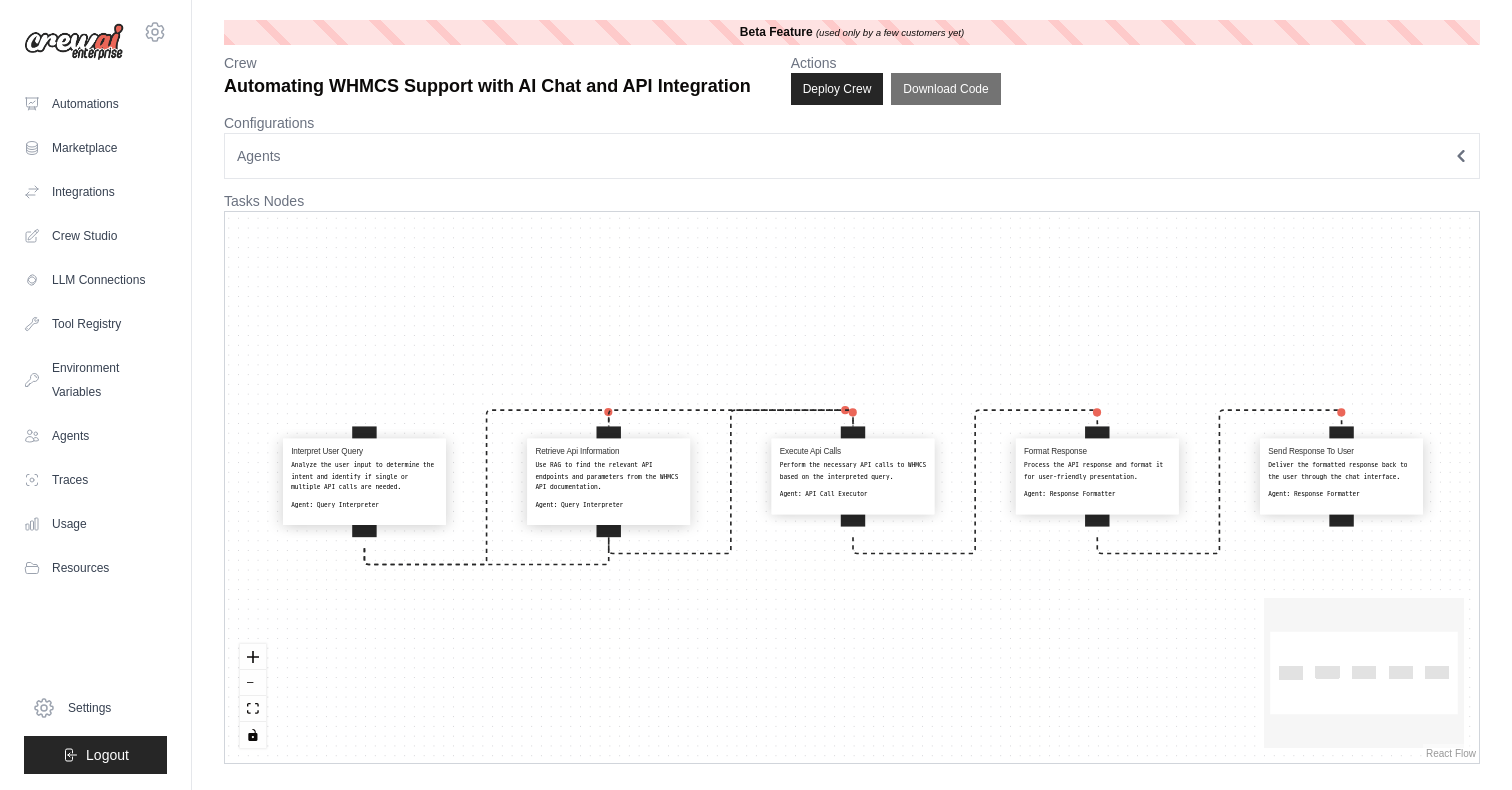 click on "Use RAG to find the relevant API endpoints and parameters from the WHMCS API documentation." at bounding box center (608, 476) 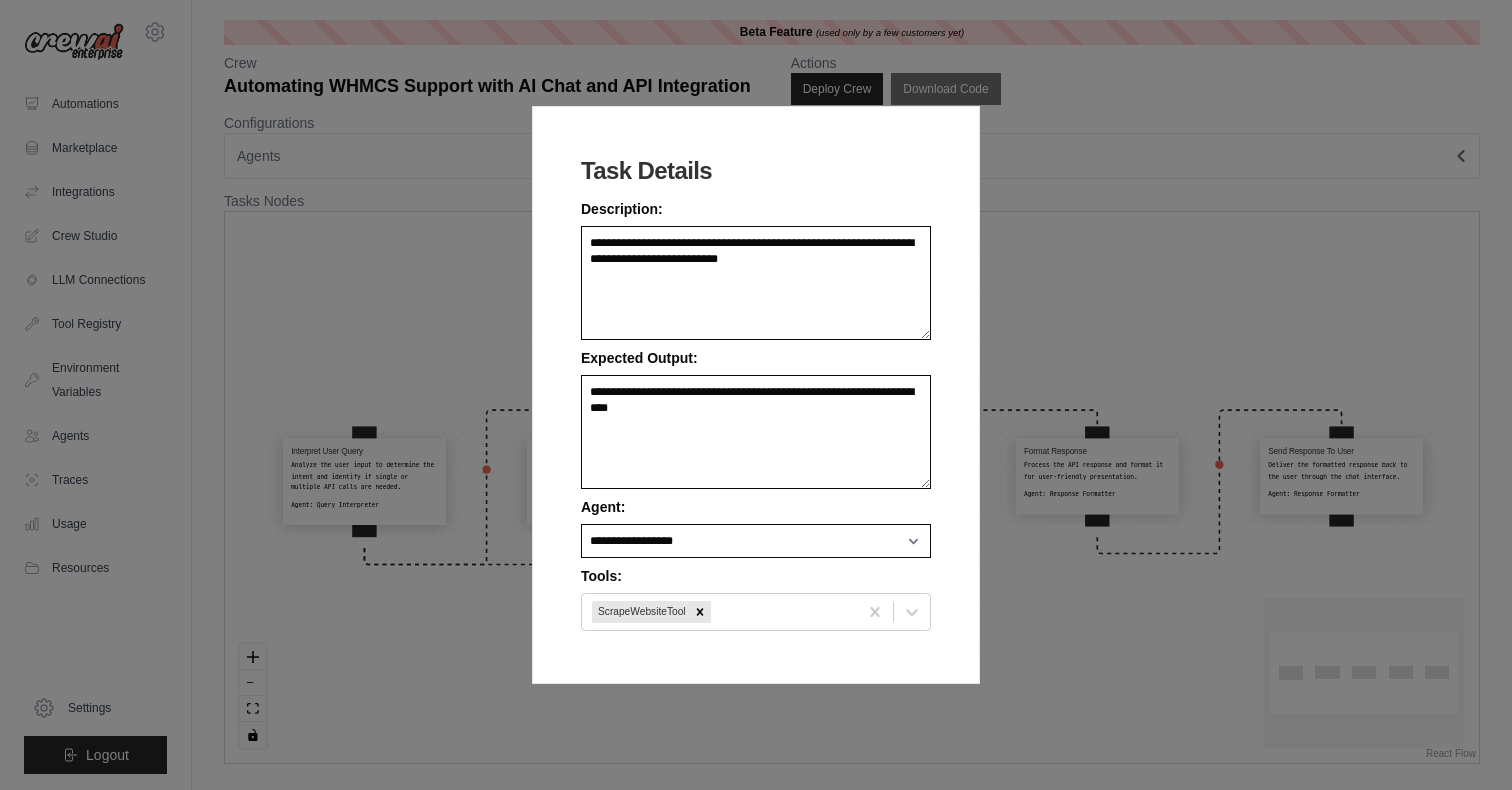click on "**********" at bounding box center [756, 395] 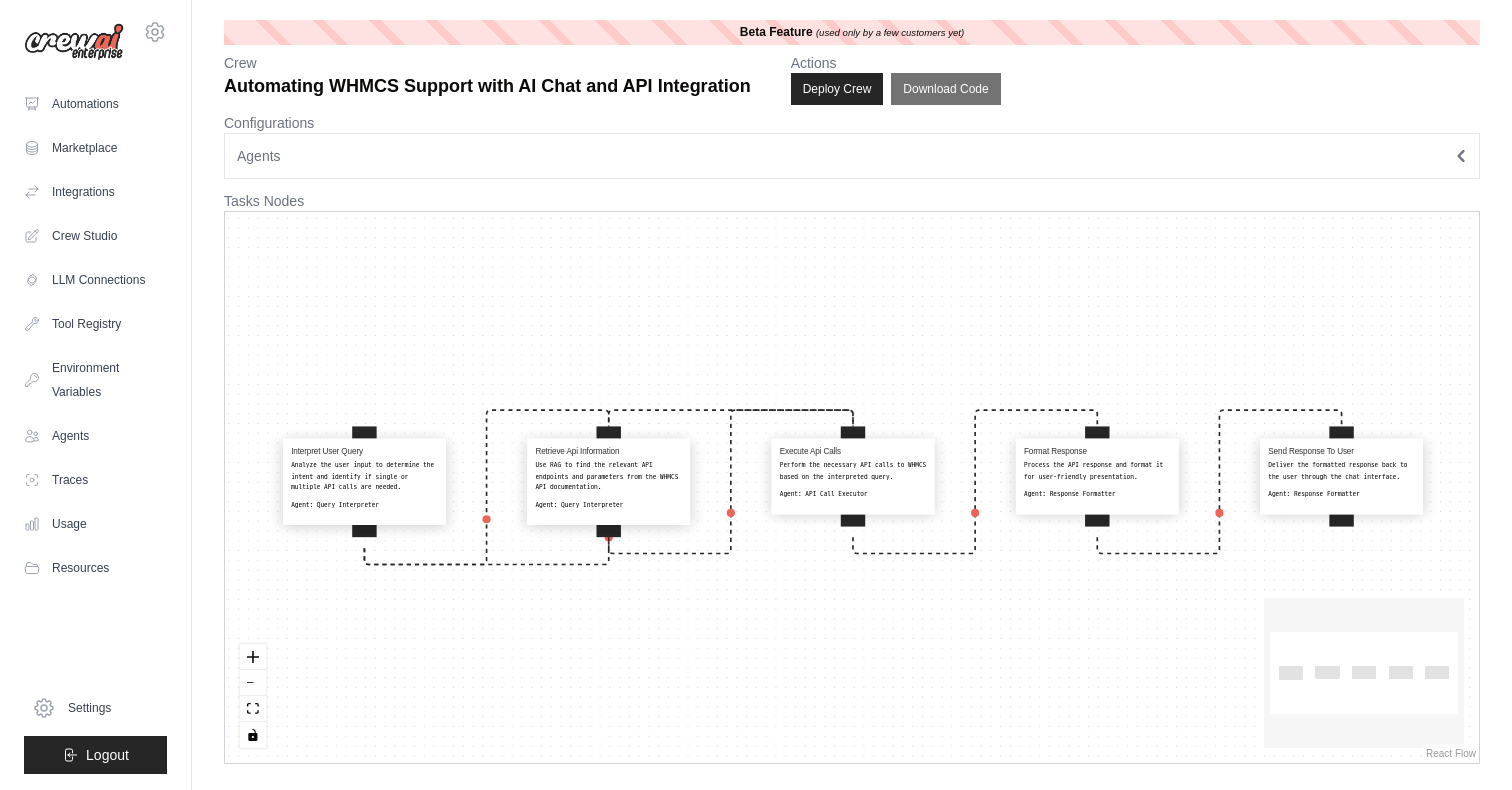 click on "Perform the necessary API calls to WHMCS based on the interpreted query." at bounding box center (853, 471) 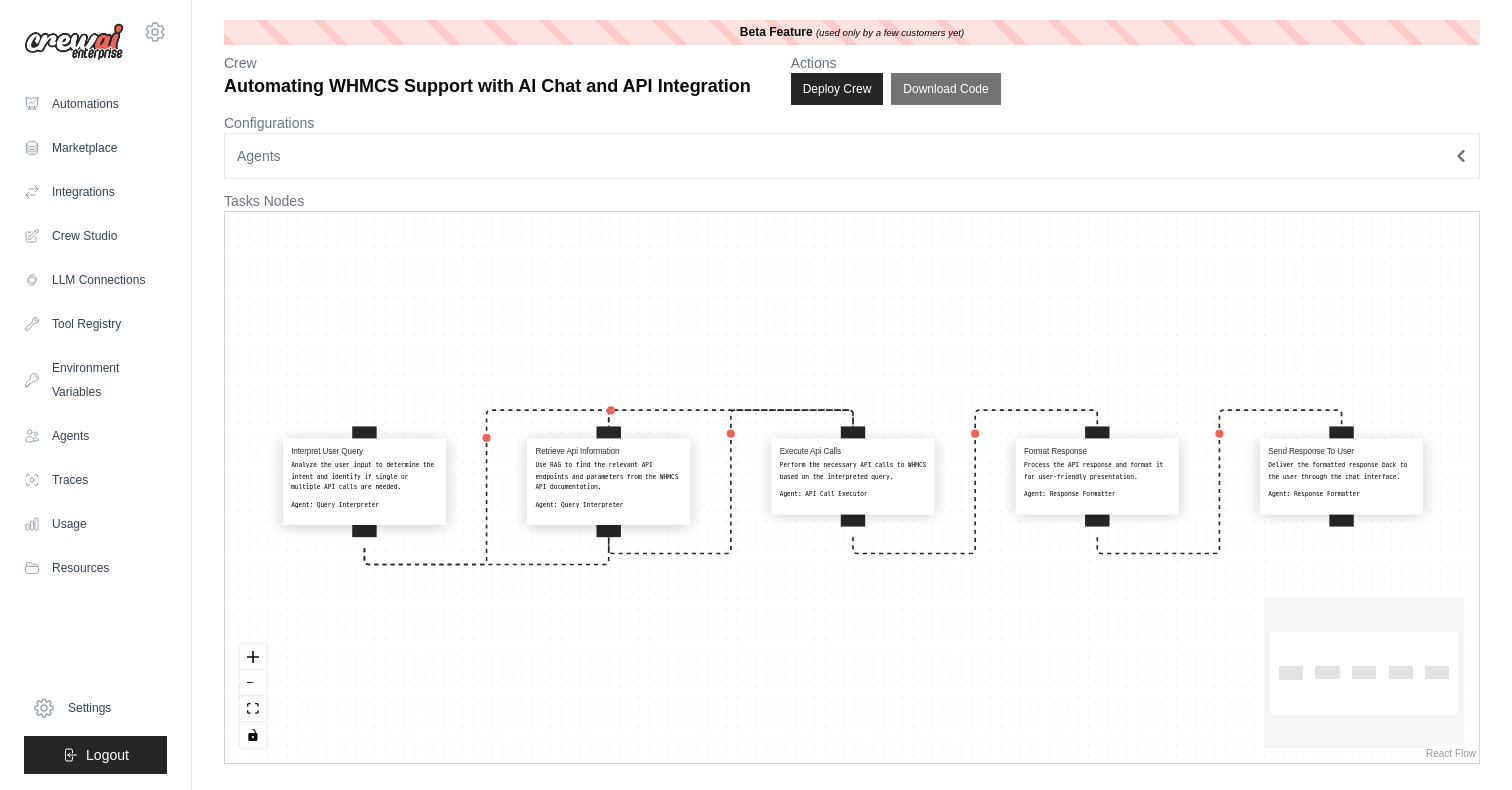 select on "**********" 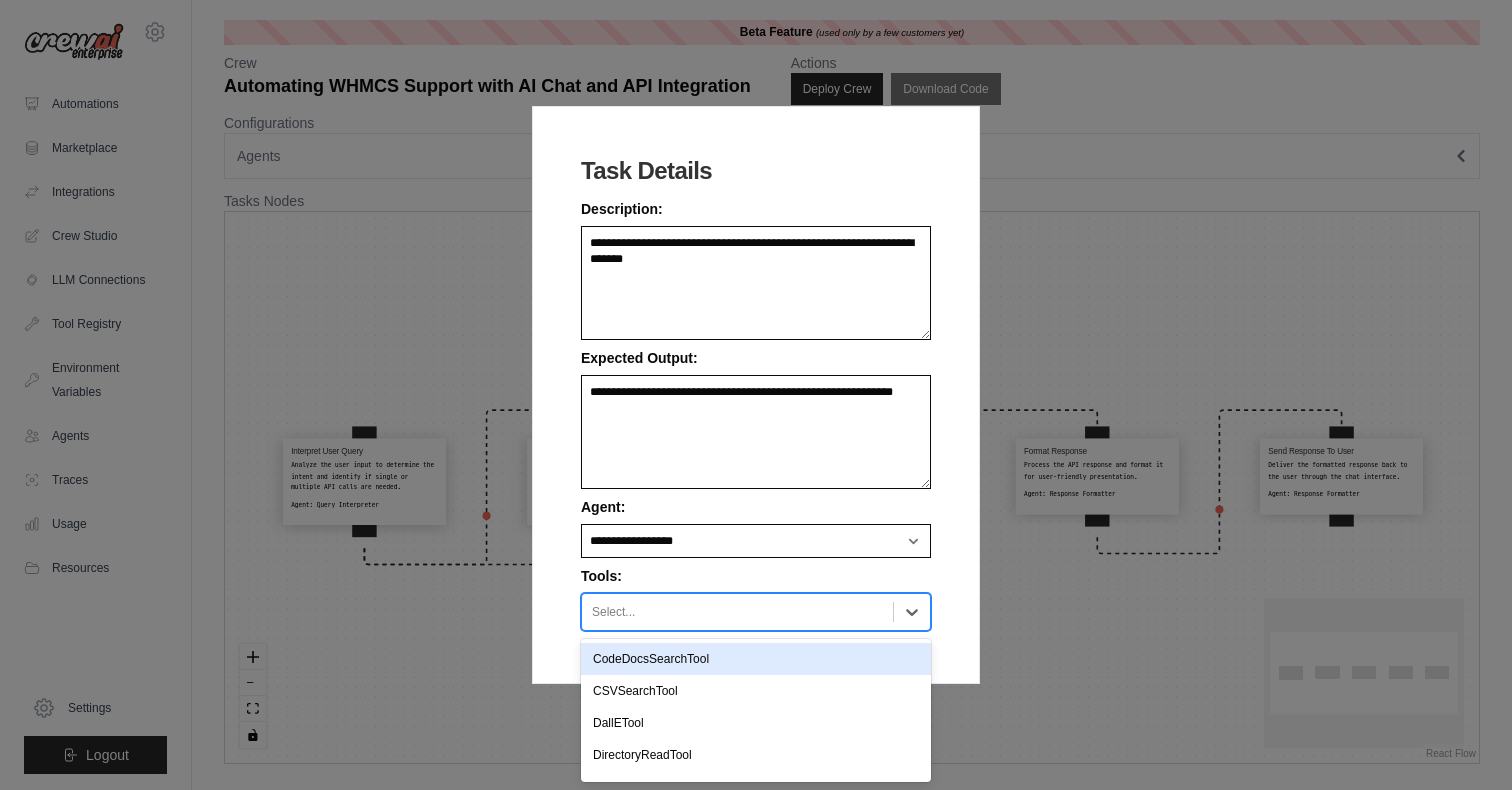 click at bounding box center (737, 612) 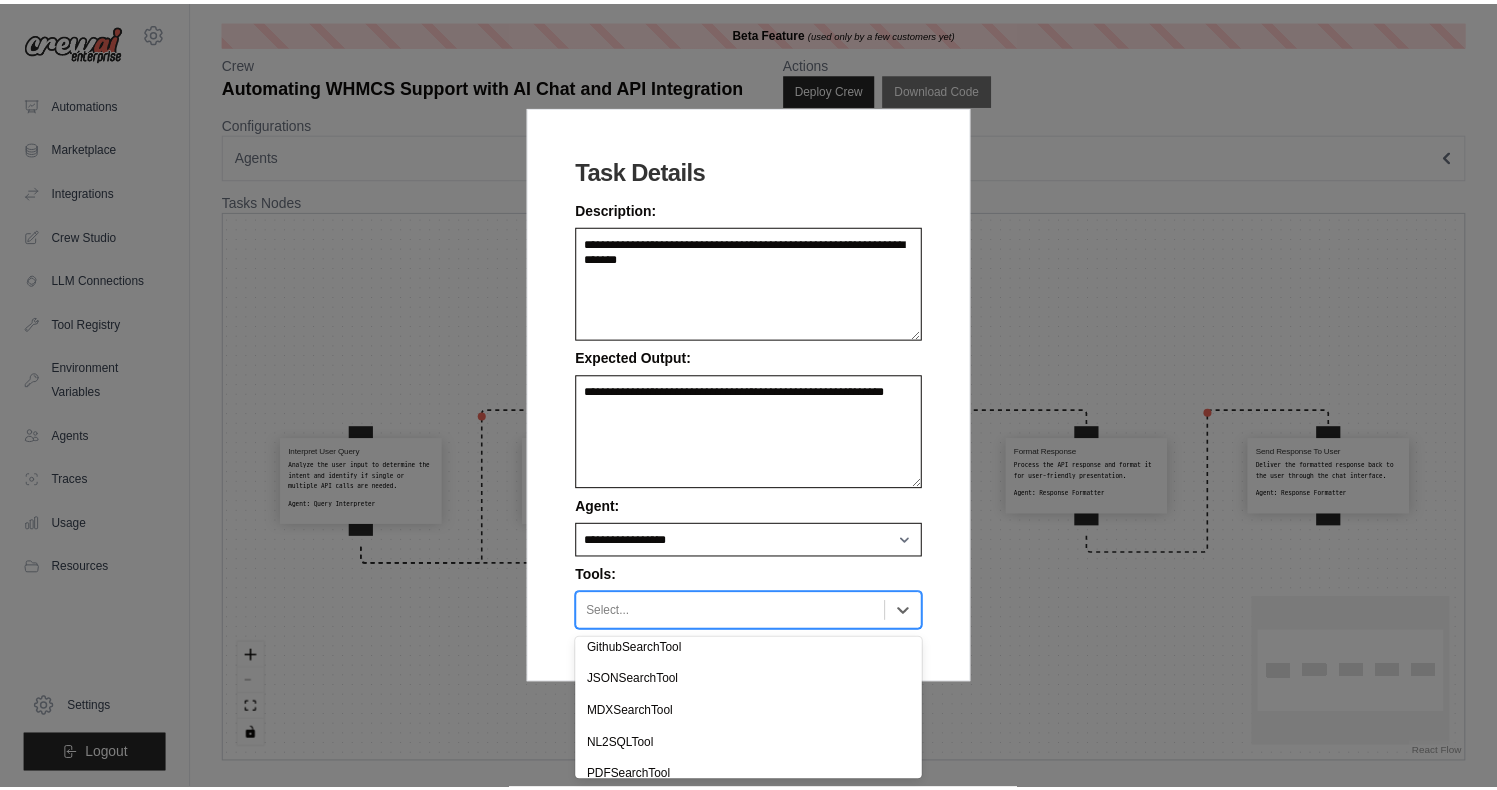 scroll, scrollTop: 0, scrollLeft: 0, axis: both 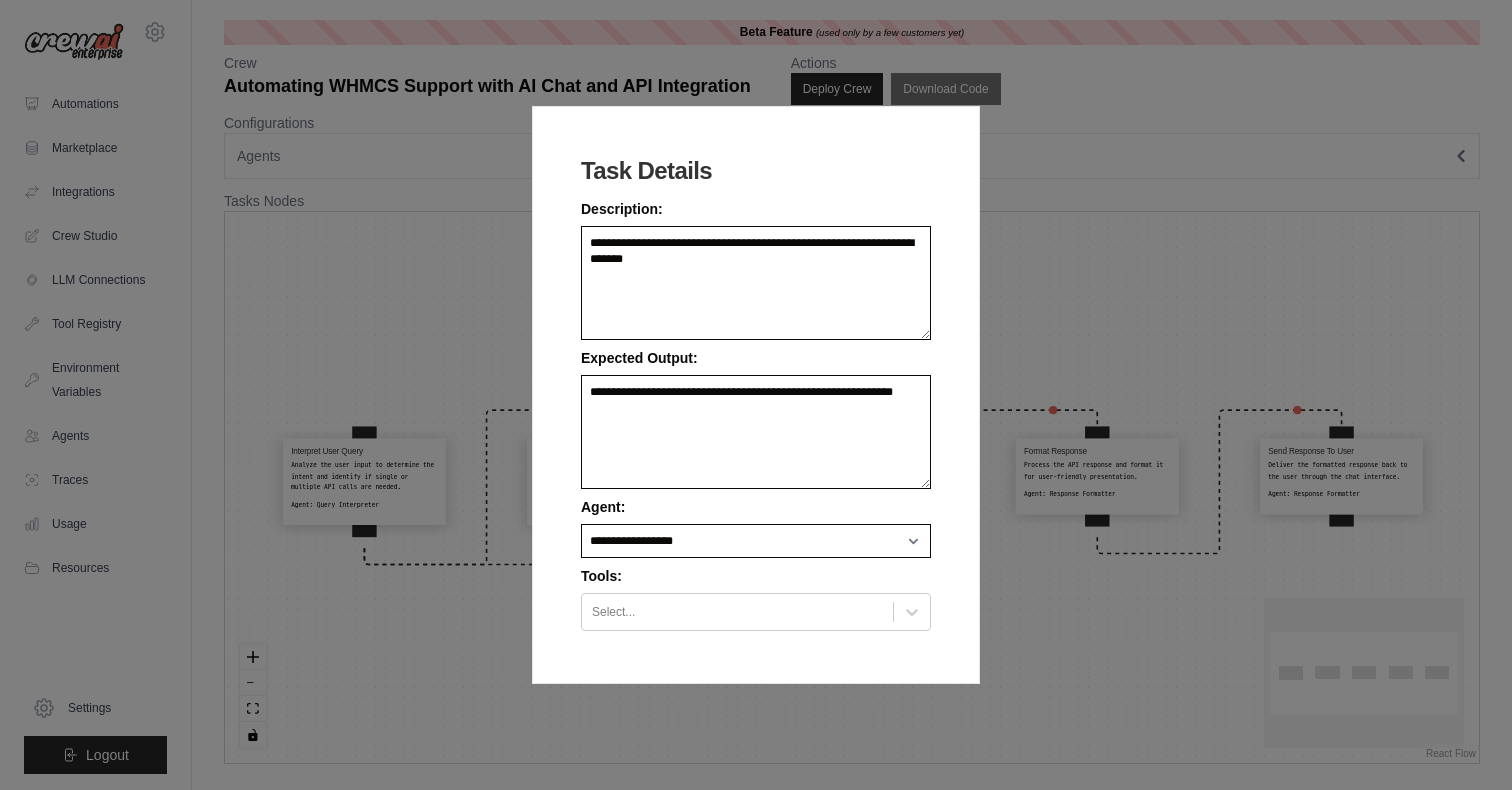 click on "**********" at bounding box center [756, 395] 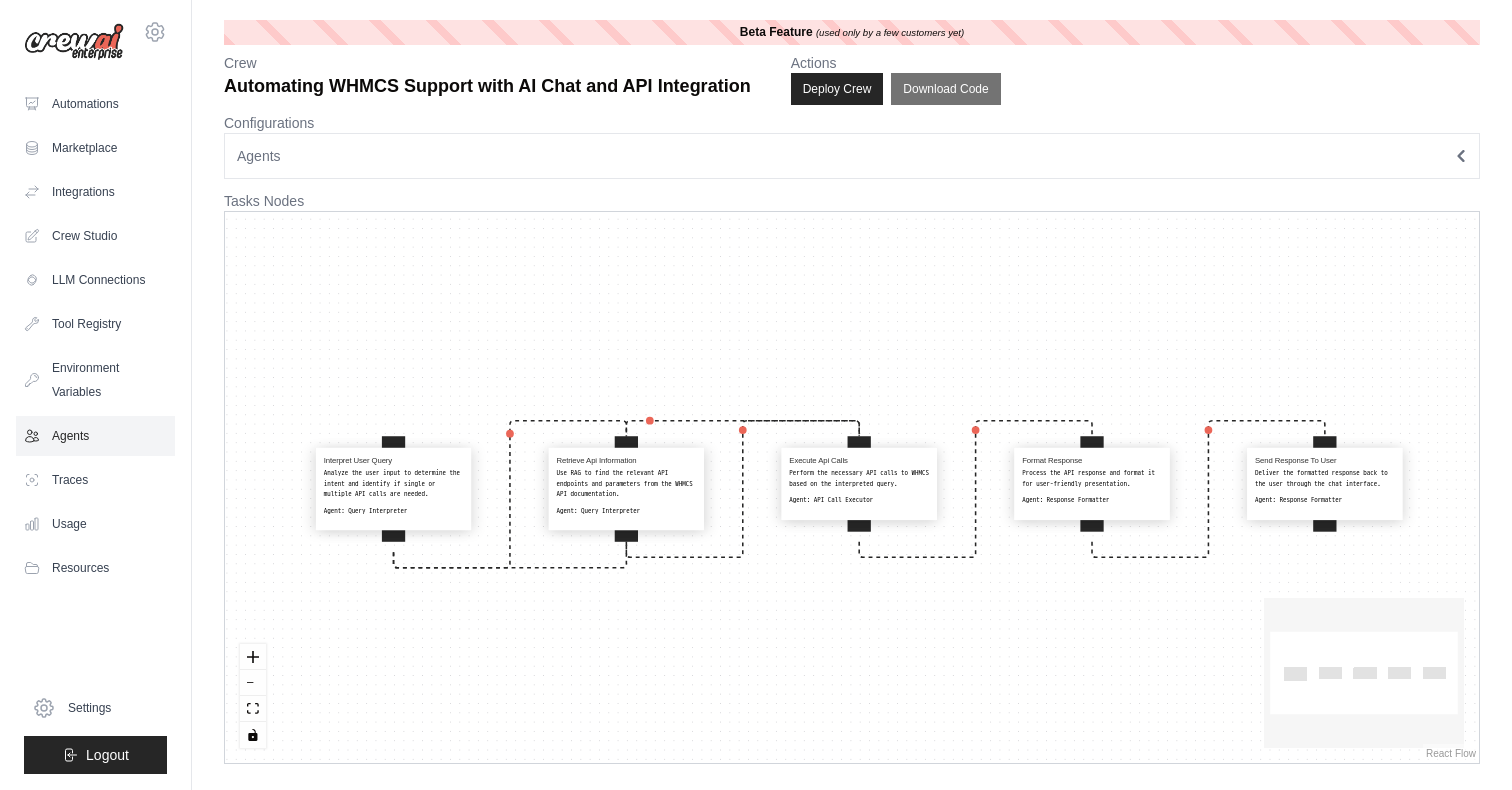 click 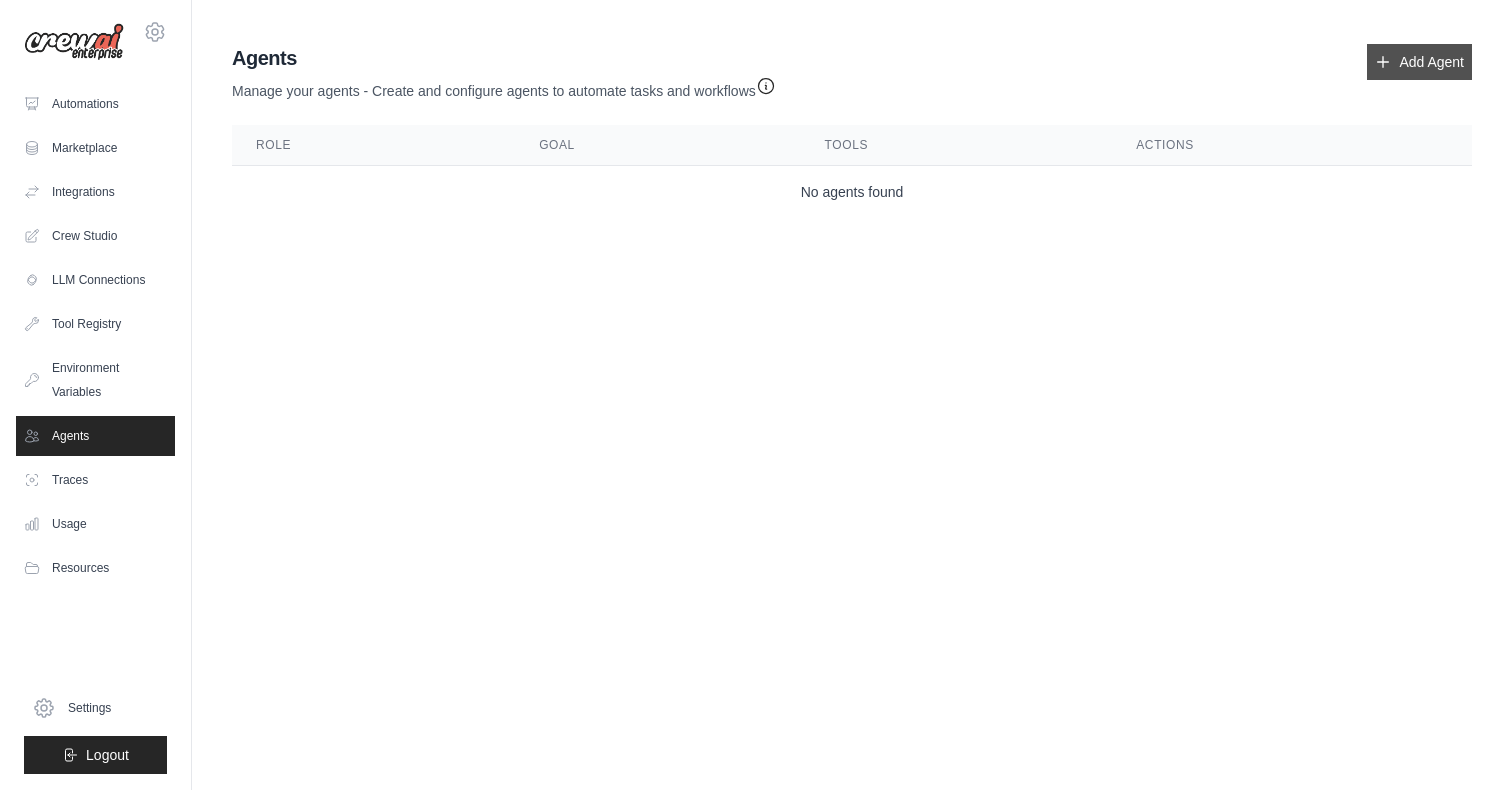 click on "Add Agent" at bounding box center [1419, 62] 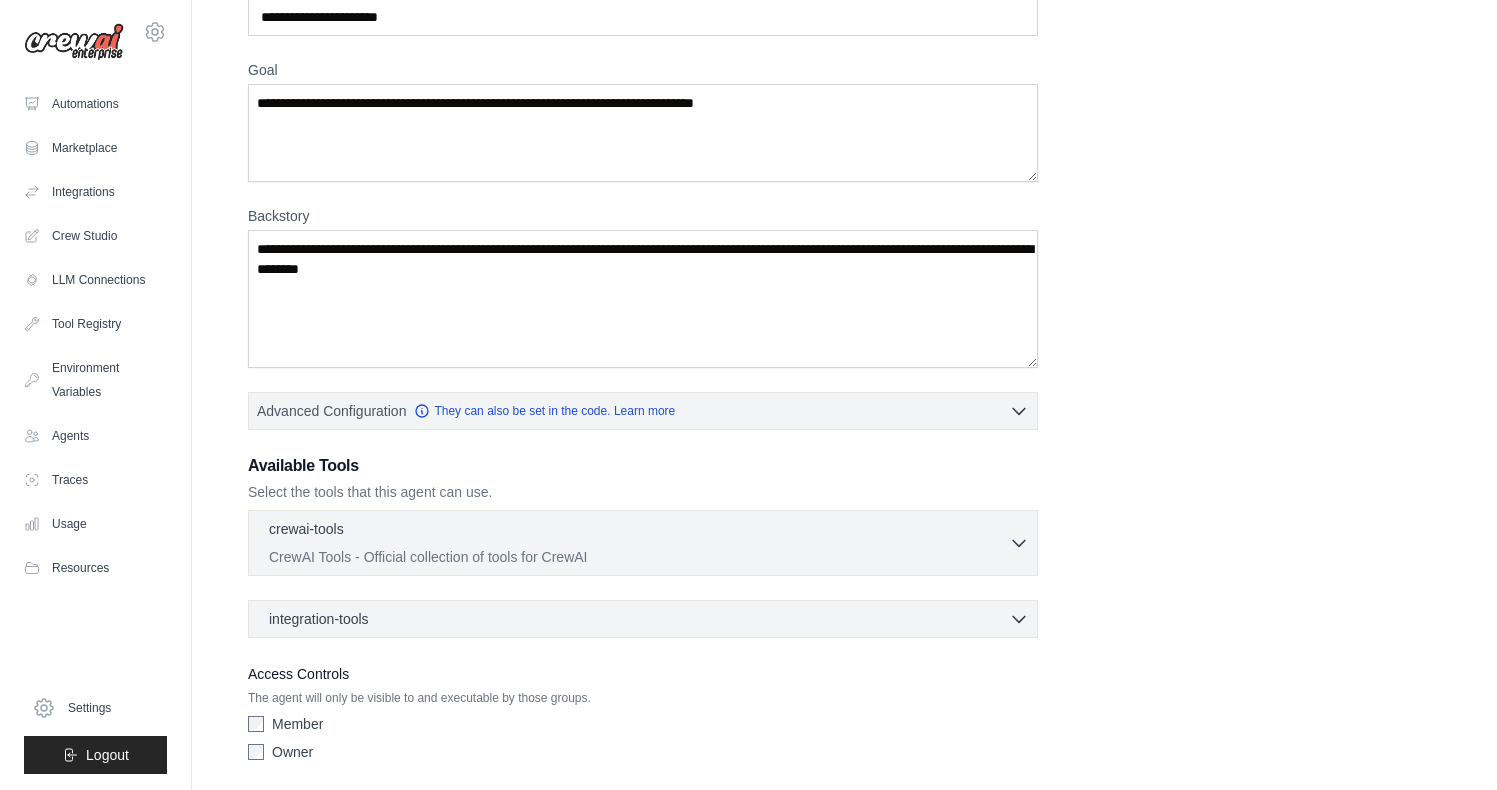 scroll, scrollTop: 0, scrollLeft: 0, axis: both 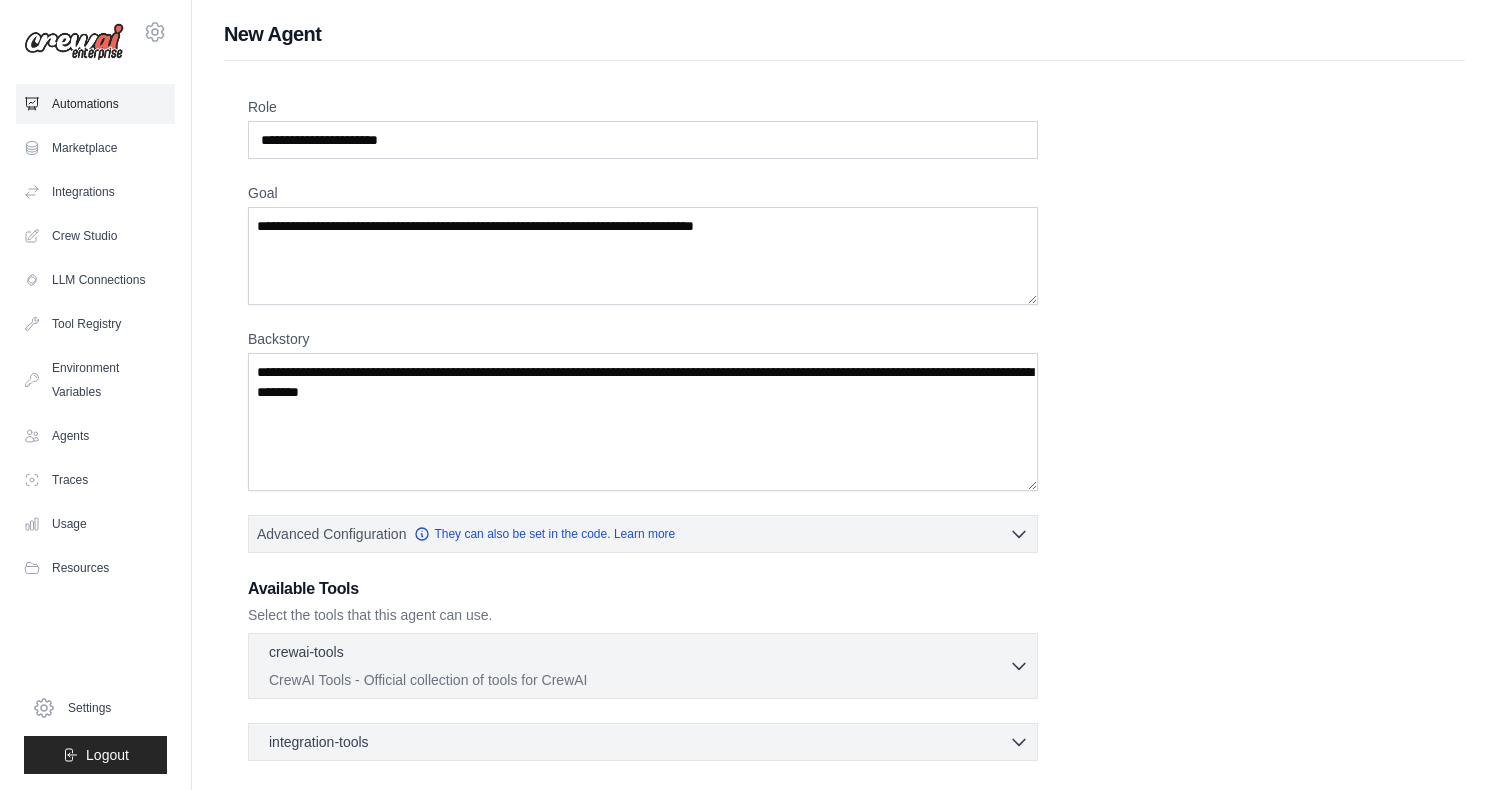 click on "Automations" at bounding box center [95, 104] 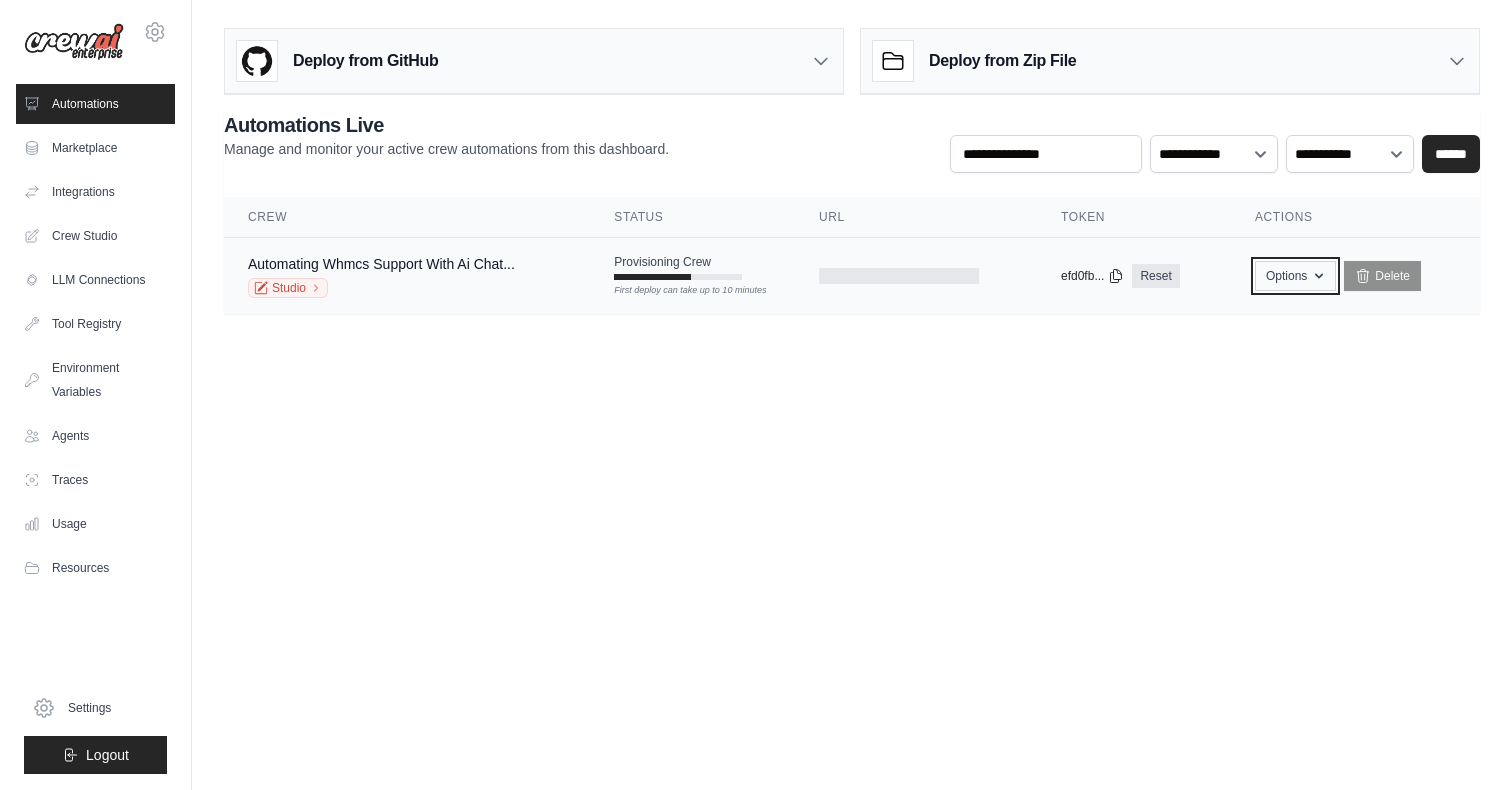 click on "Options" at bounding box center (1295, 276) 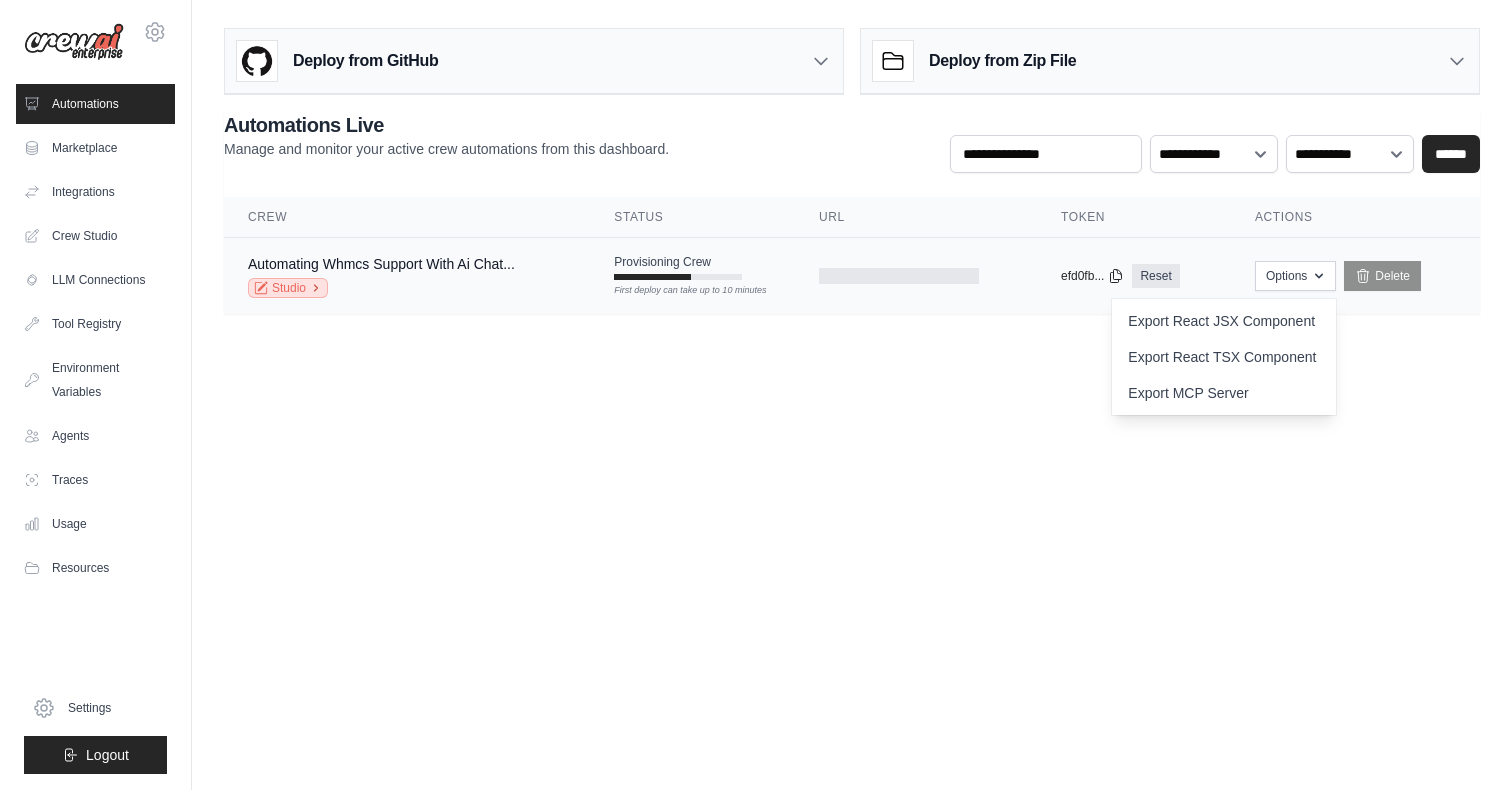 click on "Studio" at bounding box center (288, 288) 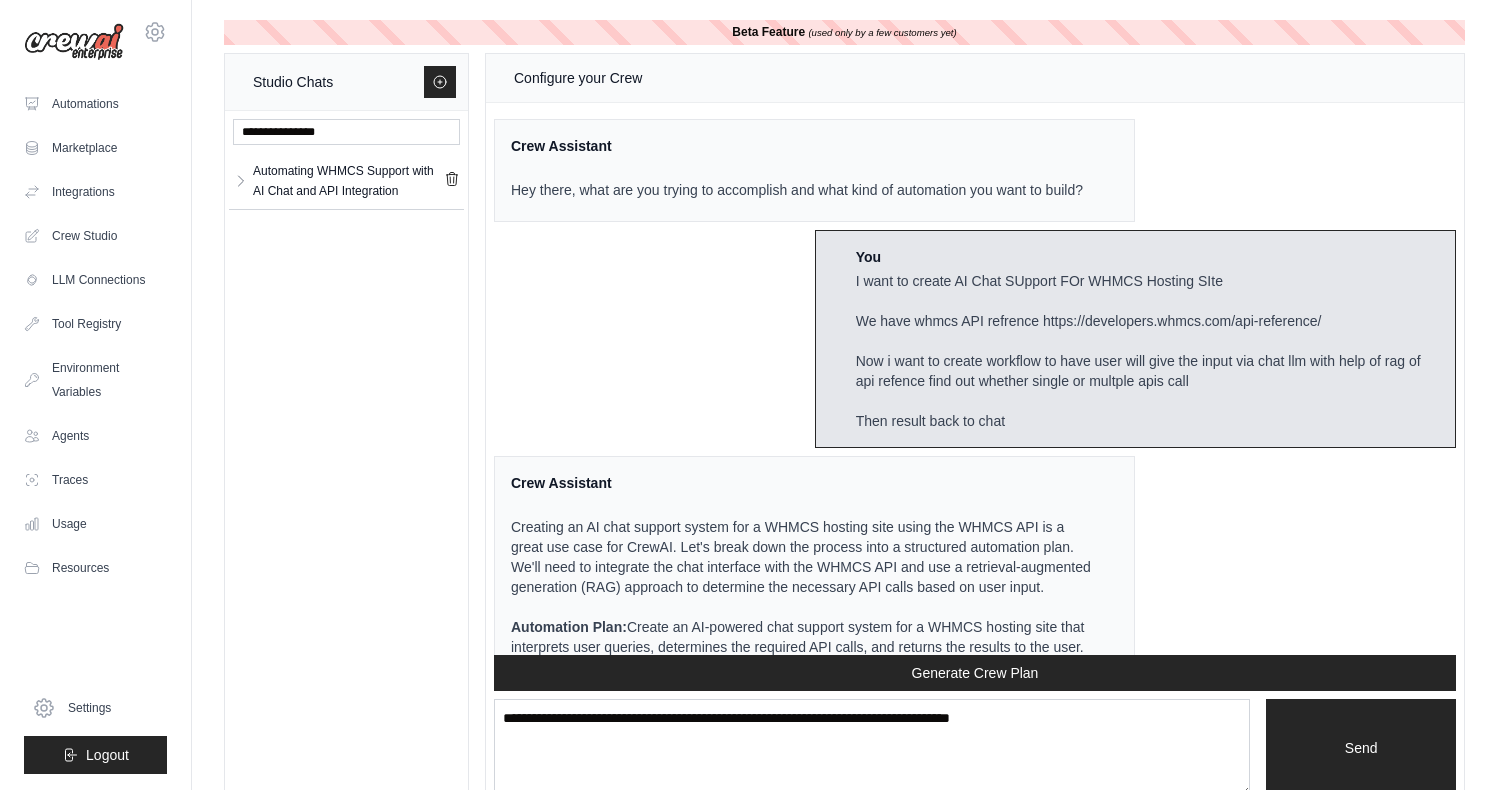 scroll, scrollTop: 2345, scrollLeft: 0, axis: vertical 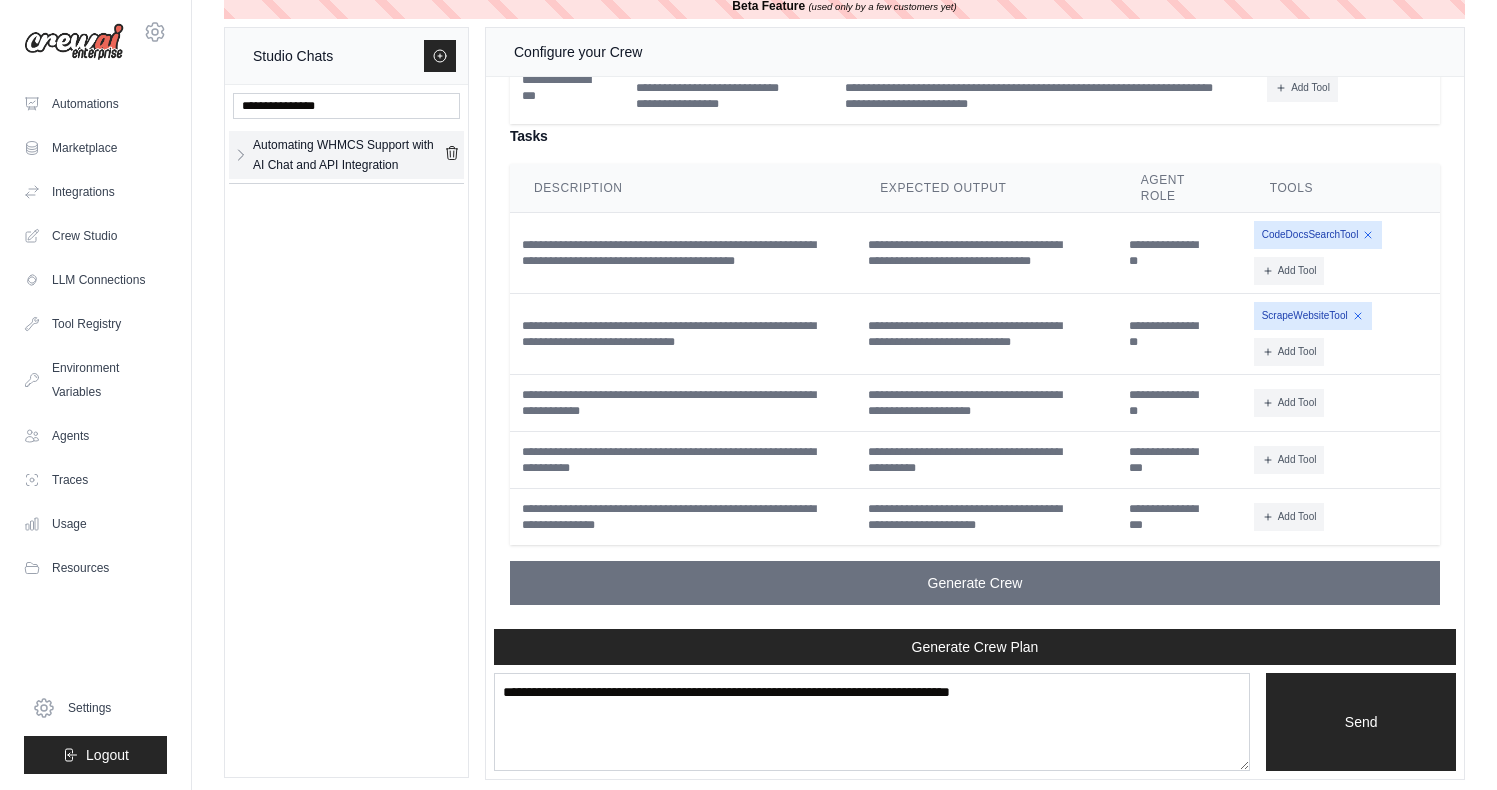 click on "Automating WHMCS Support with AI Chat and API Integration" at bounding box center [348, 155] 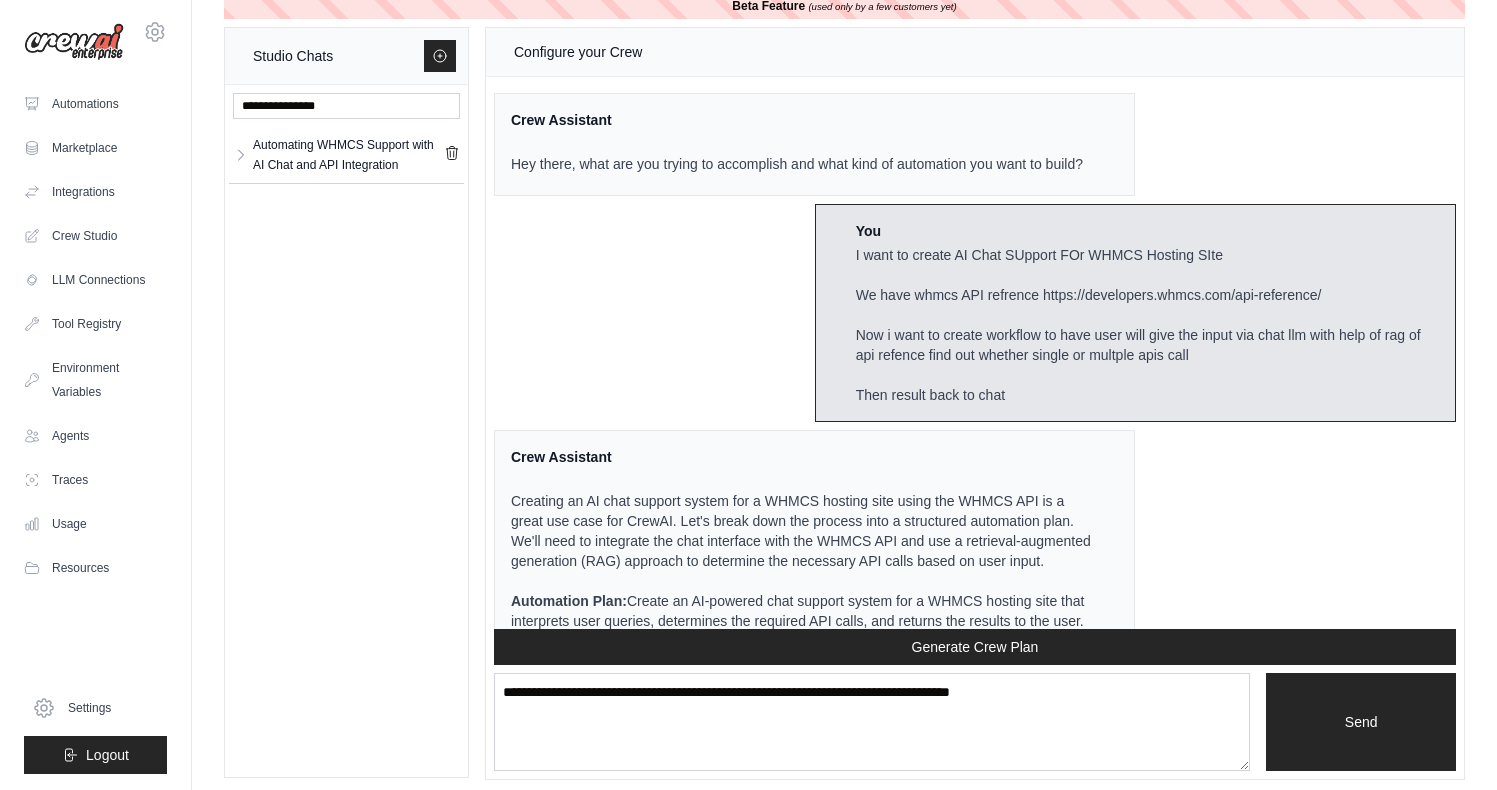 scroll, scrollTop: 0, scrollLeft: 0, axis: both 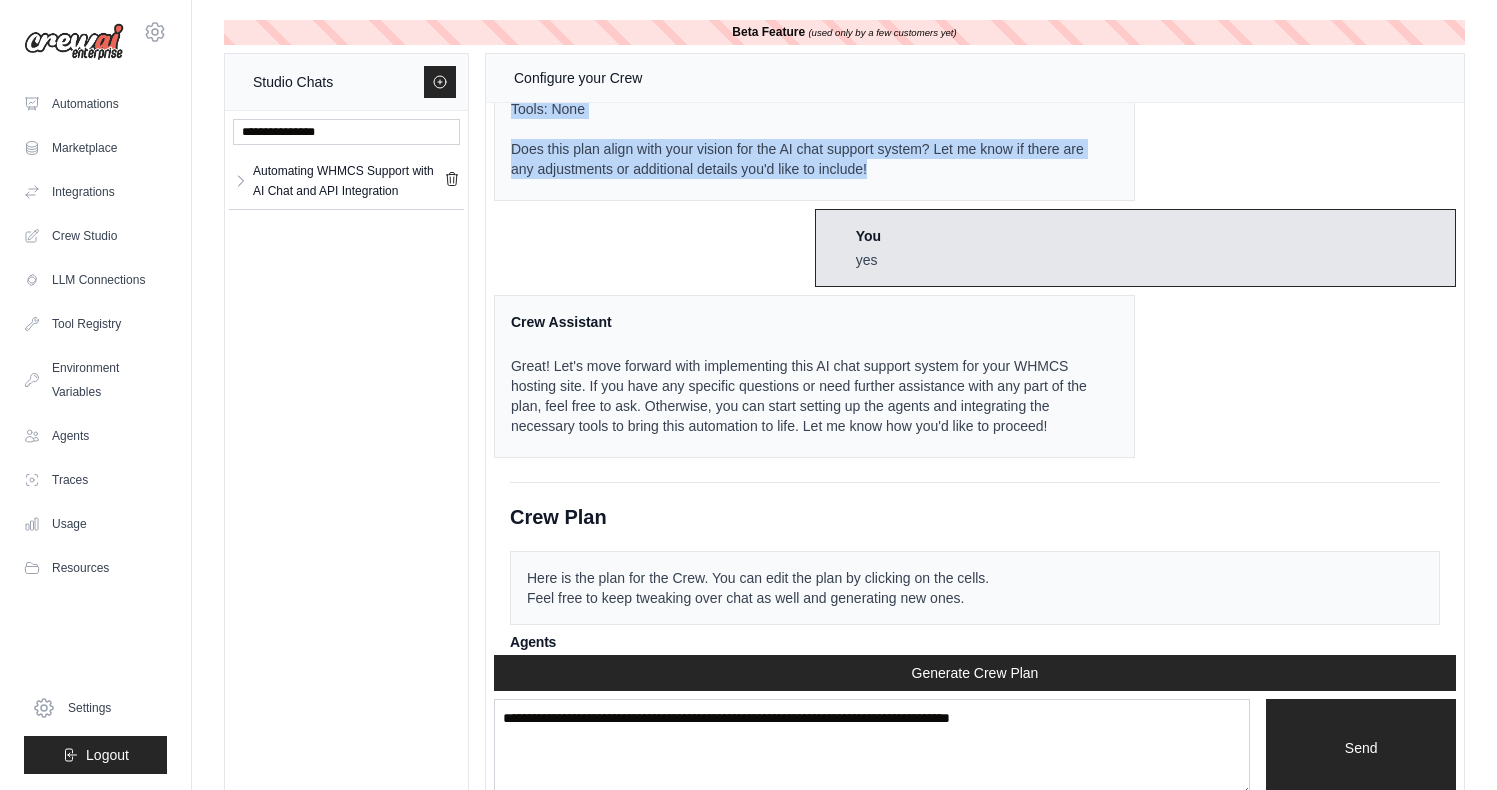 drag, startPoint x: 523, startPoint y: 192, endPoint x: 939, endPoint y: 260, distance: 421.52106 